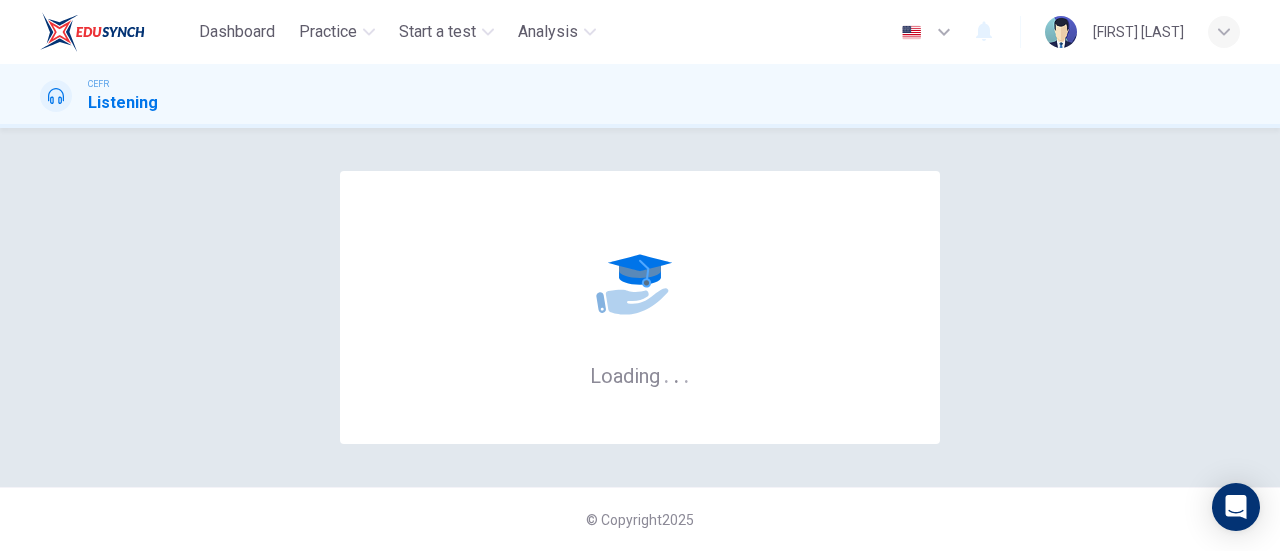 scroll, scrollTop: 0, scrollLeft: 0, axis: both 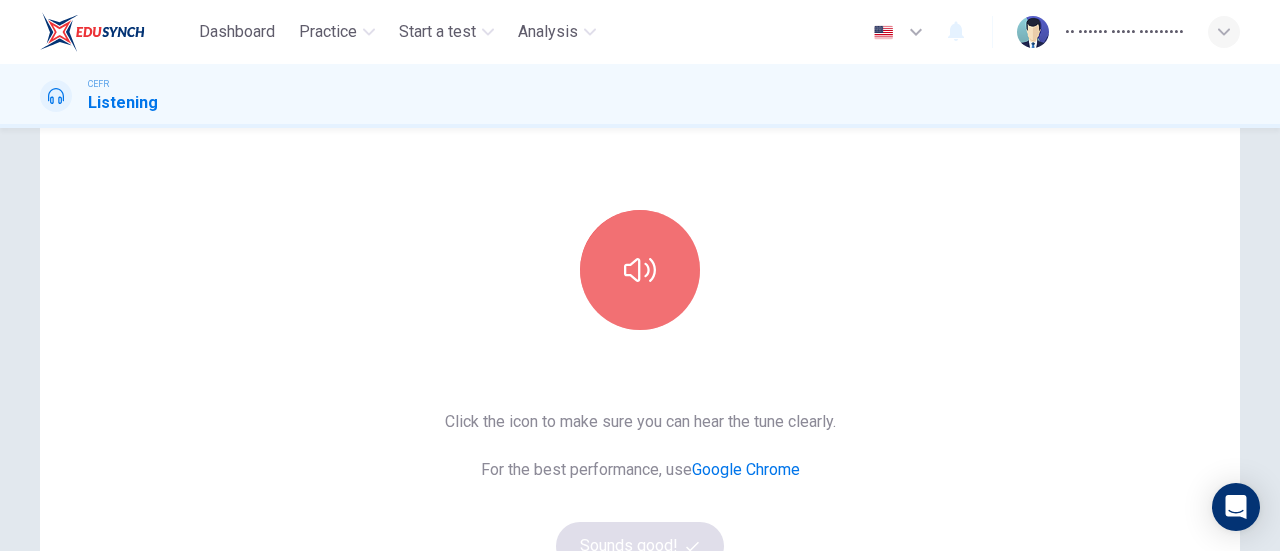 click at bounding box center [640, 270] 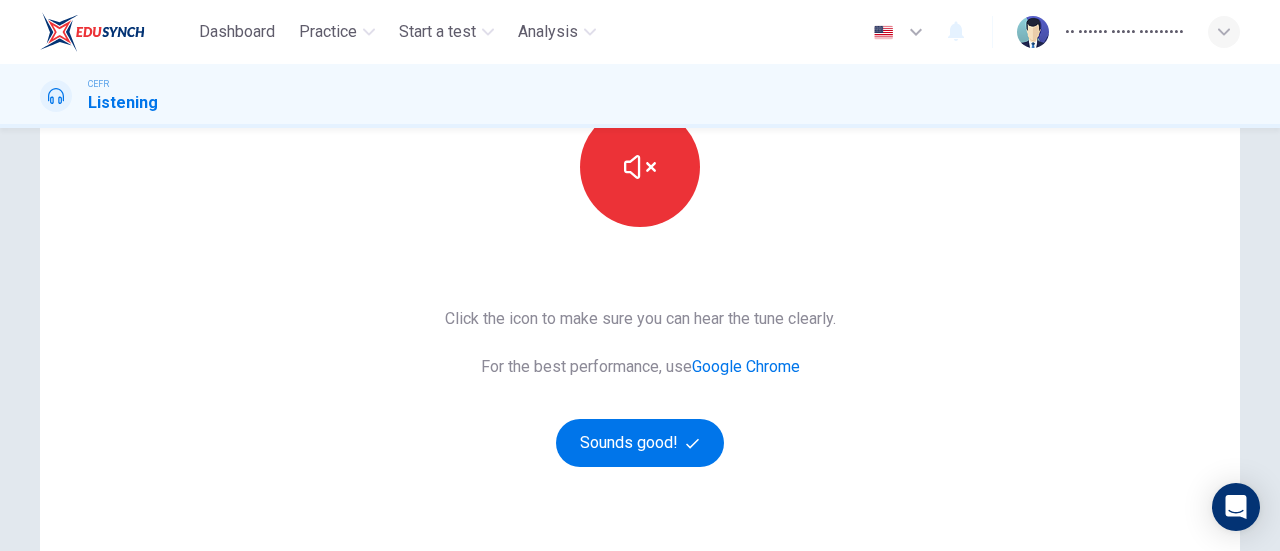 scroll, scrollTop: 246, scrollLeft: 0, axis: vertical 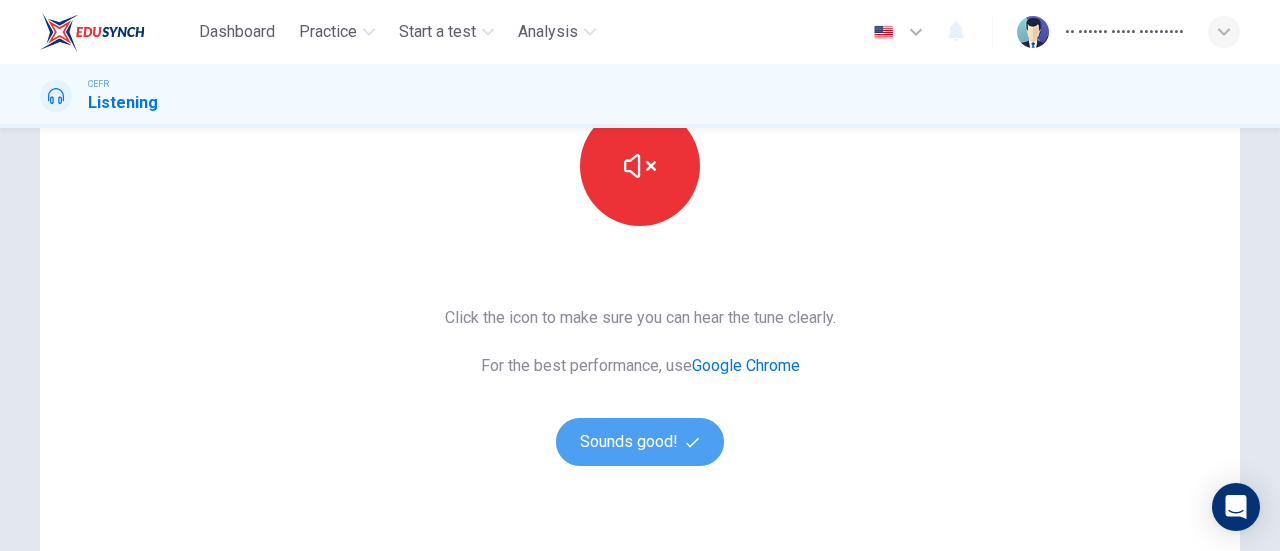 click on "Sounds good!" at bounding box center (640, 442) 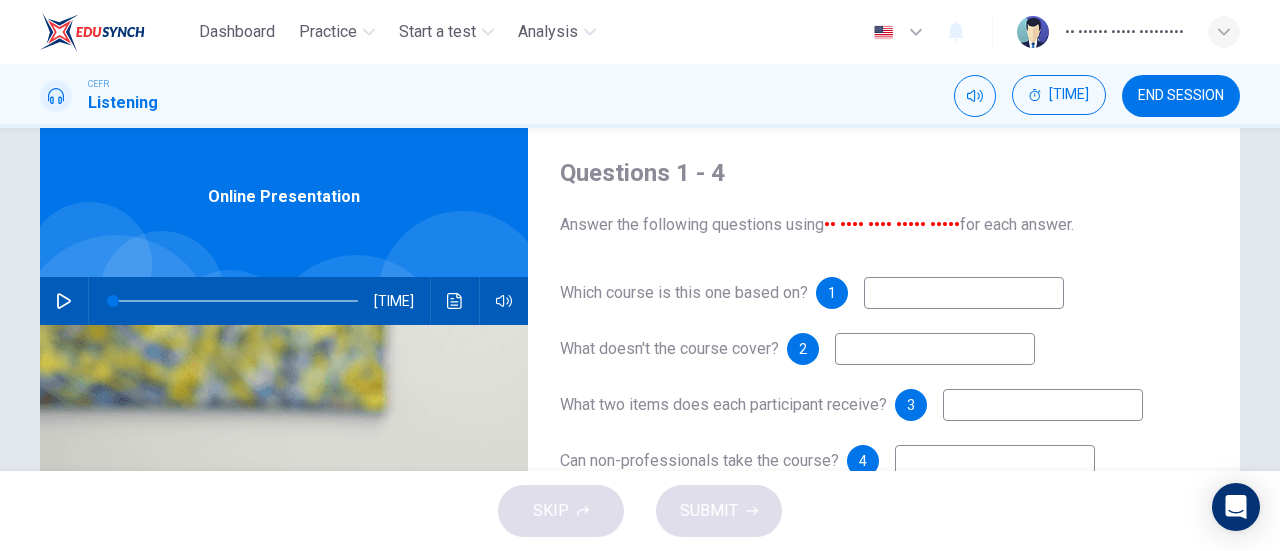 scroll, scrollTop: 50, scrollLeft: 0, axis: vertical 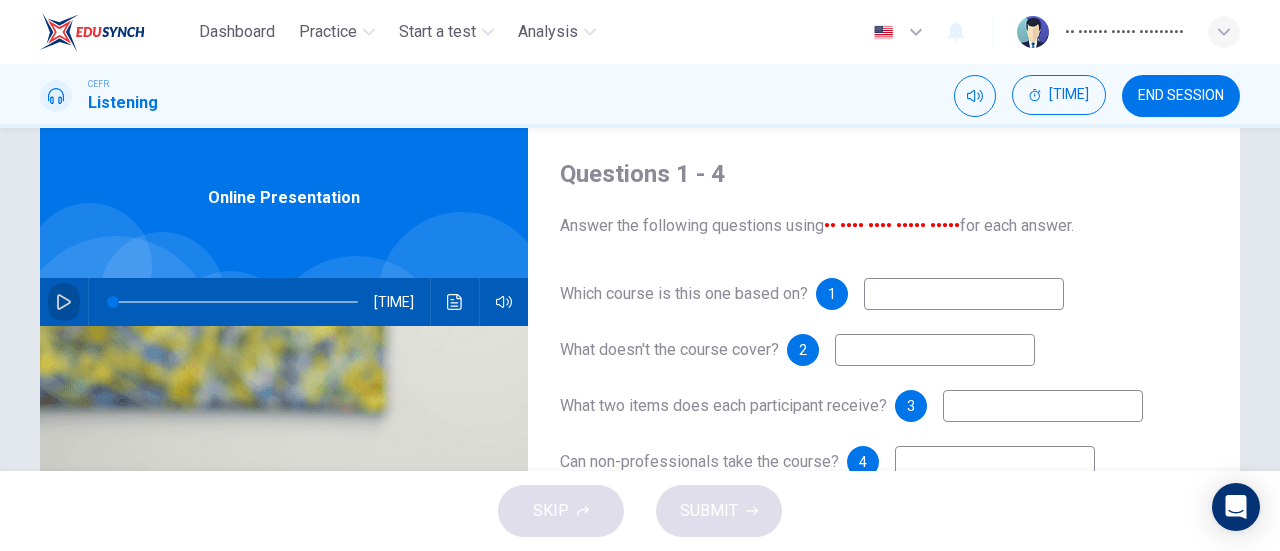 click at bounding box center [64, 302] 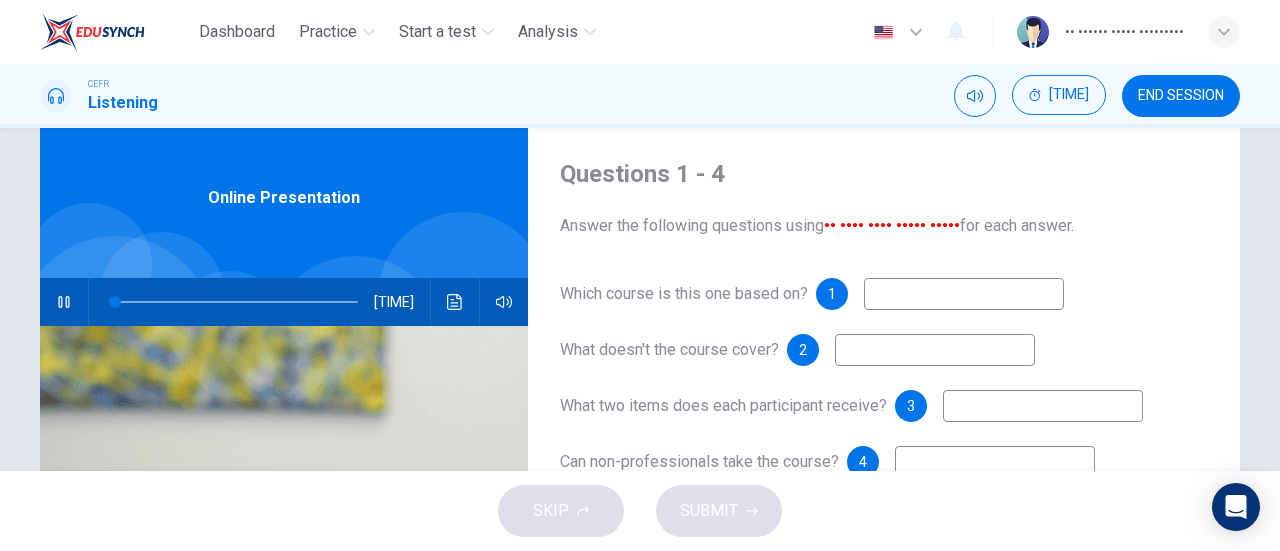 type 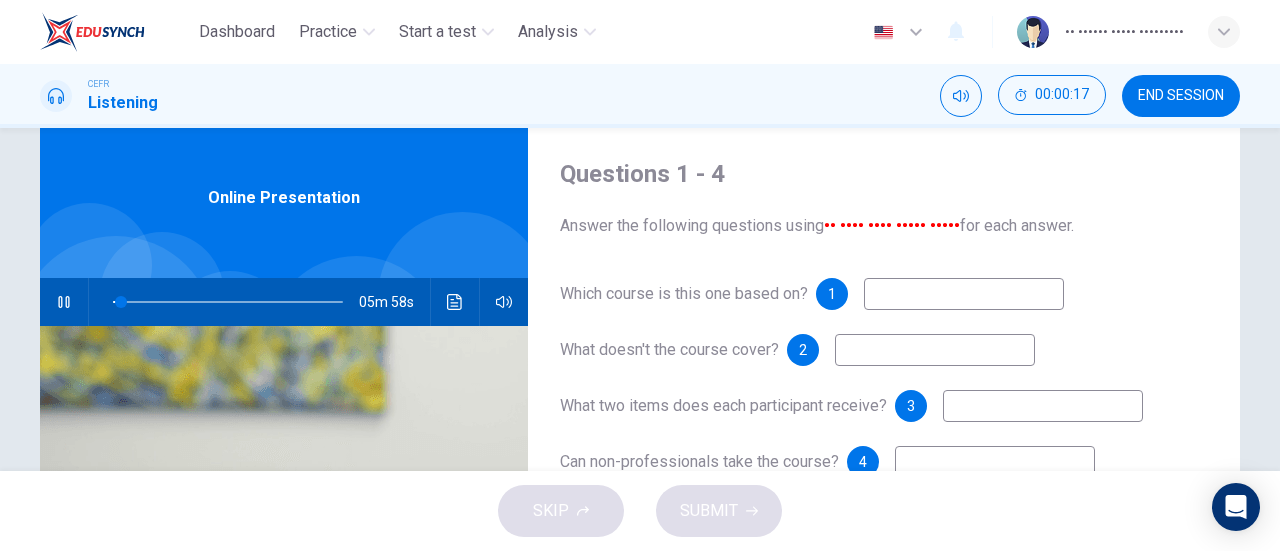 click at bounding box center (964, 294) 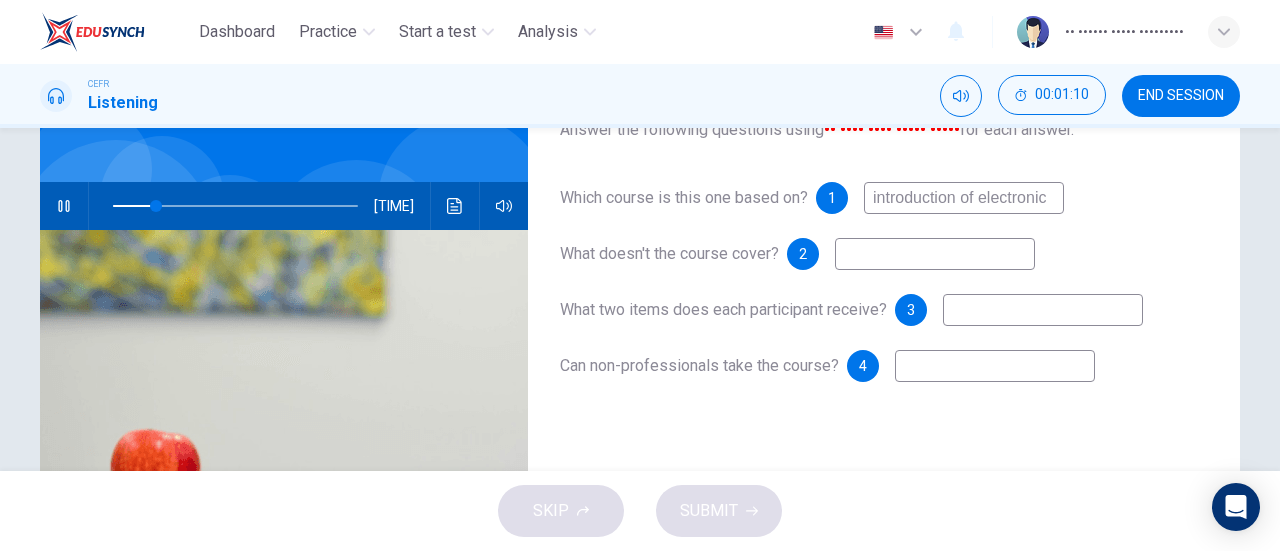 scroll, scrollTop: 147, scrollLeft: 0, axis: vertical 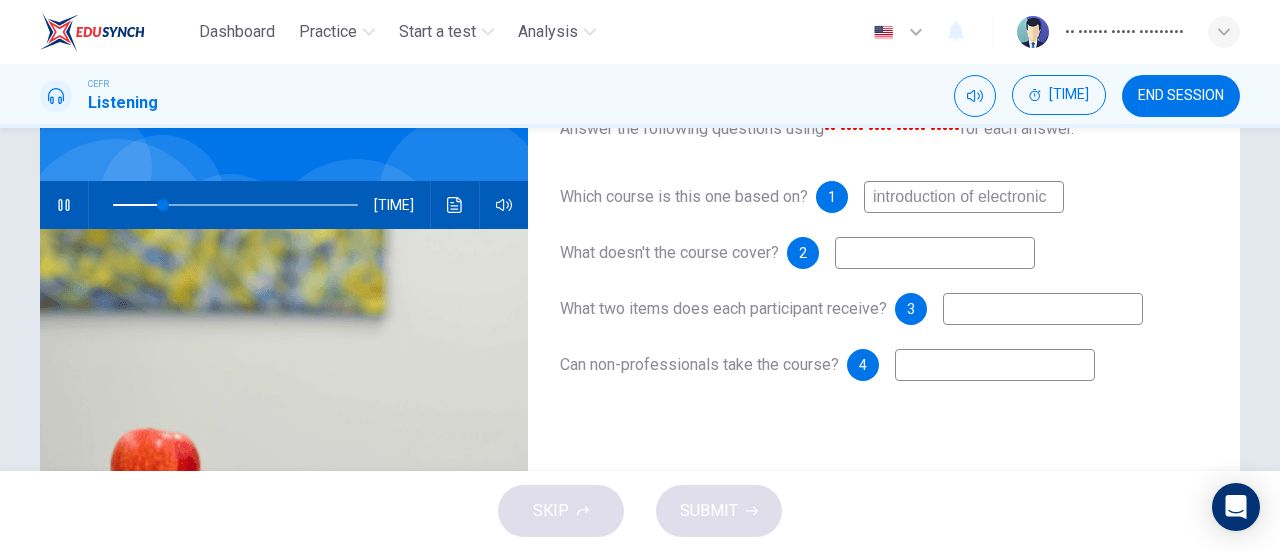 type on "introduction of electronic" 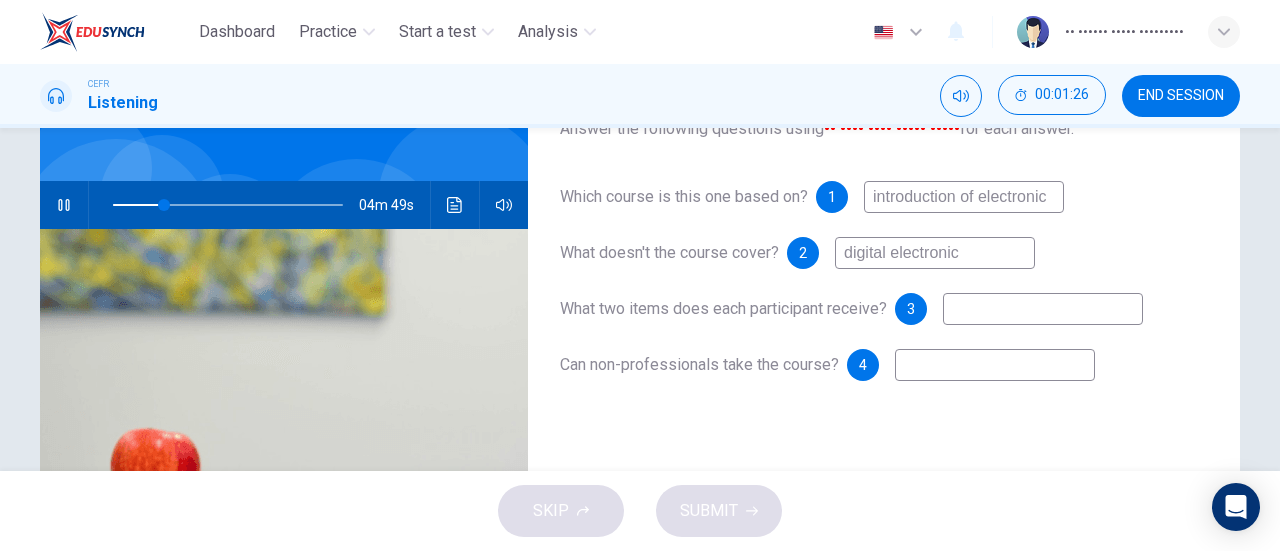 scroll, scrollTop: 148, scrollLeft: 0, axis: vertical 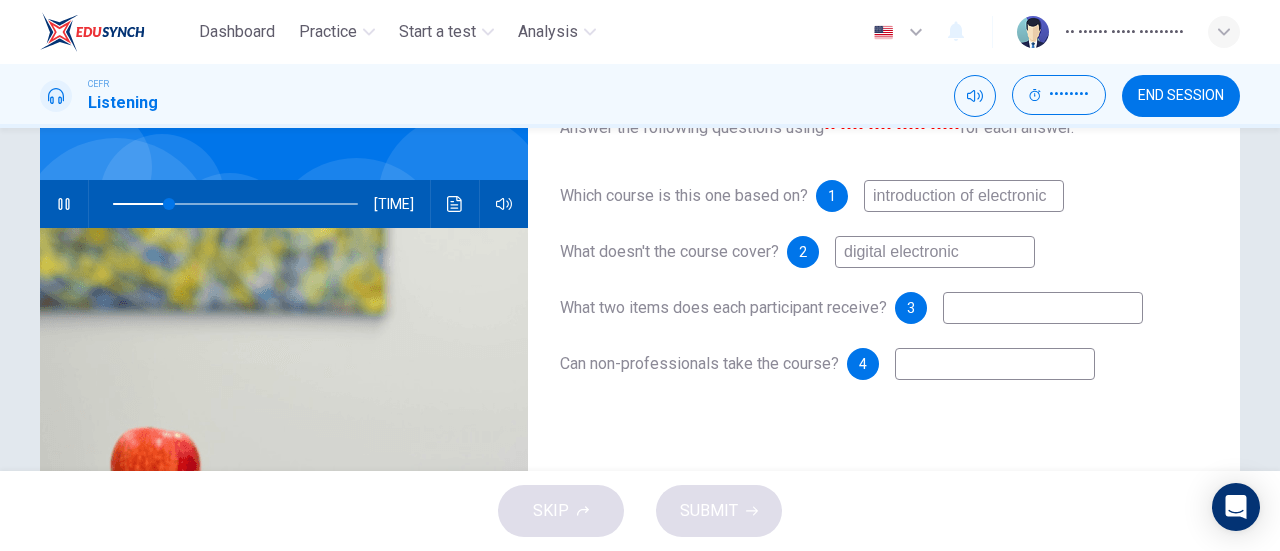 type on "digital electronic" 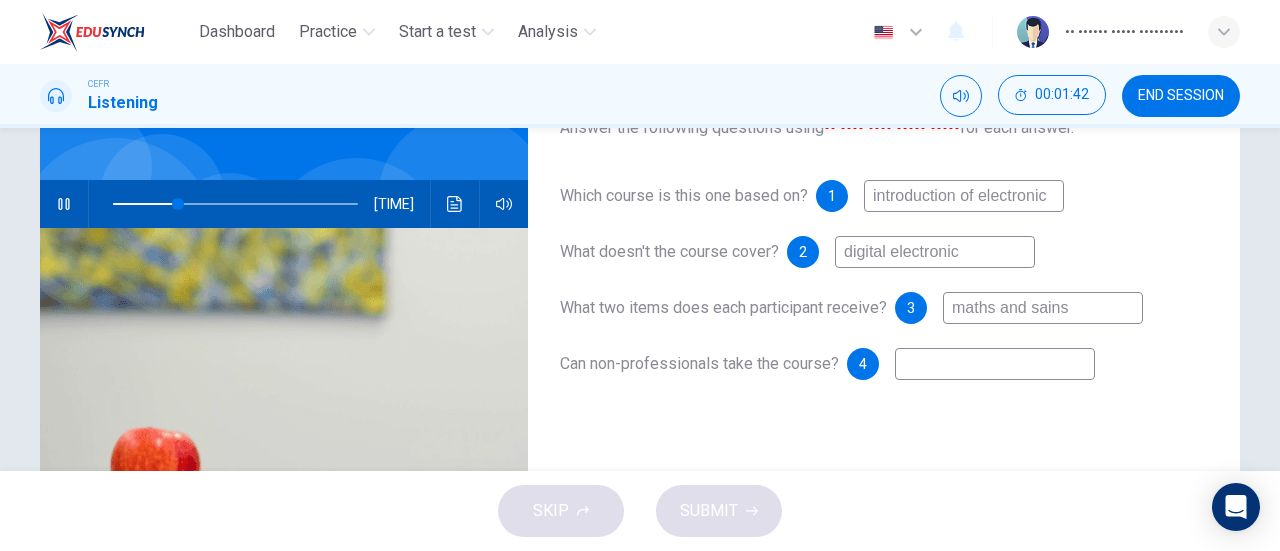 drag, startPoint x: 1103, startPoint y: 316, endPoint x: 824, endPoint y: 302, distance: 279.35104 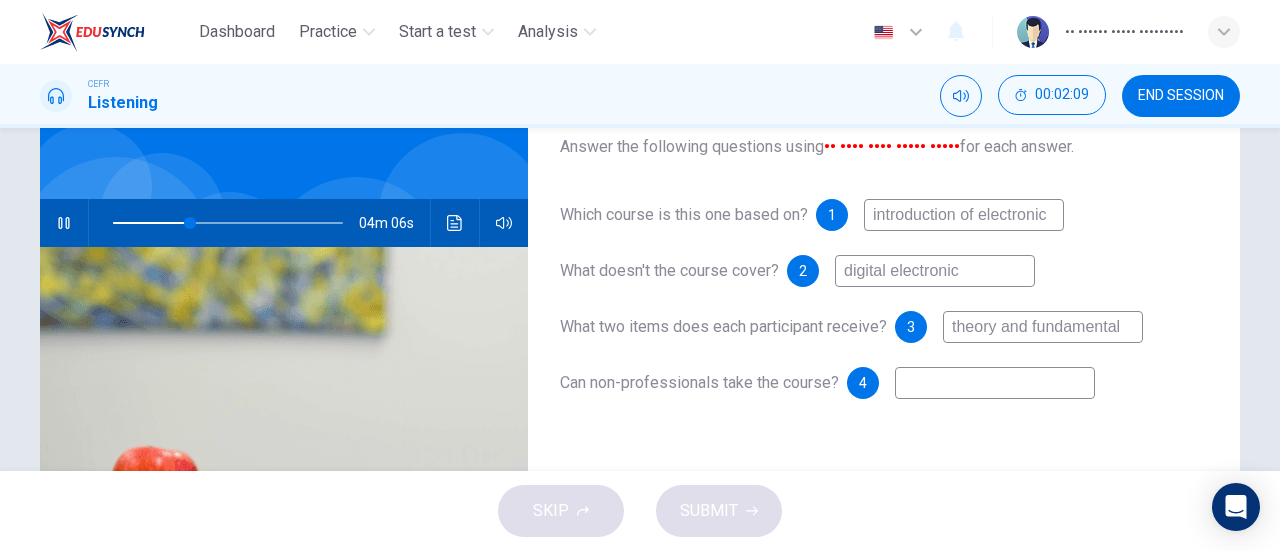 scroll, scrollTop: 127, scrollLeft: 0, axis: vertical 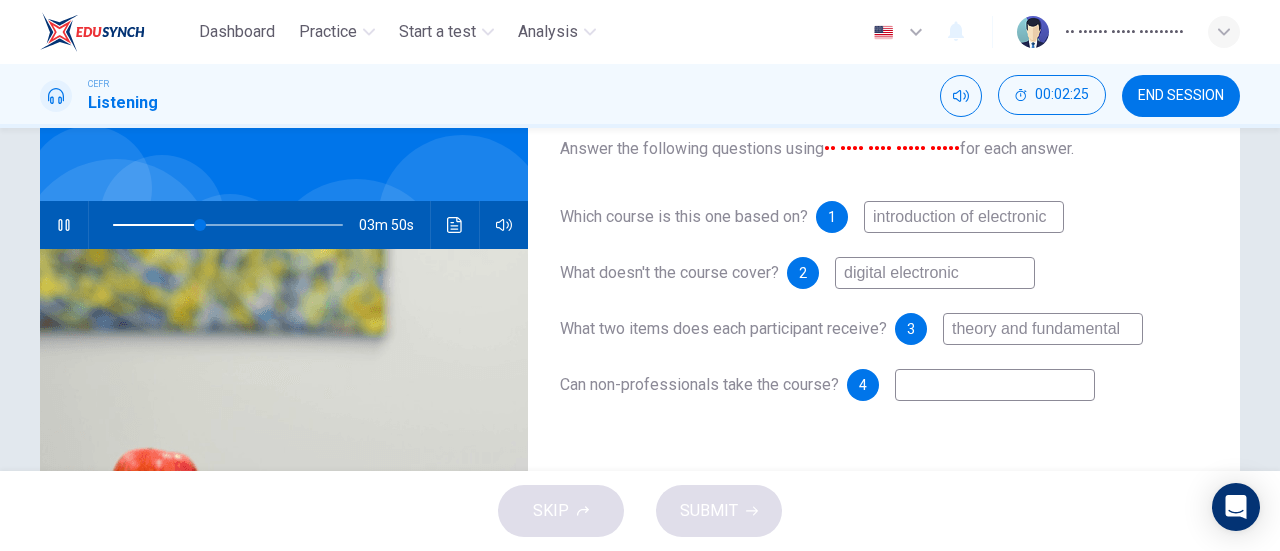 type on "theory and fundamental" 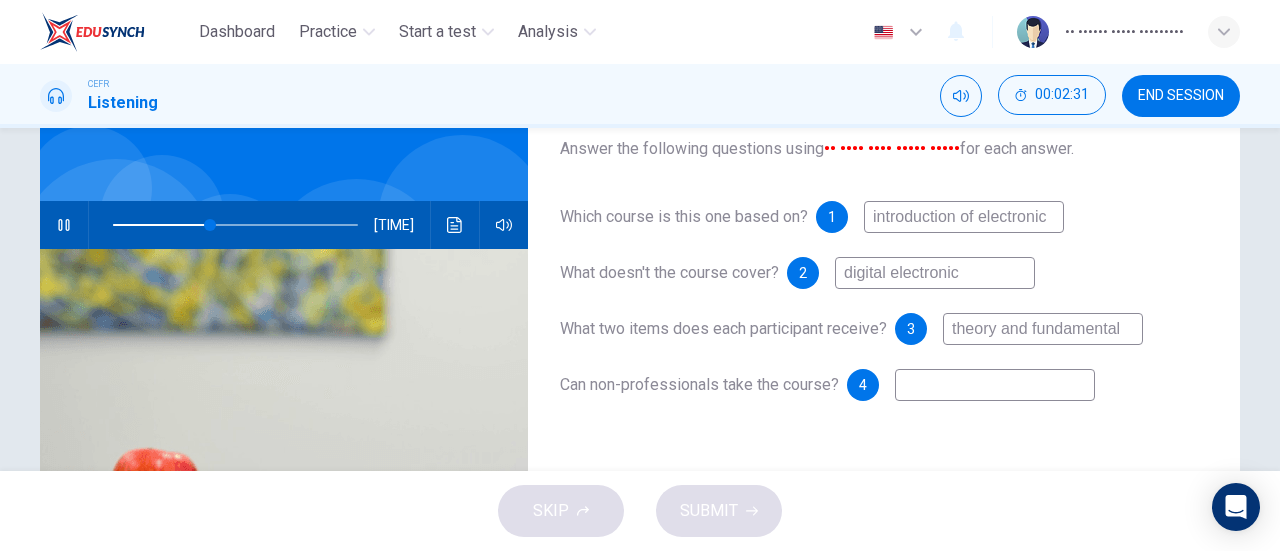 click at bounding box center [964, 217] 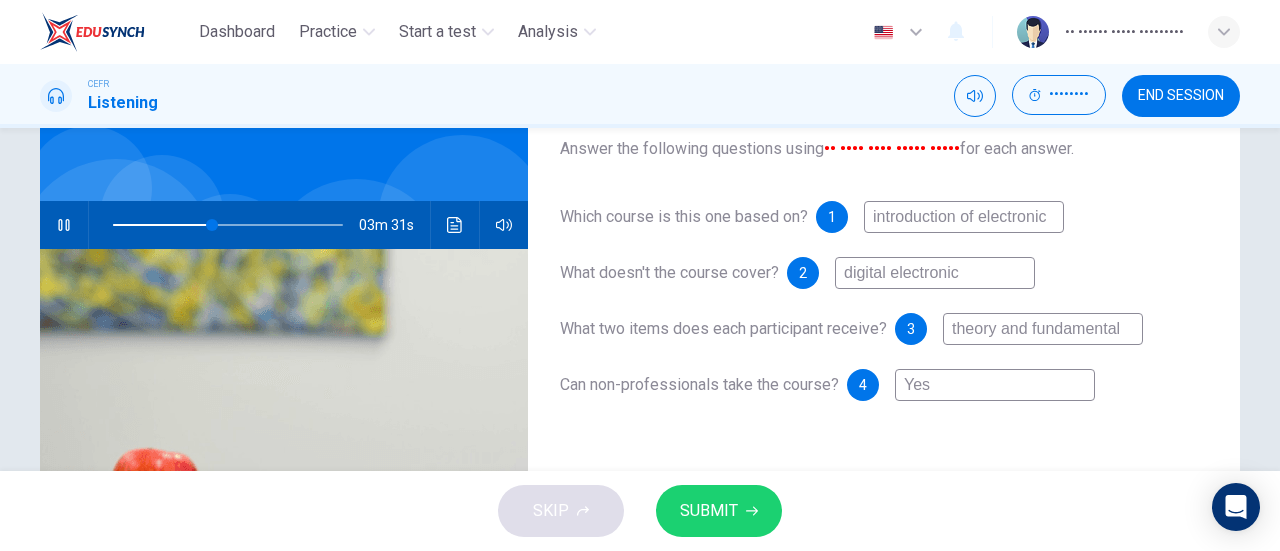 type on "Yes" 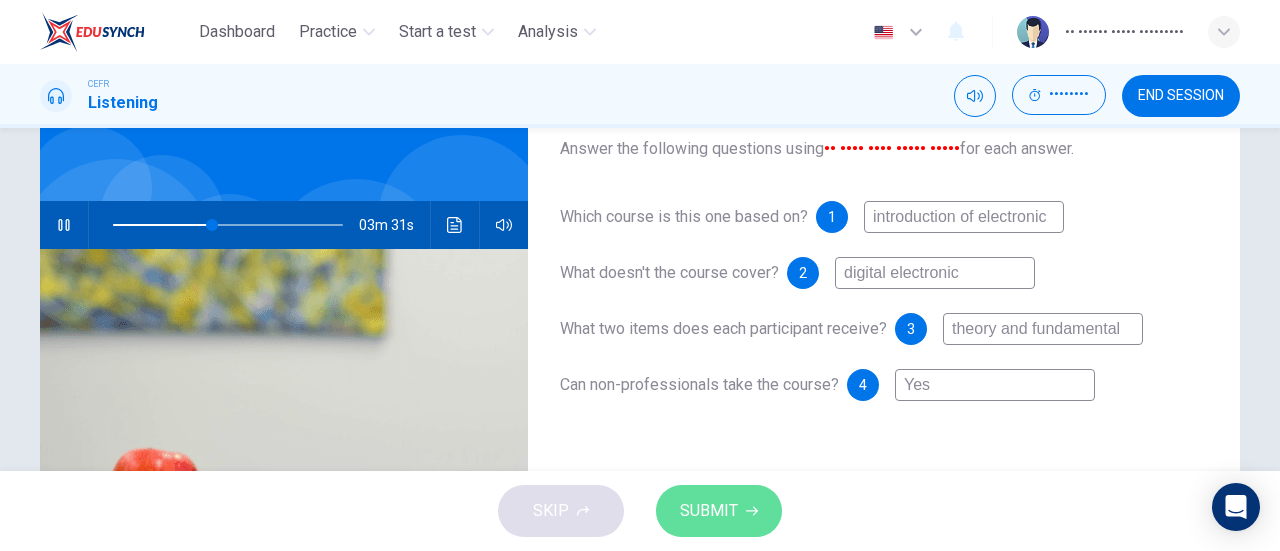 click on "SUBMIT" at bounding box center [709, 511] 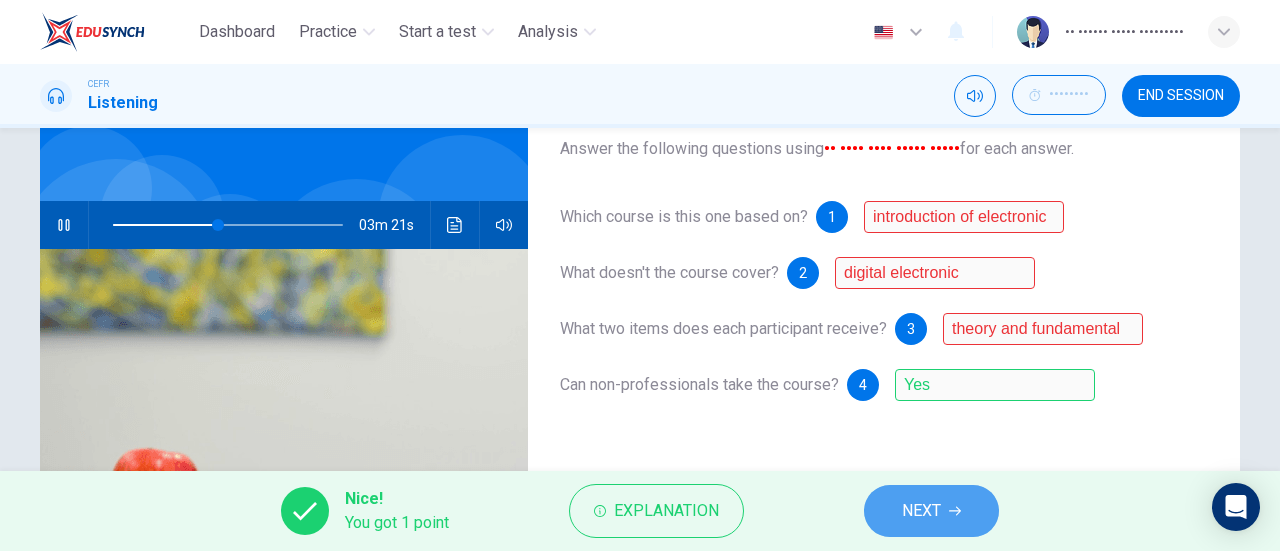 click on "NEXT" at bounding box center (931, 511) 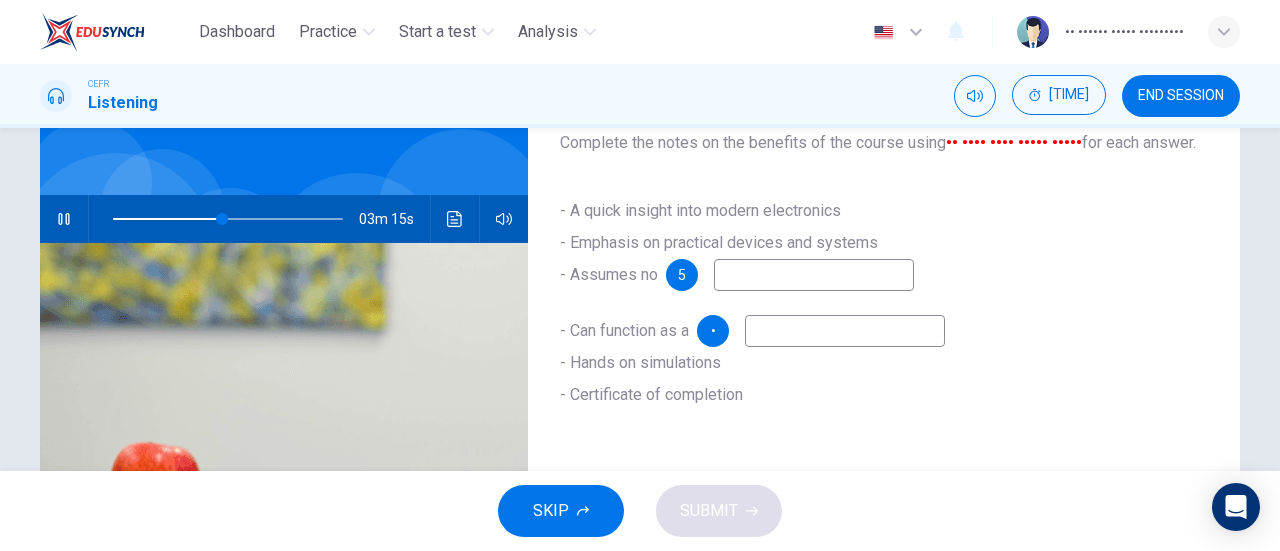 scroll, scrollTop: 141, scrollLeft: 0, axis: vertical 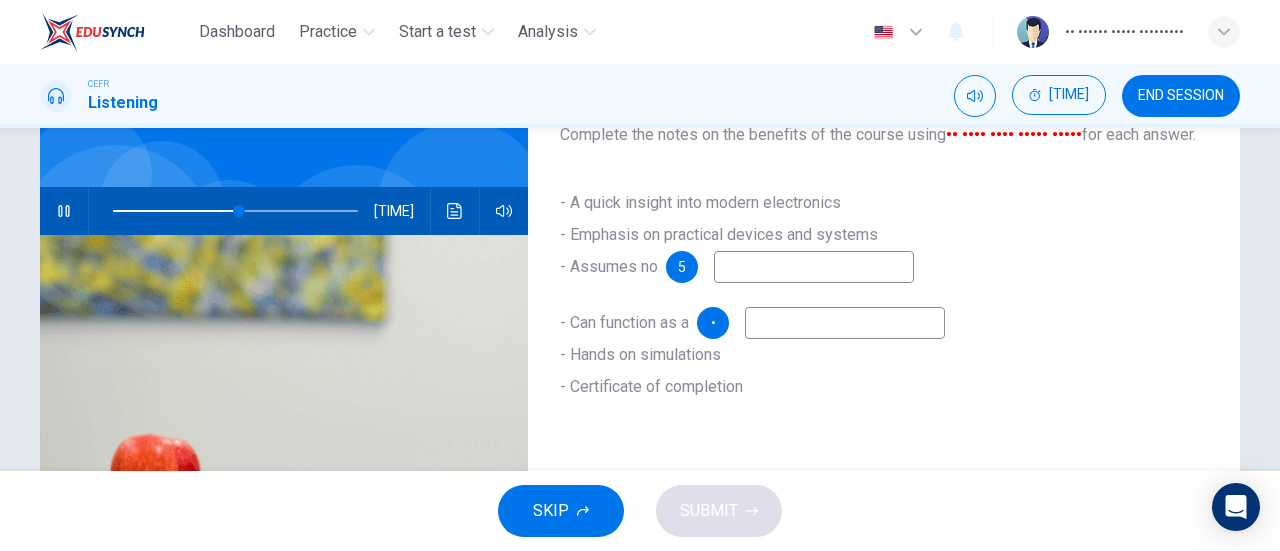 click at bounding box center [814, 291] 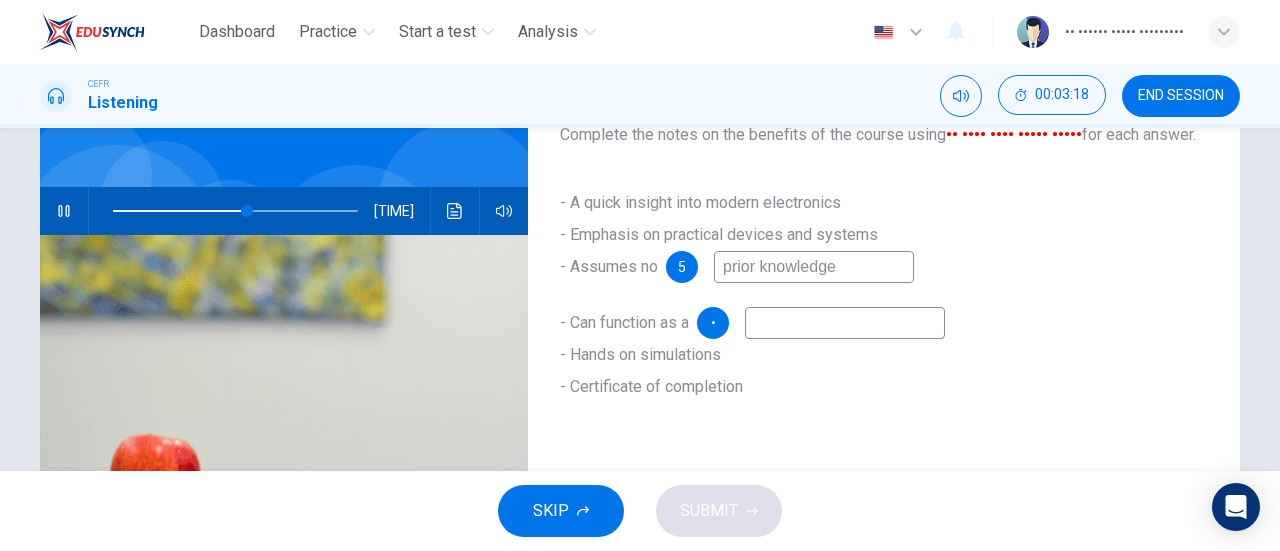 type on "prior knowledge" 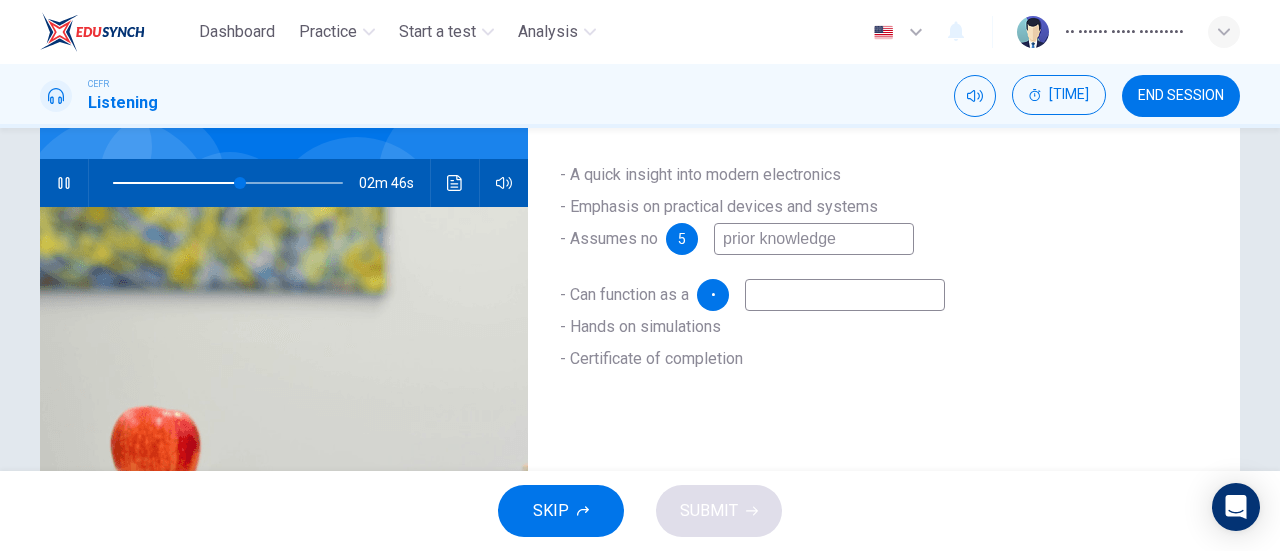 scroll, scrollTop: 175, scrollLeft: 0, axis: vertical 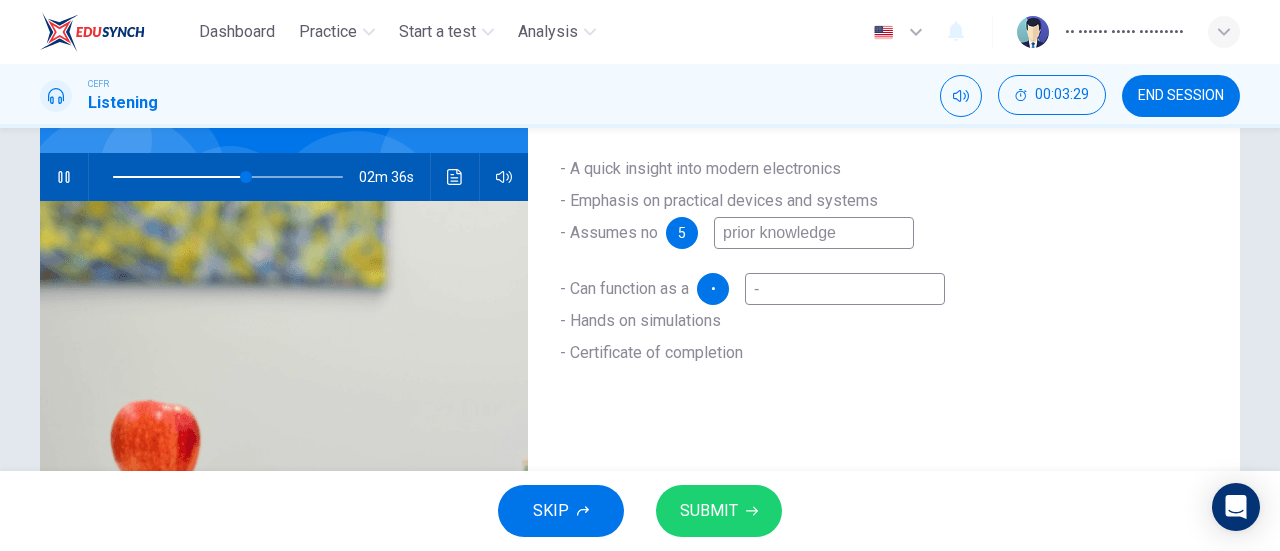type on "-" 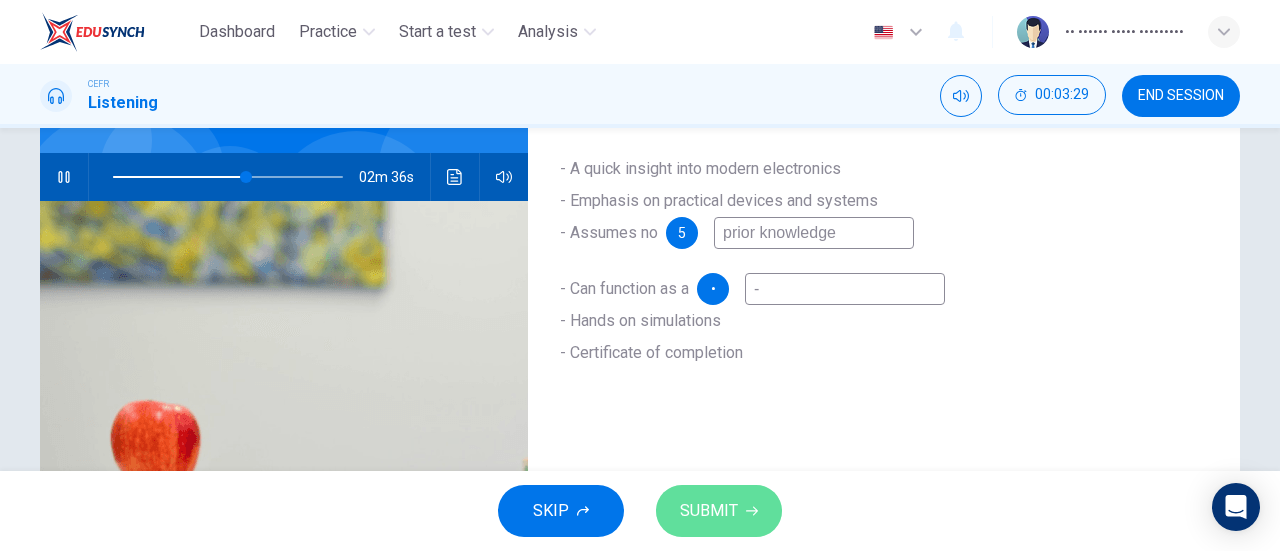 click on "SUBMIT" at bounding box center (709, 511) 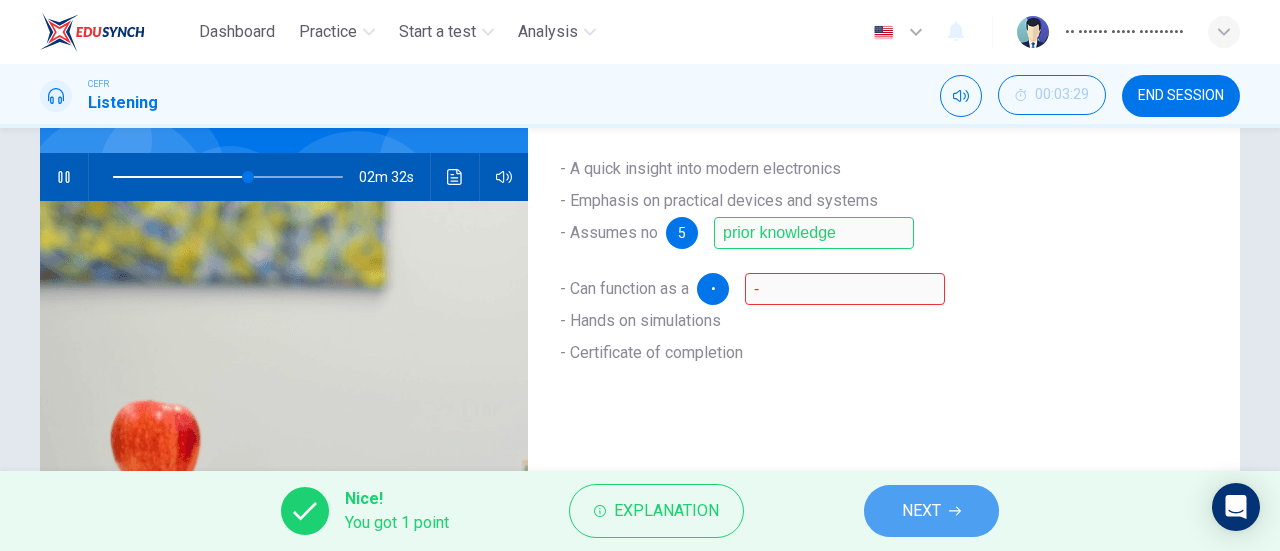 click on "NEXT" at bounding box center [931, 511] 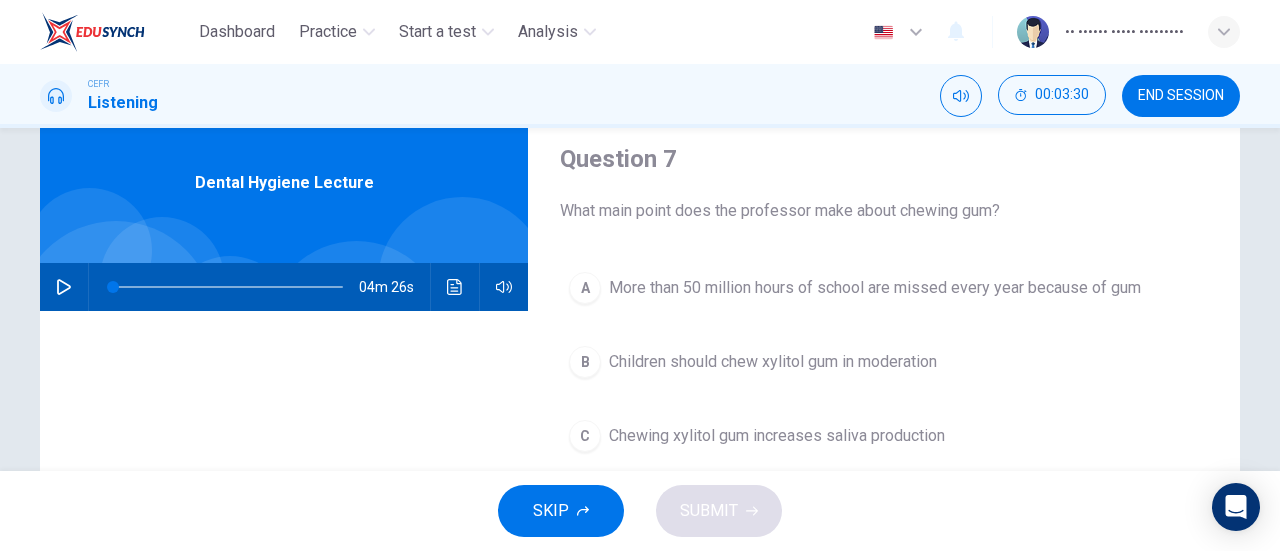 scroll, scrollTop: 68, scrollLeft: 0, axis: vertical 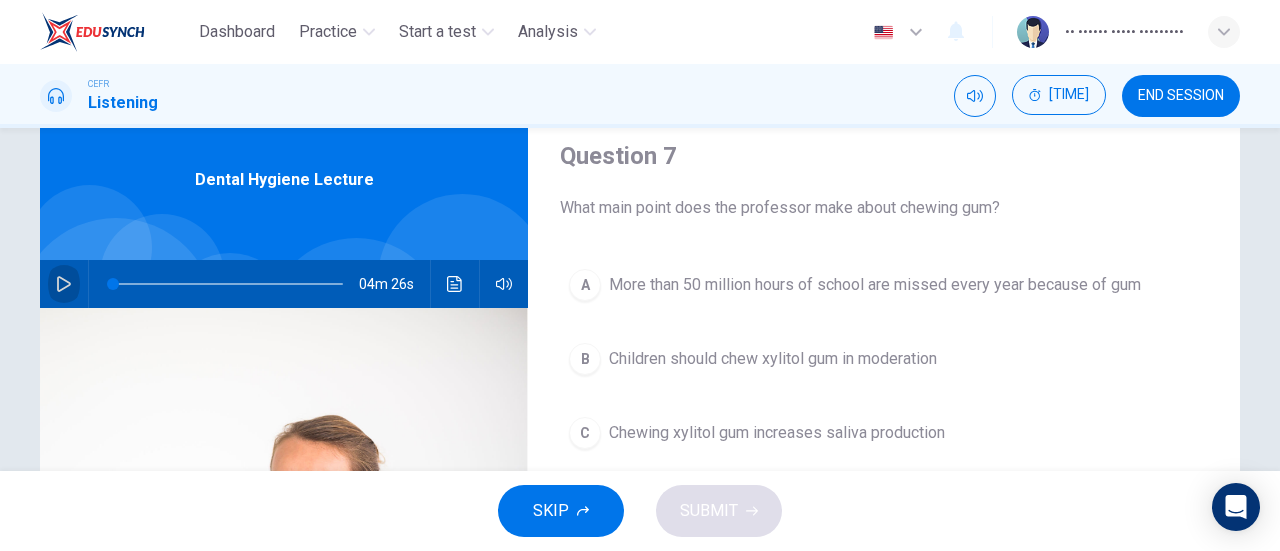 click at bounding box center (64, 284) 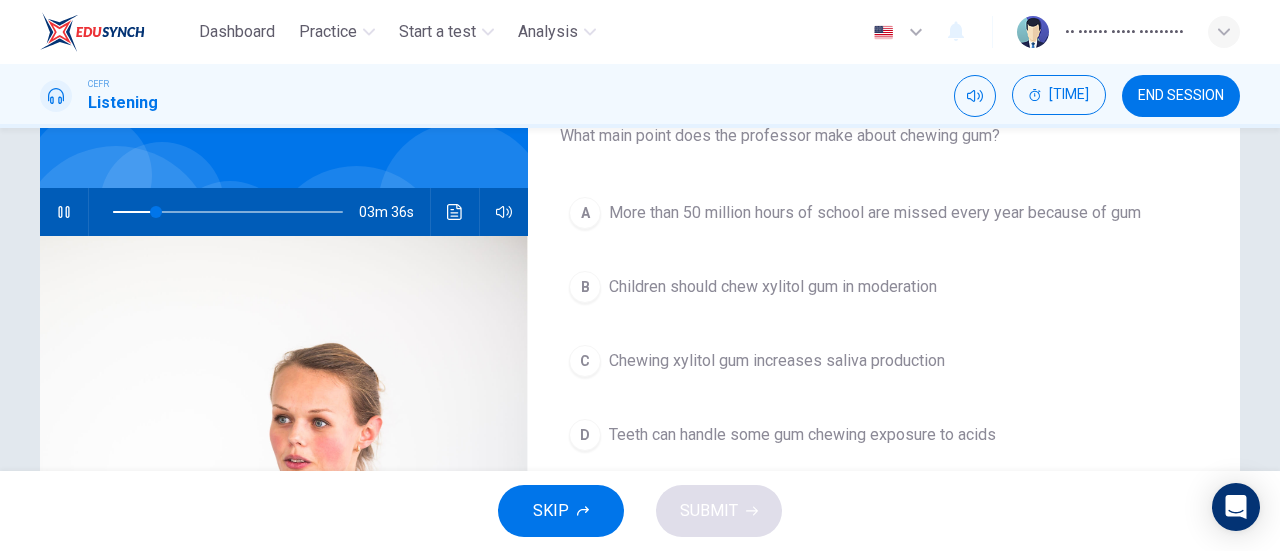 scroll, scrollTop: 142, scrollLeft: 0, axis: vertical 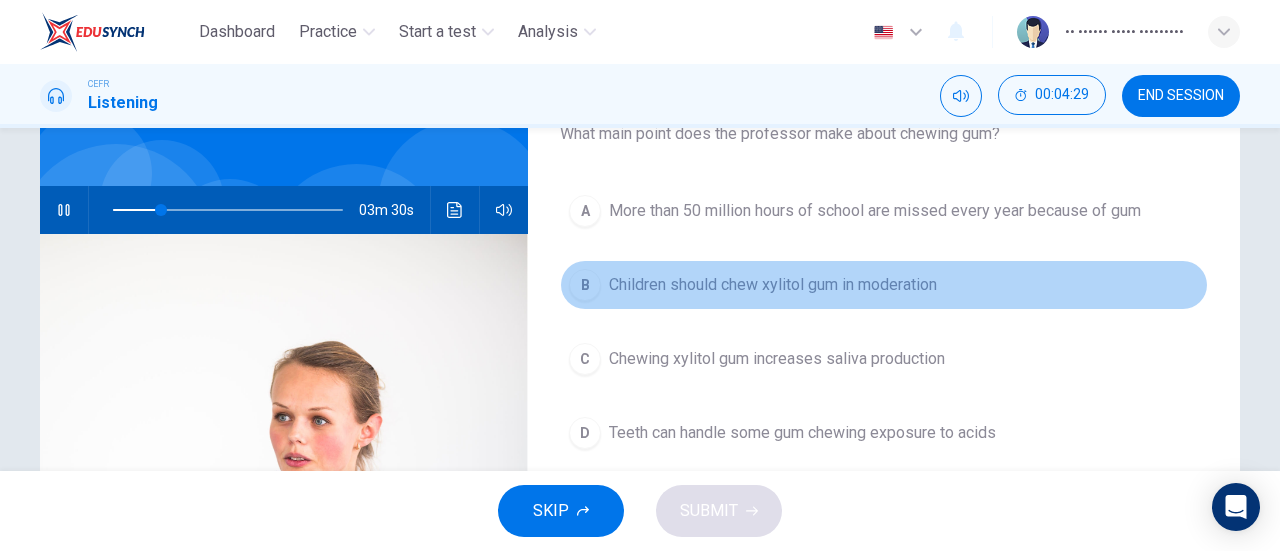 click on "Children should chew xylitol gum in moderation" at bounding box center (875, 211) 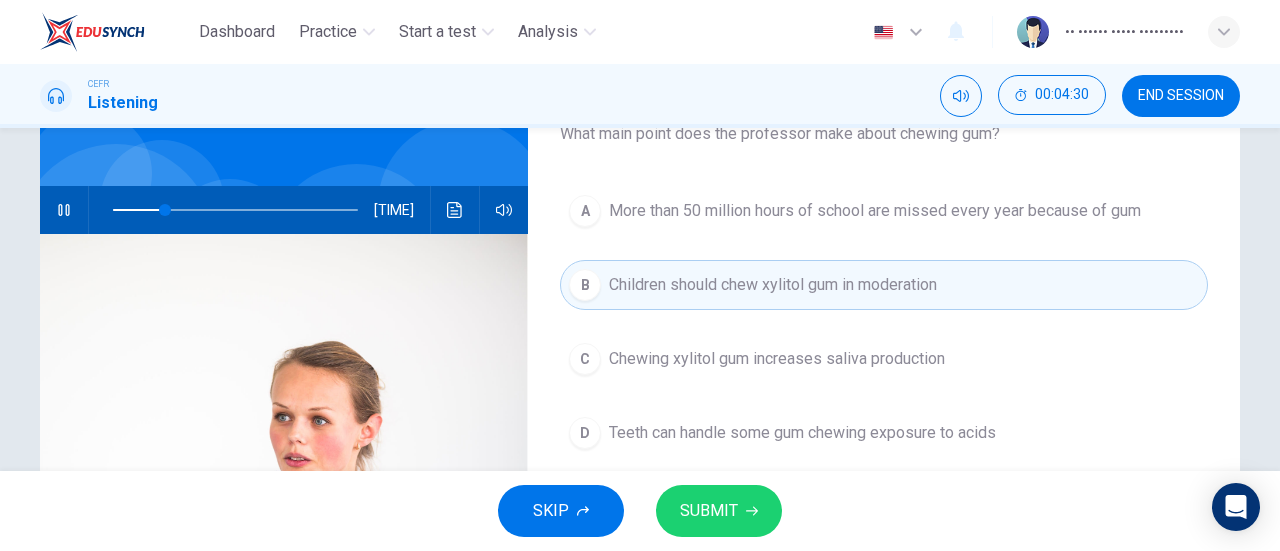 click on "SUBMIT" at bounding box center (719, 511) 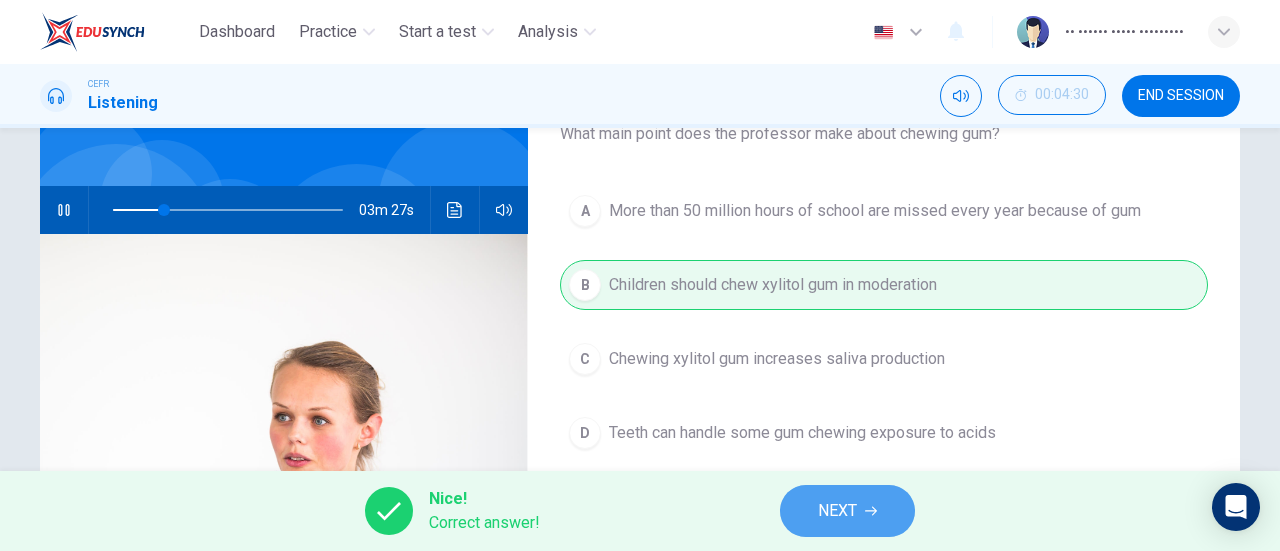 click on "NEXT" at bounding box center [847, 511] 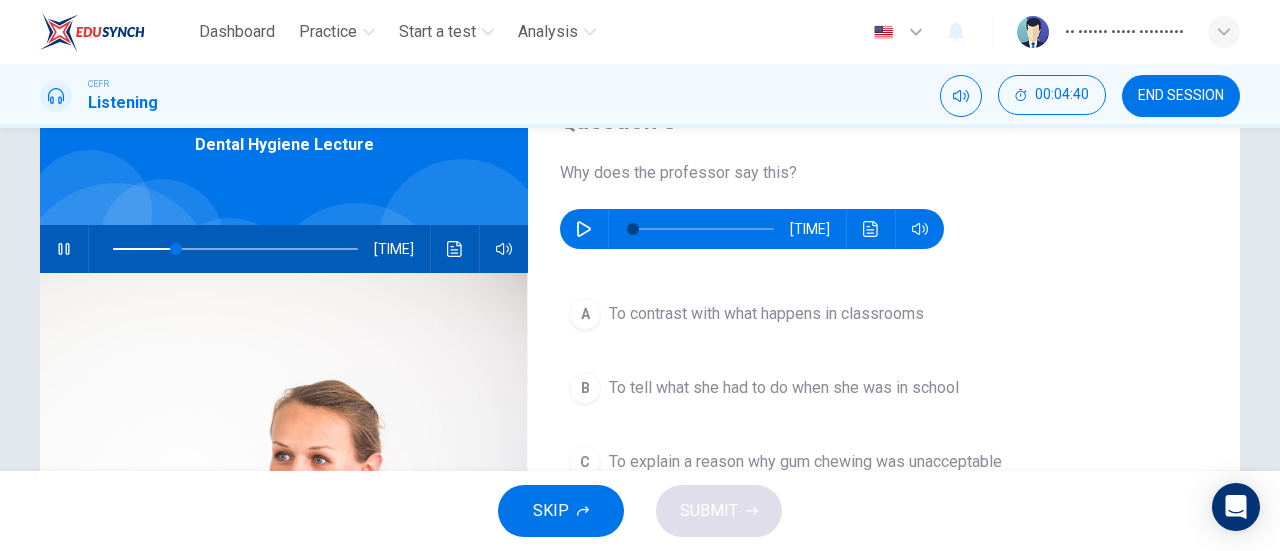 scroll, scrollTop: 102, scrollLeft: 0, axis: vertical 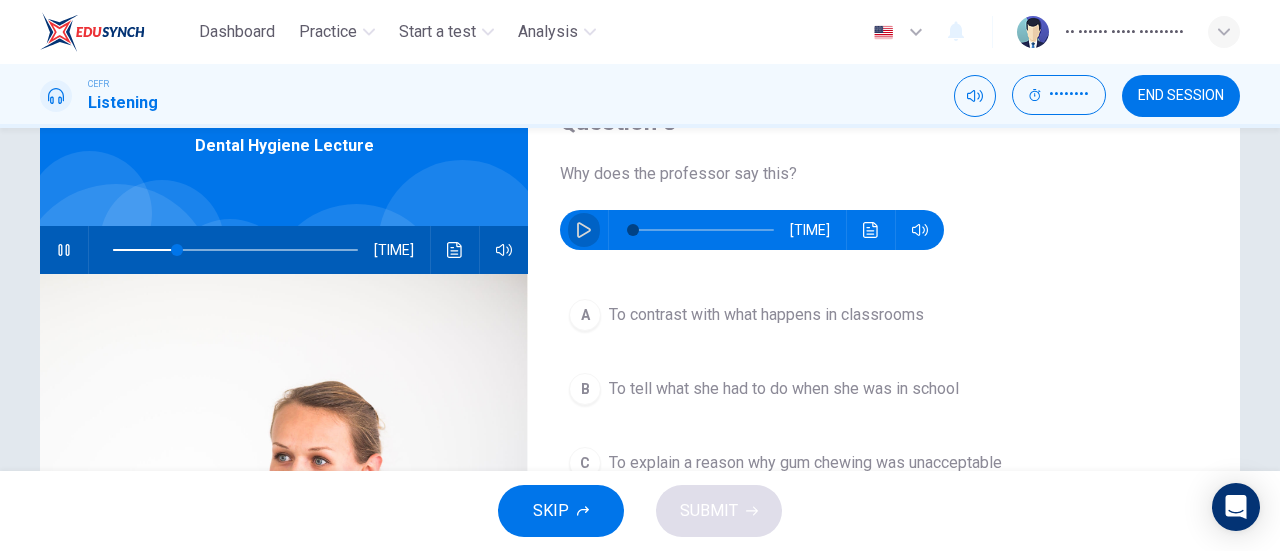 click at bounding box center (584, 230) 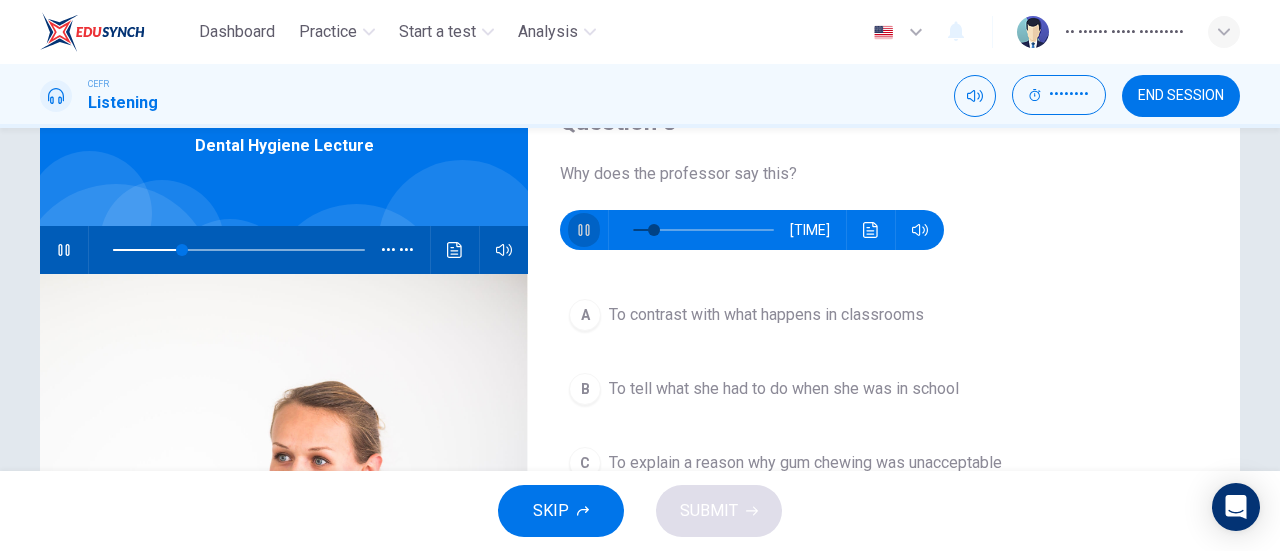click at bounding box center (583, 230) 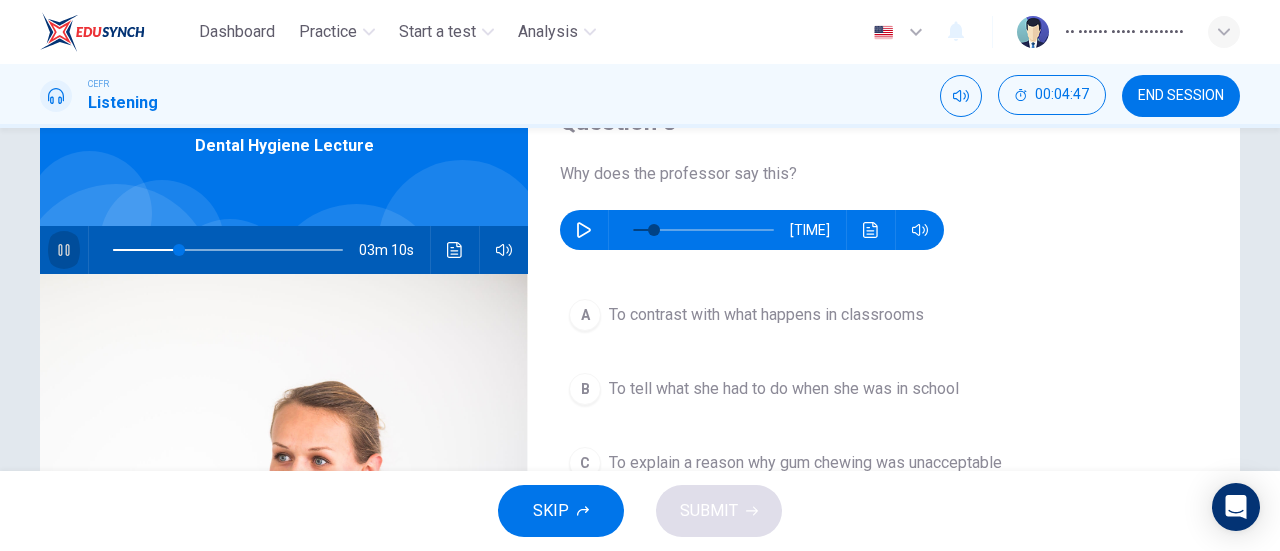 click at bounding box center (63, 250) 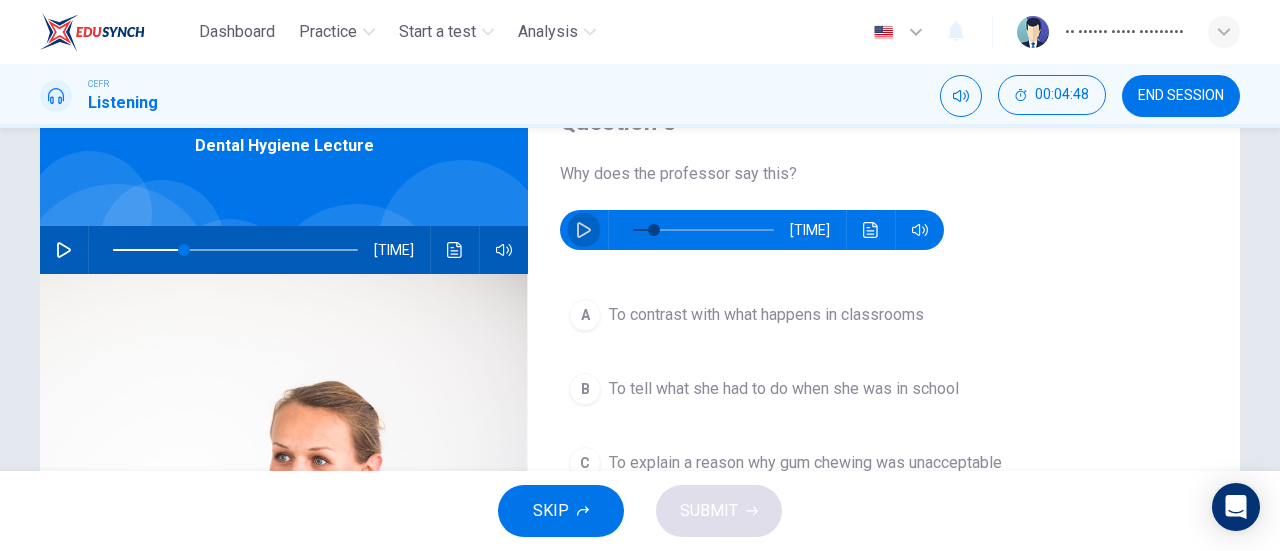 click at bounding box center [584, 230] 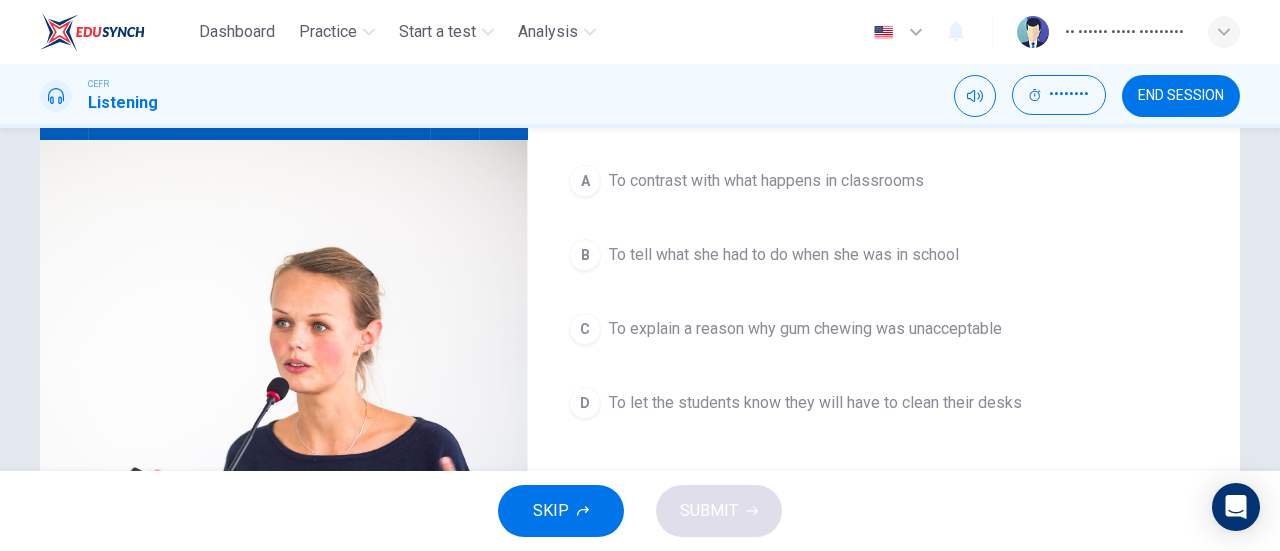 scroll, scrollTop: 235, scrollLeft: 0, axis: vertical 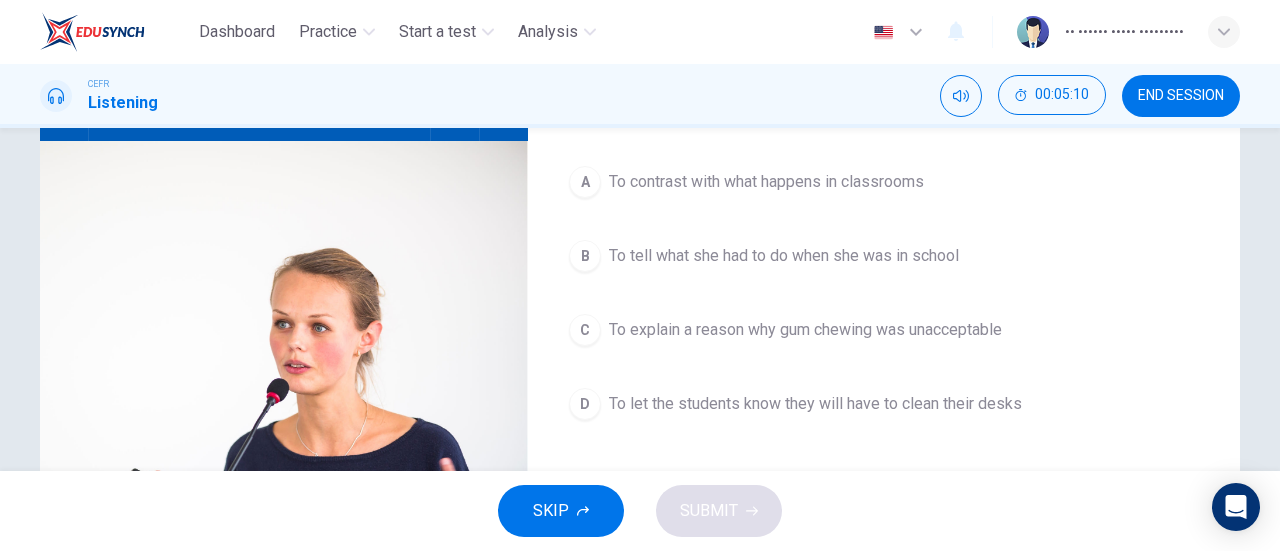 click on "To explain a reason why gum chewing was unacceptable" at bounding box center (766, 182) 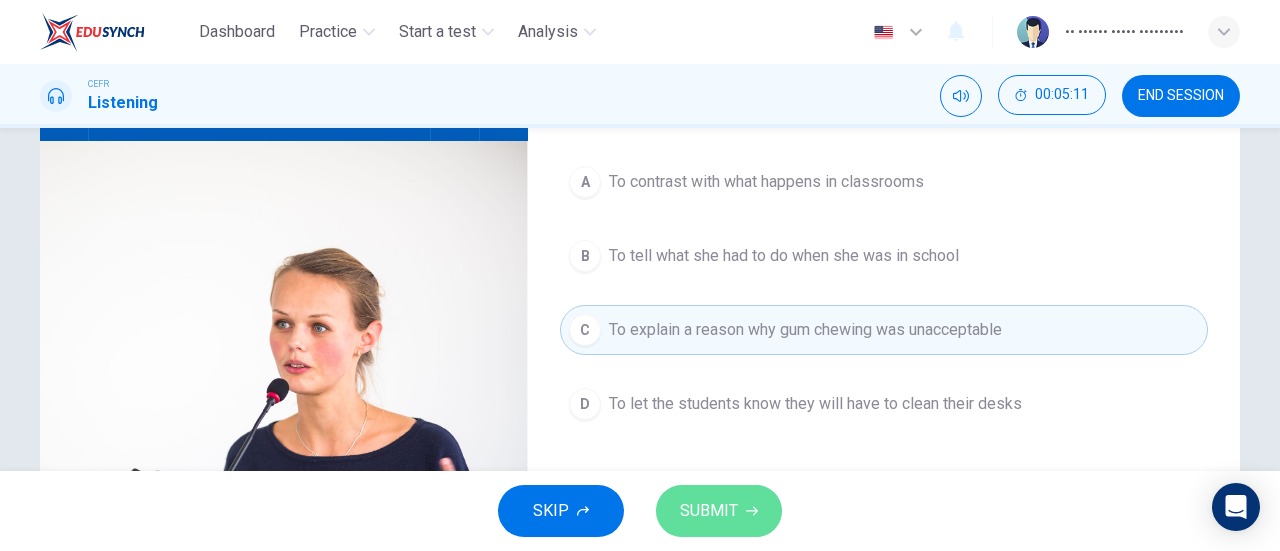 click on "SUBMIT" at bounding box center [709, 511] 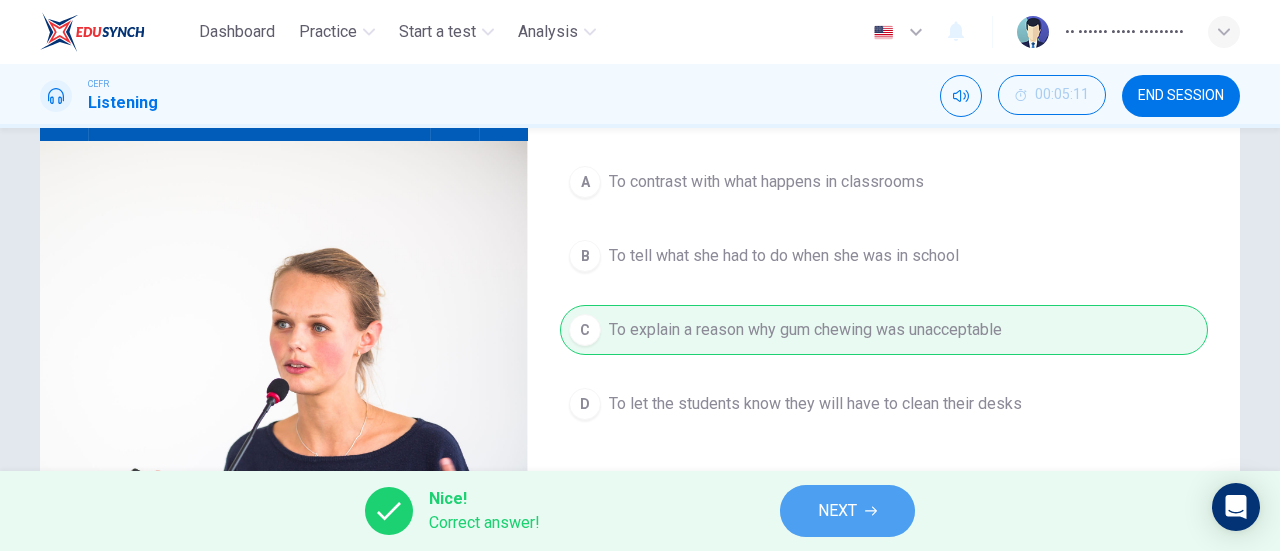 click at bounding box center (871, 511) 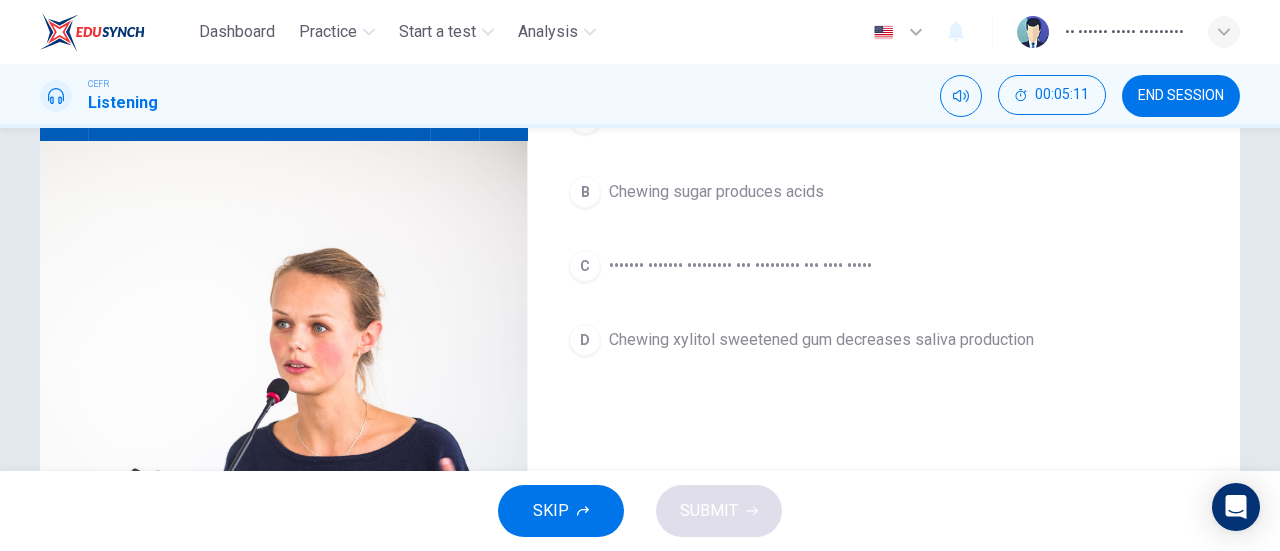 scroll, scrollTop: 0, scrollLeft: 0, axis: both 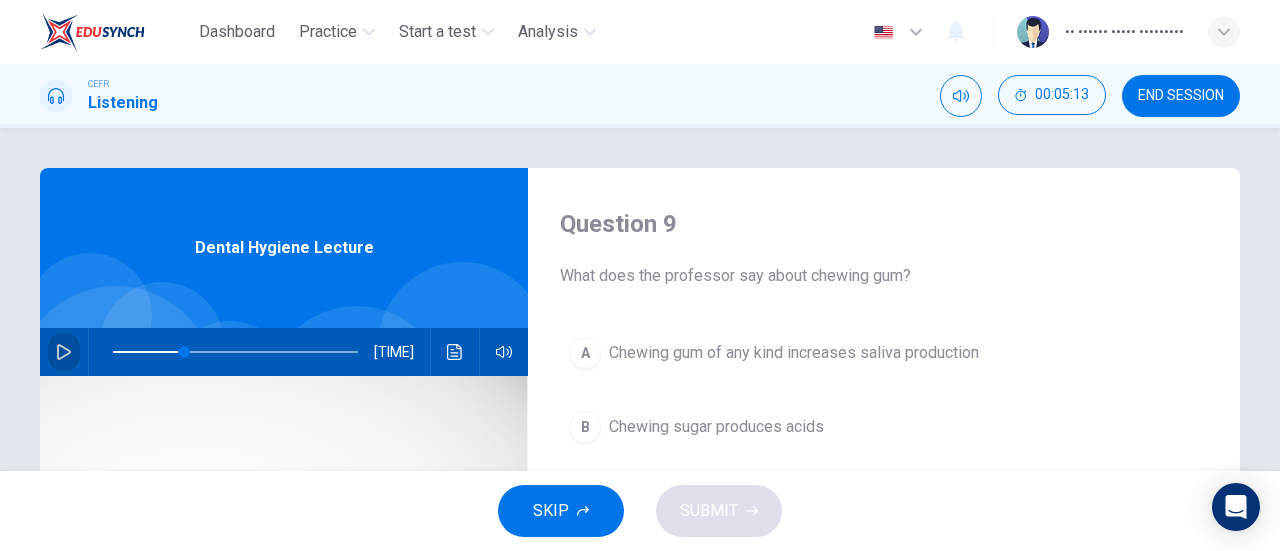 click at bounding box center [64, 352] 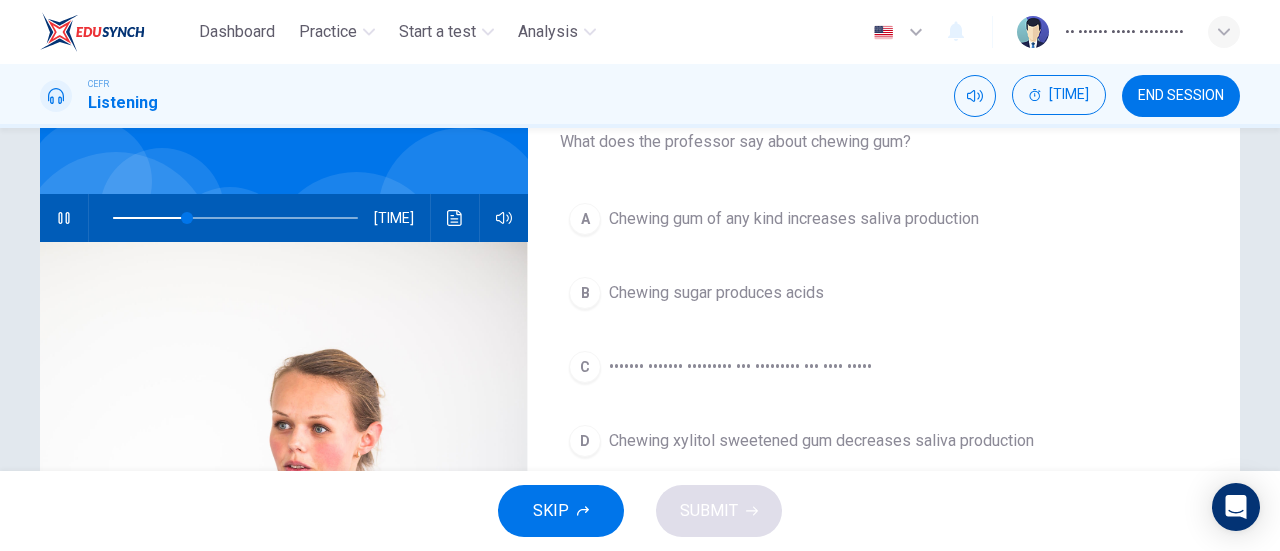 scroll, scrollTop: 132, scrollLeft: 0, axis: vertical 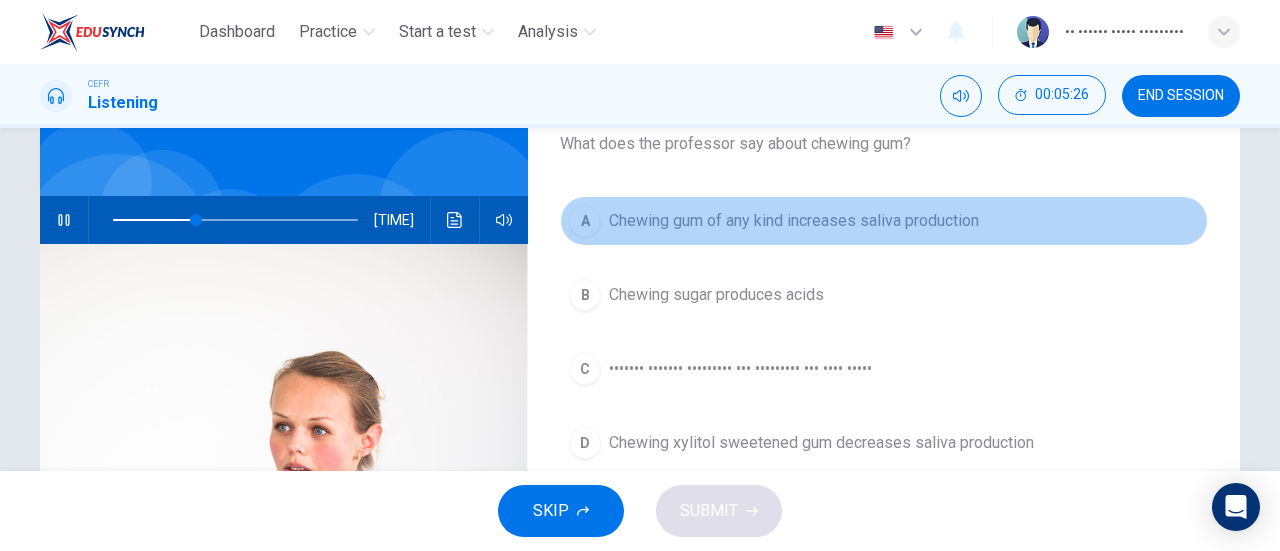 click on "A Chewing gum of any kind increases saliva production" at bounding box center [884, 221] 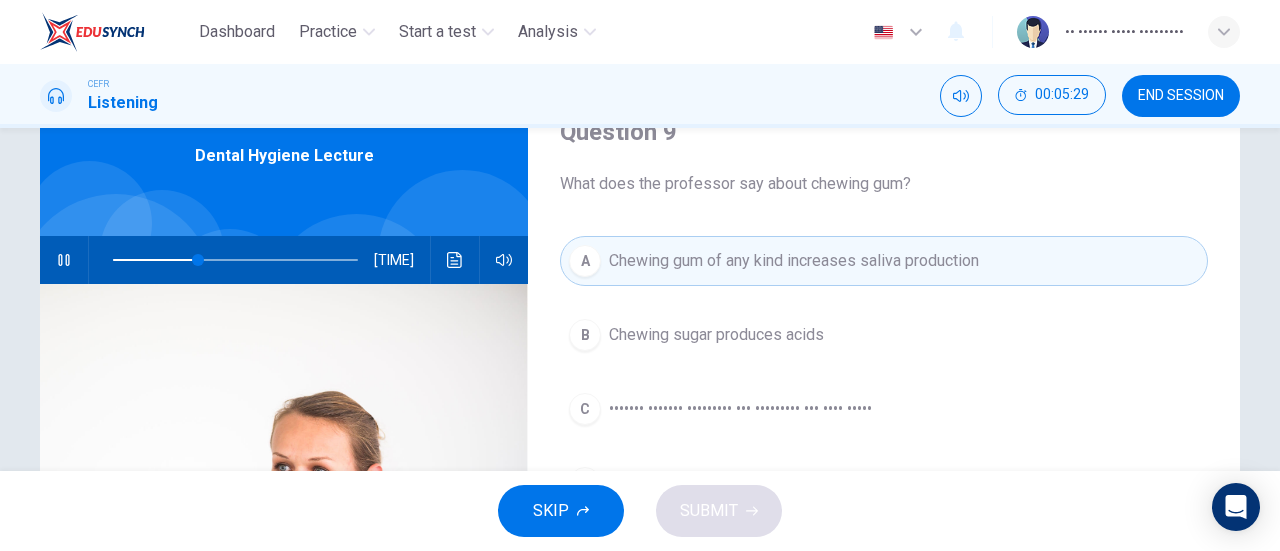 scroll, scrollTop: 94, scrollLeft: 0, axis: vertical 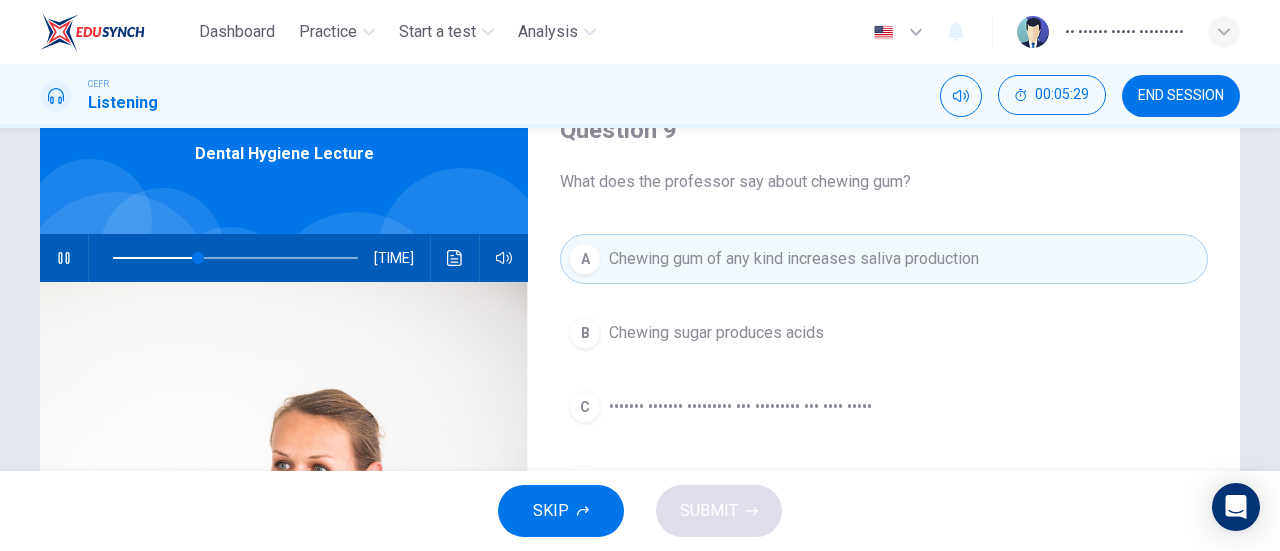 click on "Chewing gum of any kind increases saliva production" at bounding box center (794, 259) 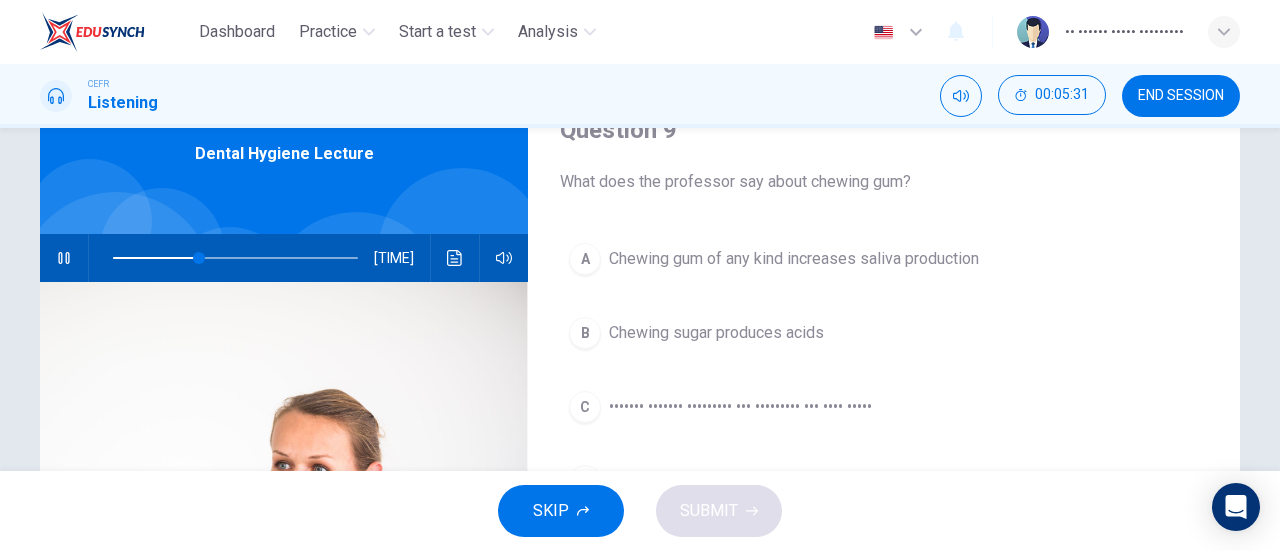 click on "A" at bounding box center [585, 259] 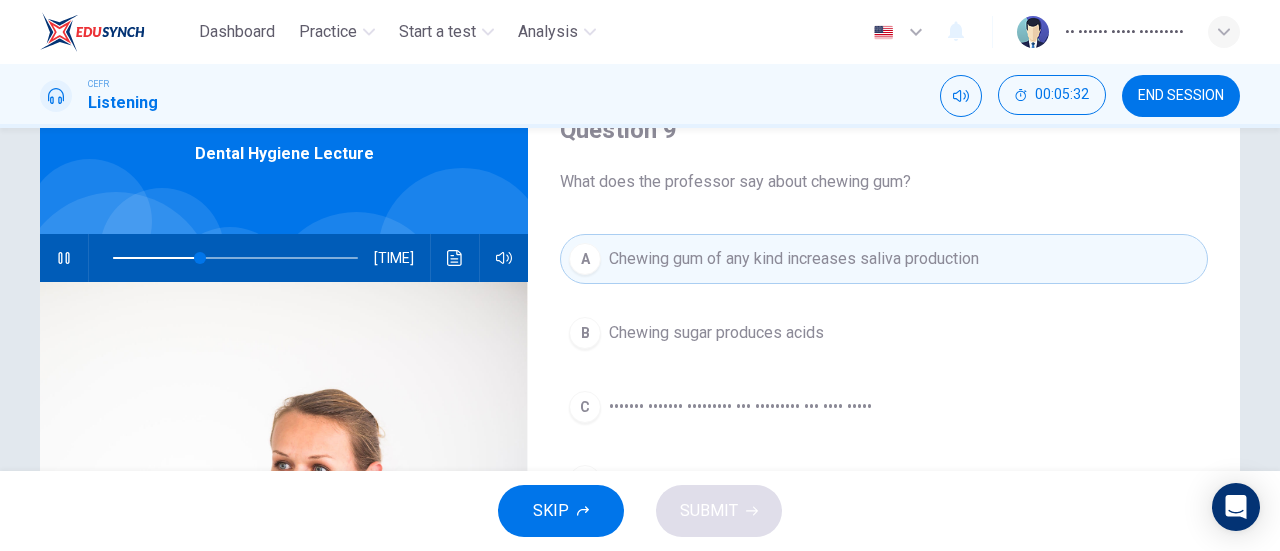 scroll, scrollTop: 209, scrollLeft: 0, axis: vertical 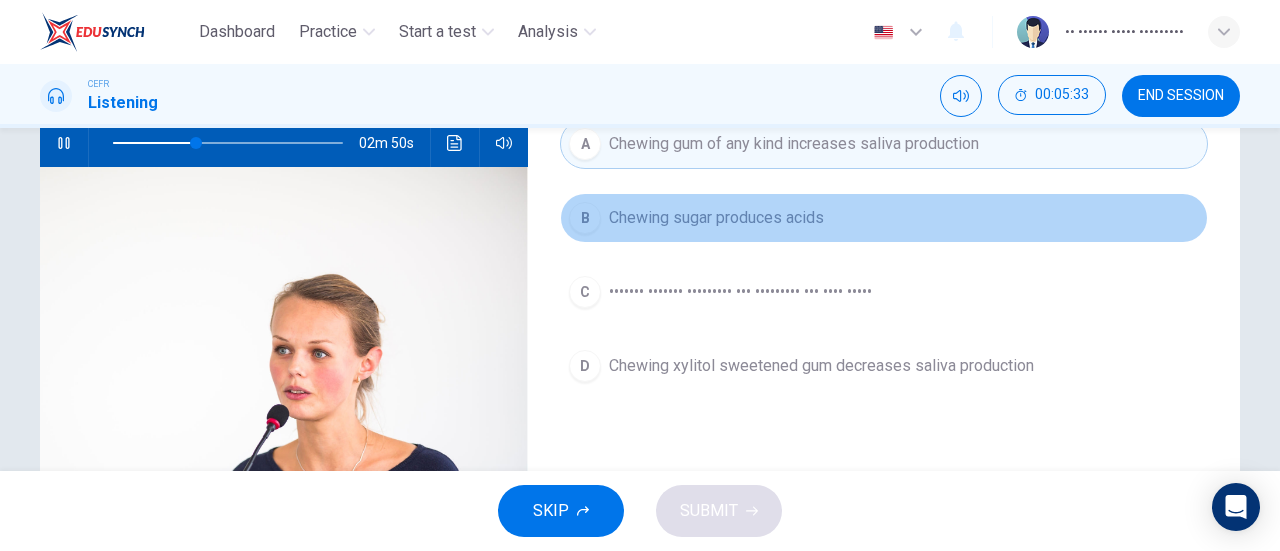 click on "Chewing sugar produces acids" at bounding box center (716, 218) 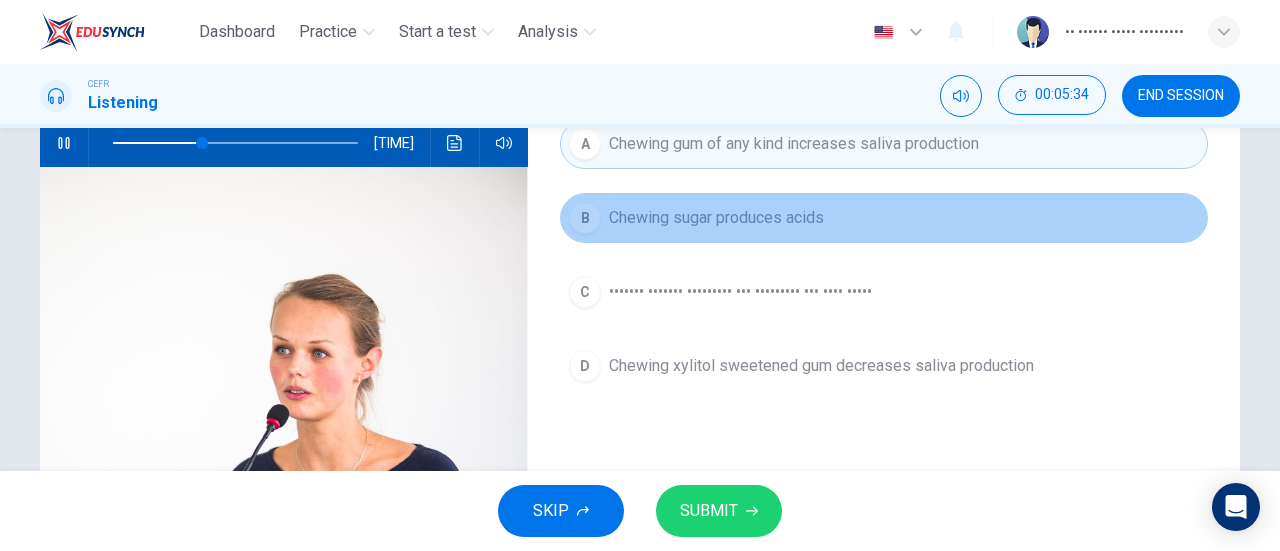 click on "Chewing sugar produces acids" at bounding box center [794, 144] 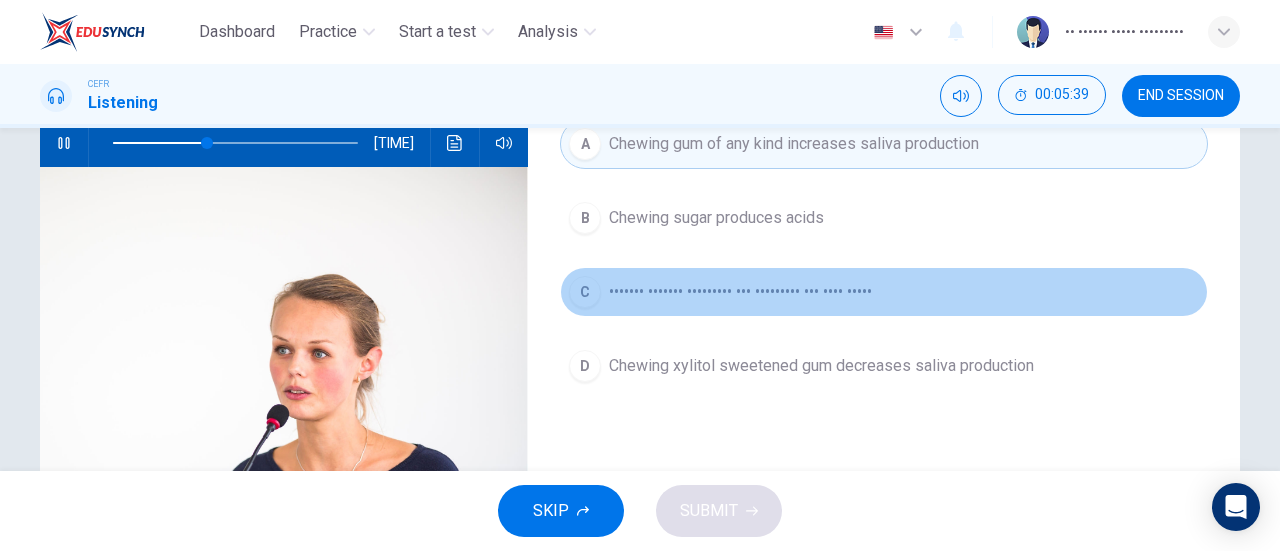 click on "C Chewing xylitol sweetened gum increases the acid level" at bounding box center [884, 292] 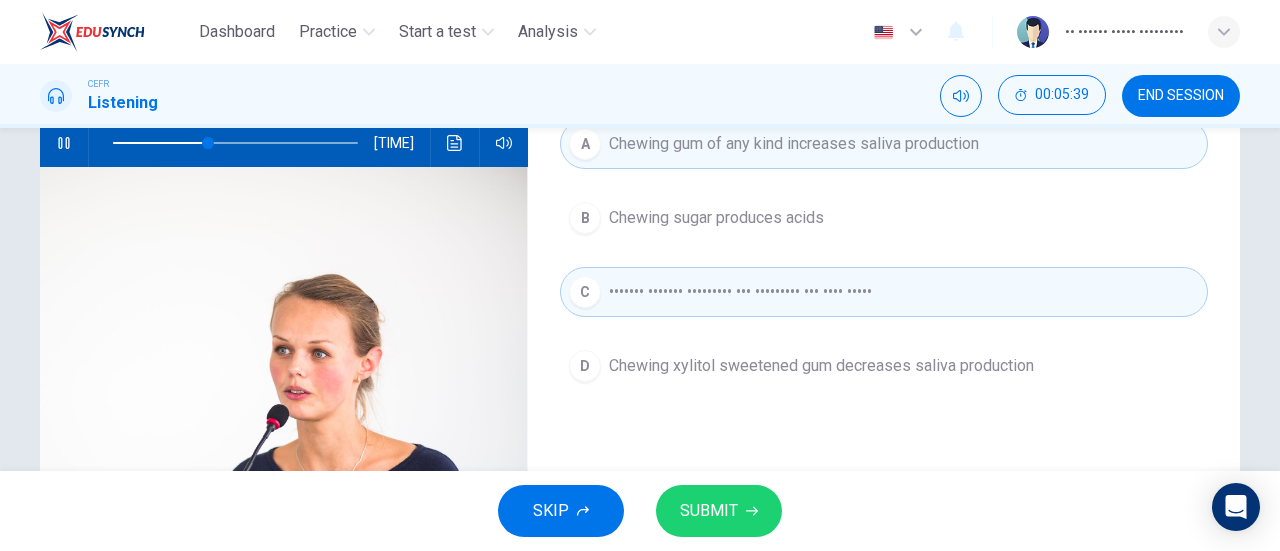scroll, scrollTop: 74, scrollLeft: 0, axis: vertical 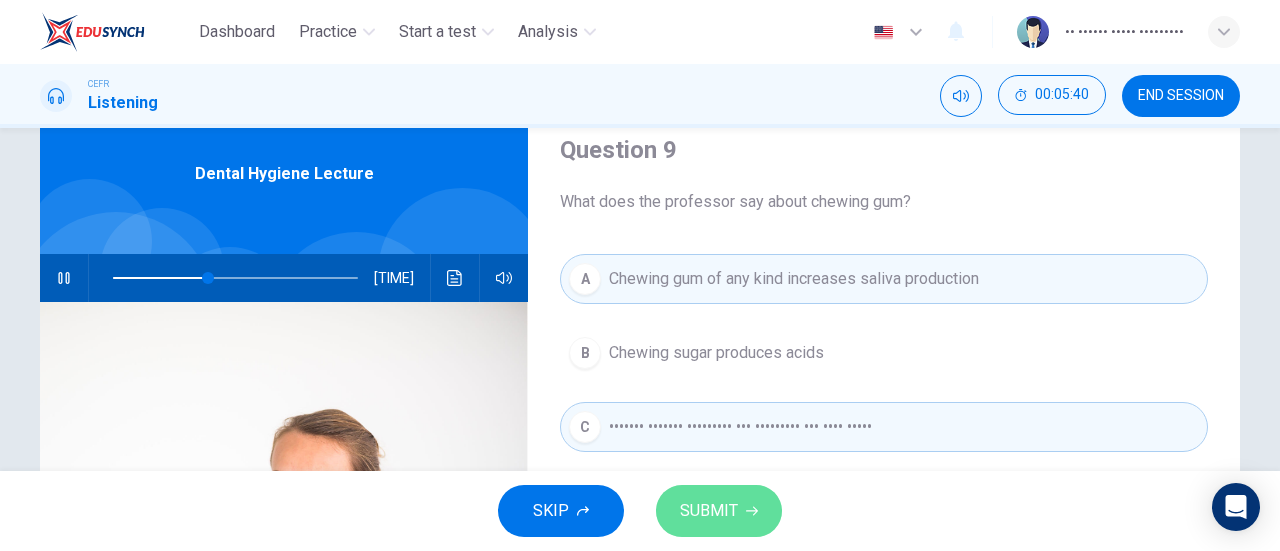 click on "SUBMIT" at bounding box center [709, 511] 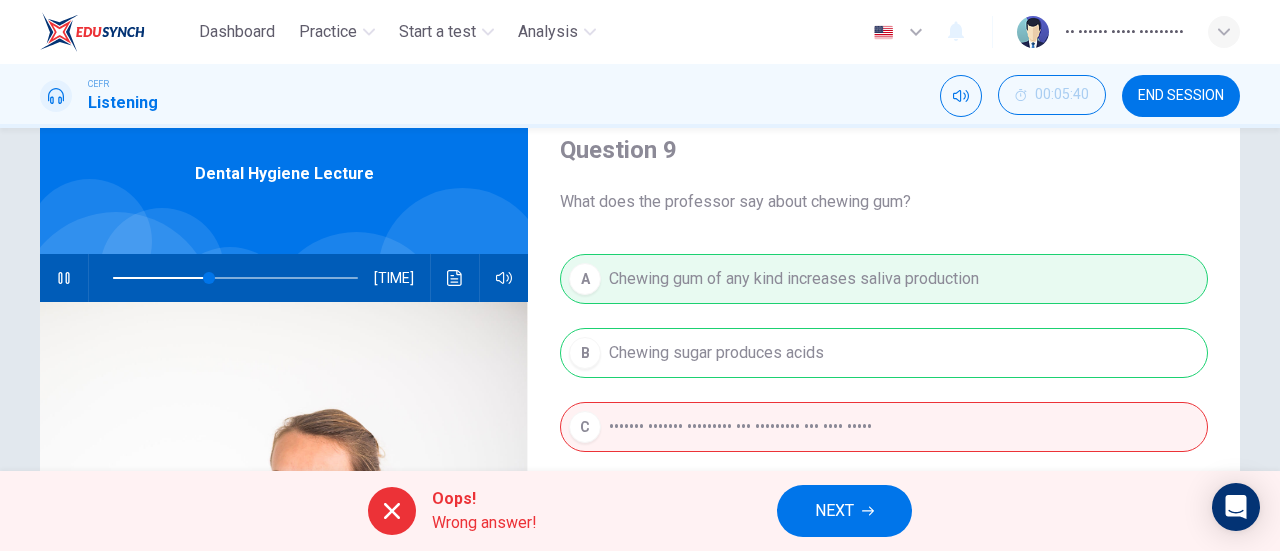 scroll, scrollTop: 129, scrollLeft: 0, axis: vertical 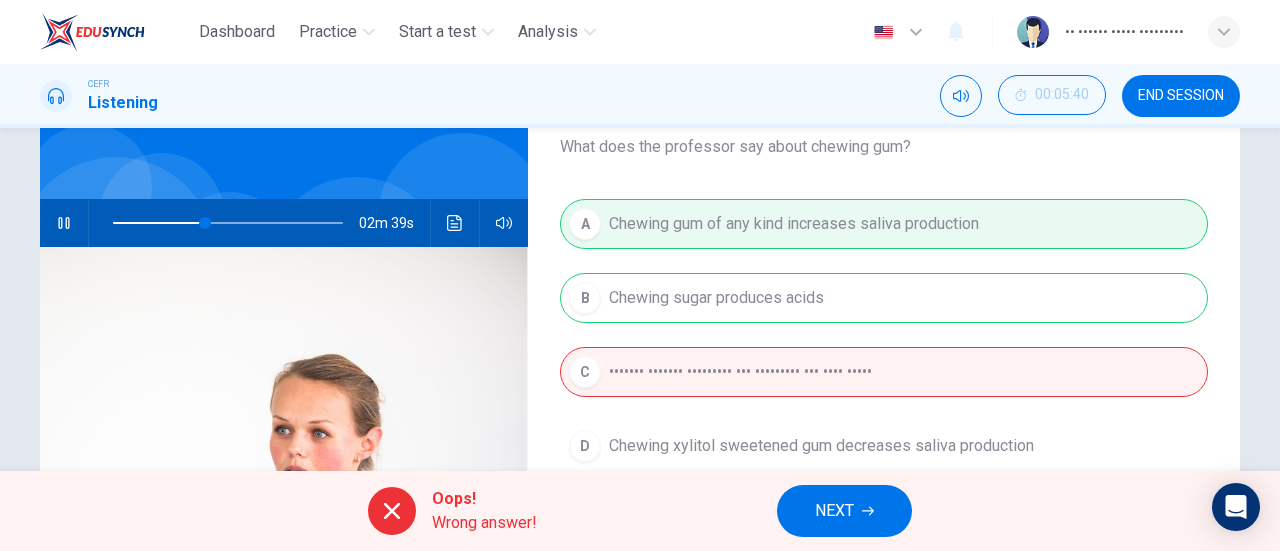 click on "NEXT" at bounding box center [834, 511] 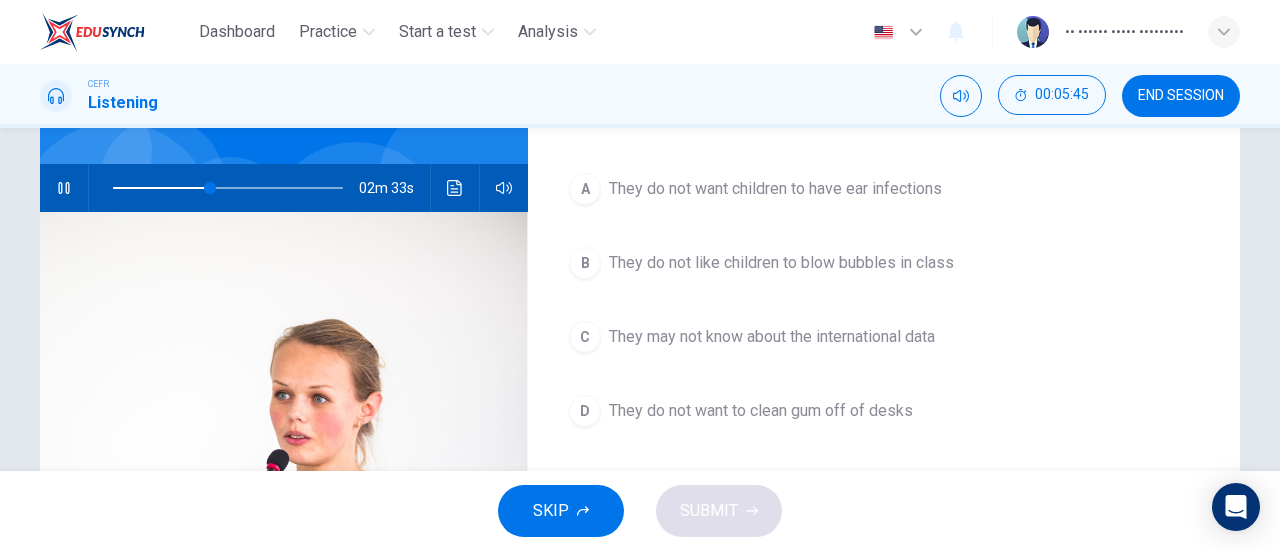 scroll, scrollTop: 165, scrollLeft: 0, axis: vertical 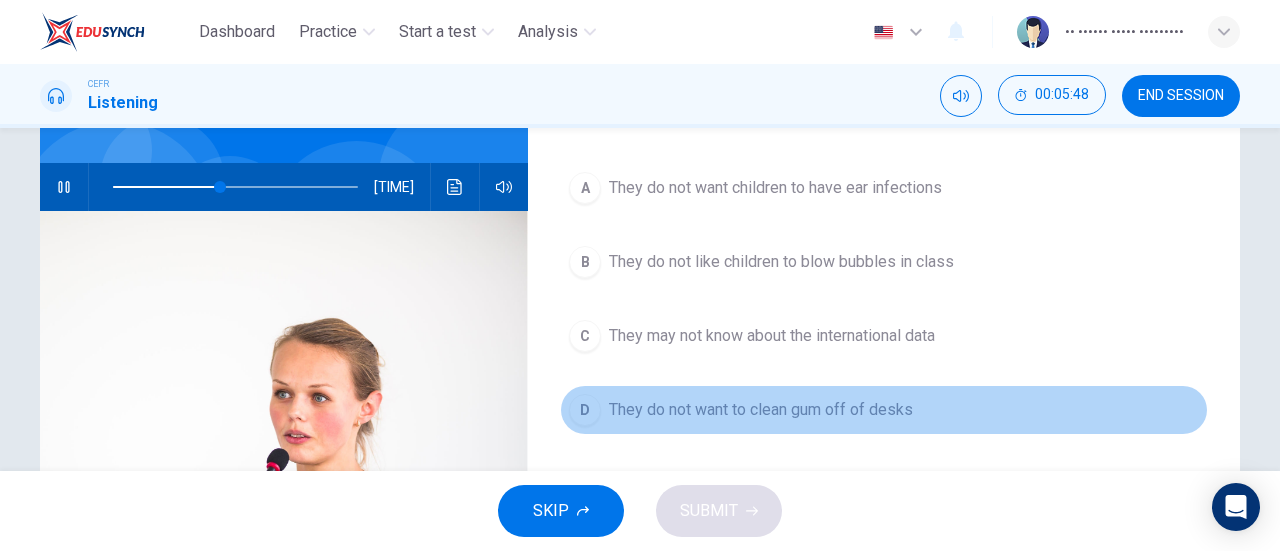 click on "They do not want to clean gum off of desks" at bounding box center (775, 188) 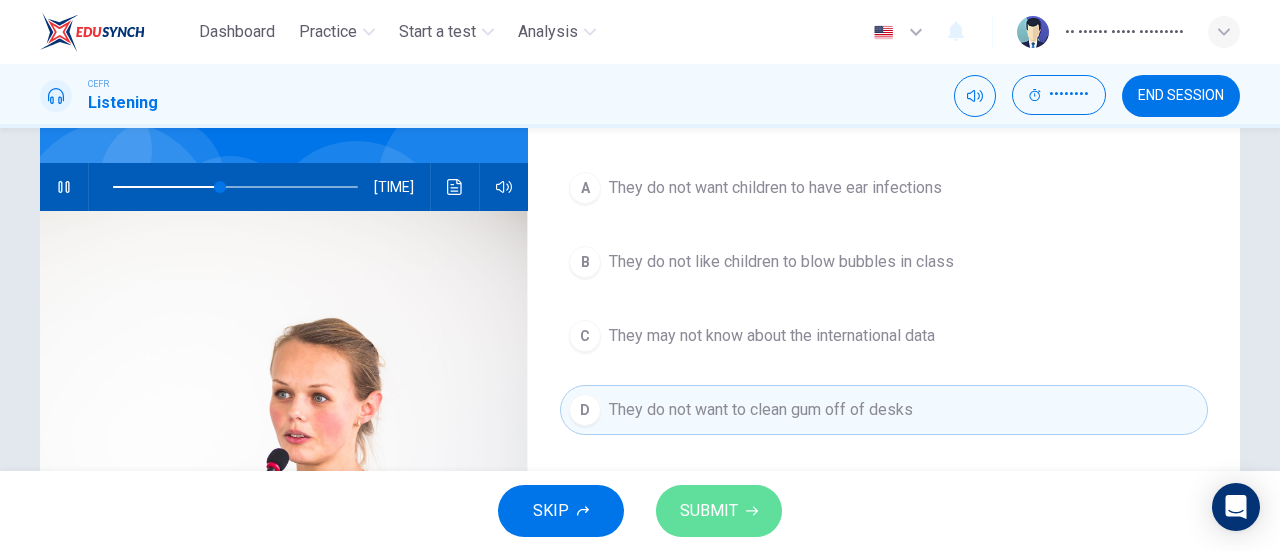 click on "SUBMIT" at bounding box center (719, 511) 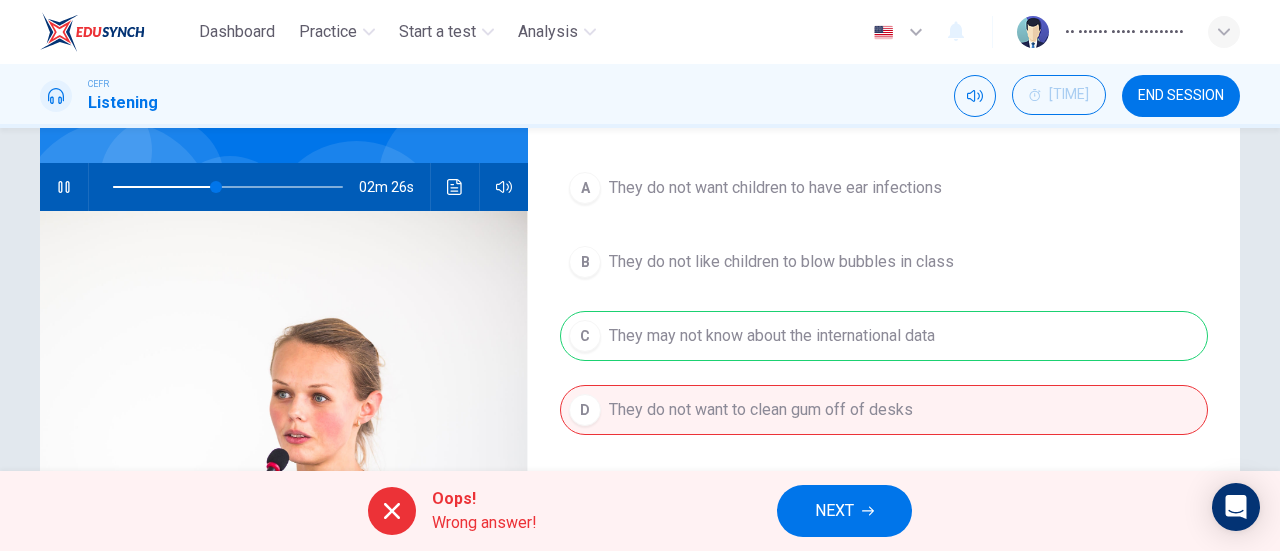 click on "NEXT" at bounding box center [834, 511] 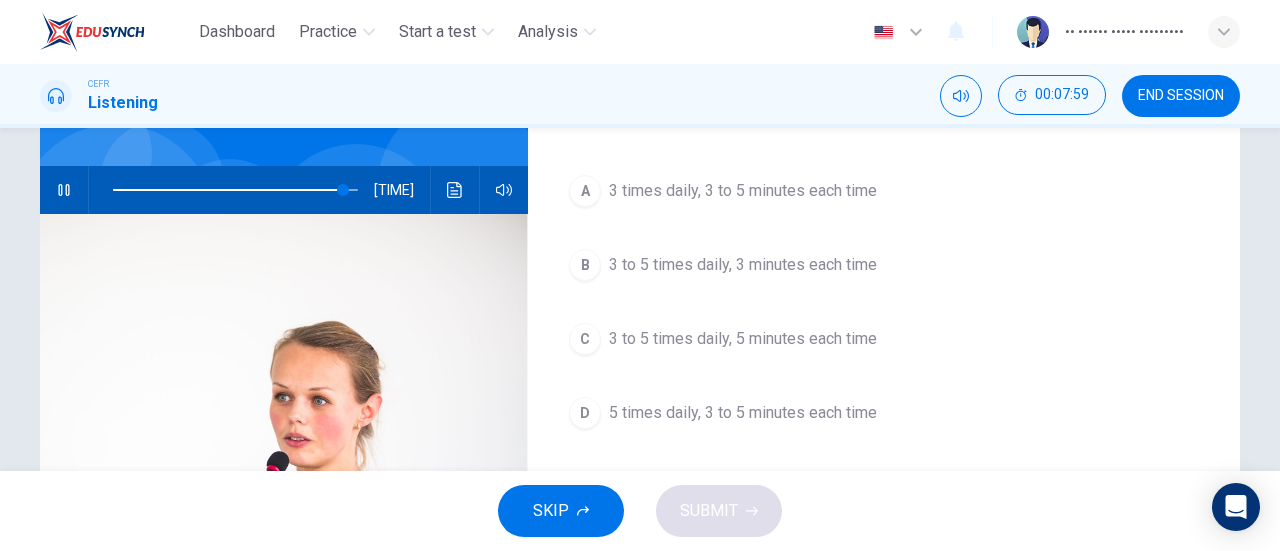 scroll, scrollTop: 163, scrollLeft: 0, axis: vertical 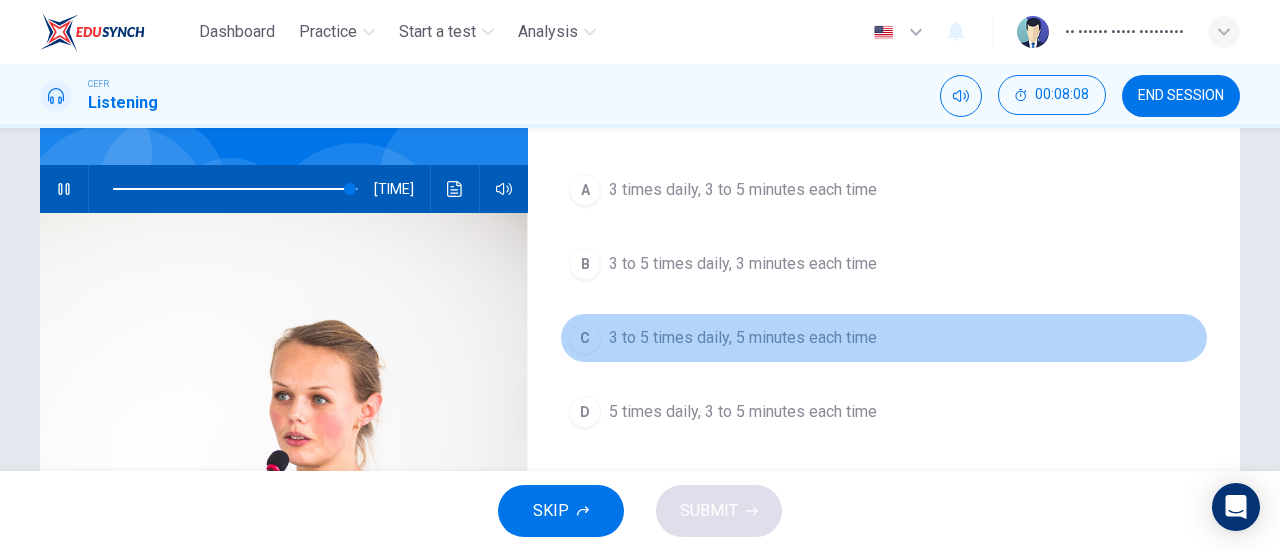 click on "3 to 5 times daily, 5 minutes each time" at bounding box center [837, 190] 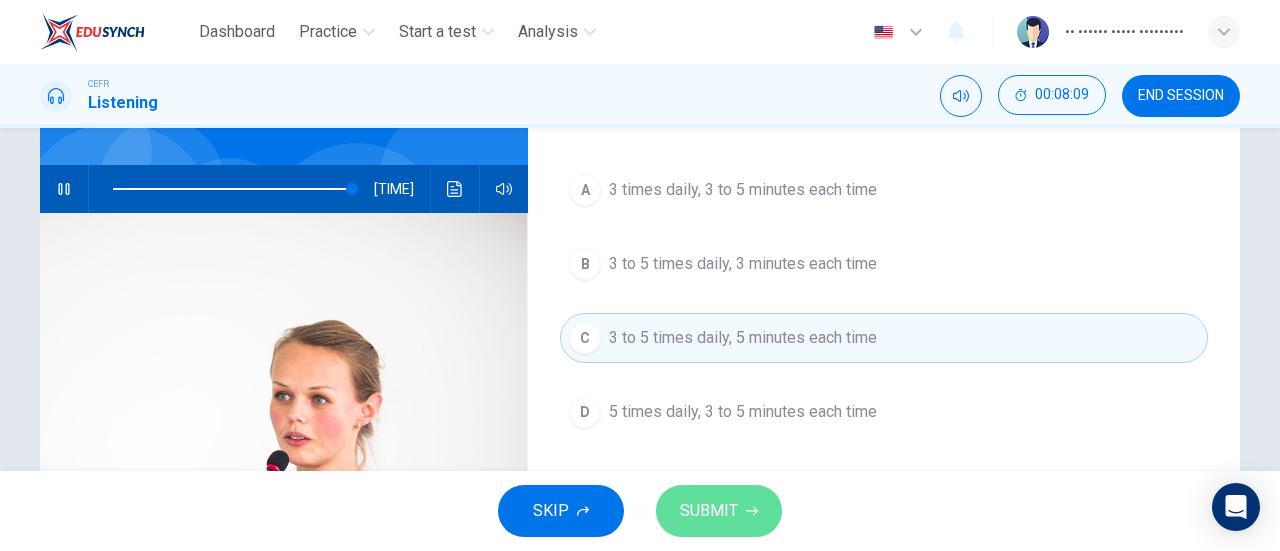 click on "SUBMIT" at bounding box center [709, 511] 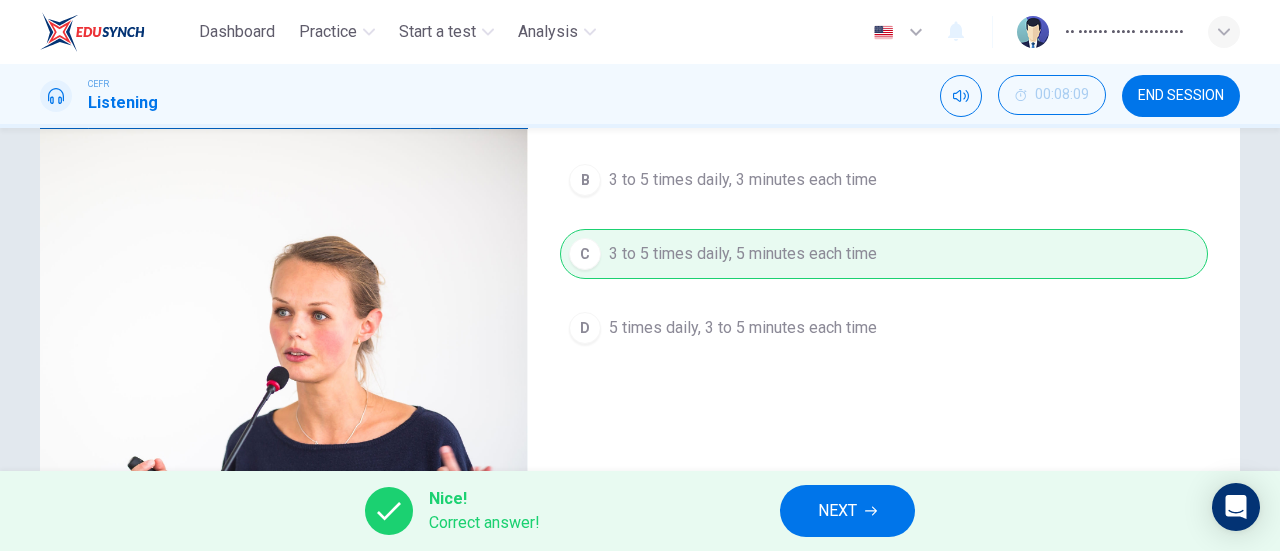 scroll, scrollTop: 248, scrollLeft: 0, axis: vertical 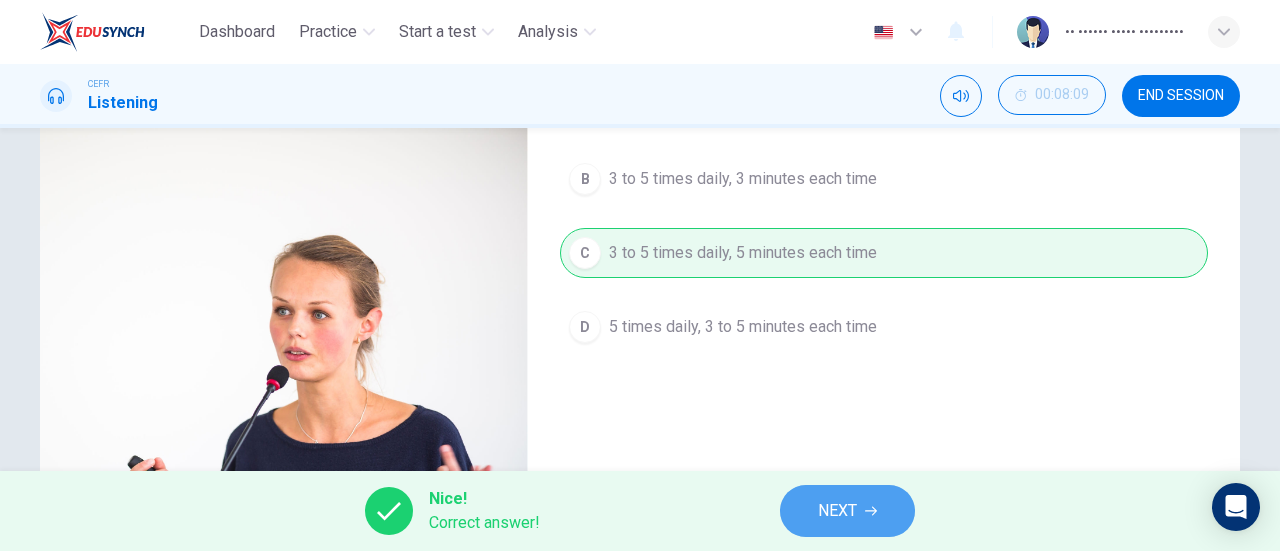 click on "NEXT" at bounding box center (847, 511) 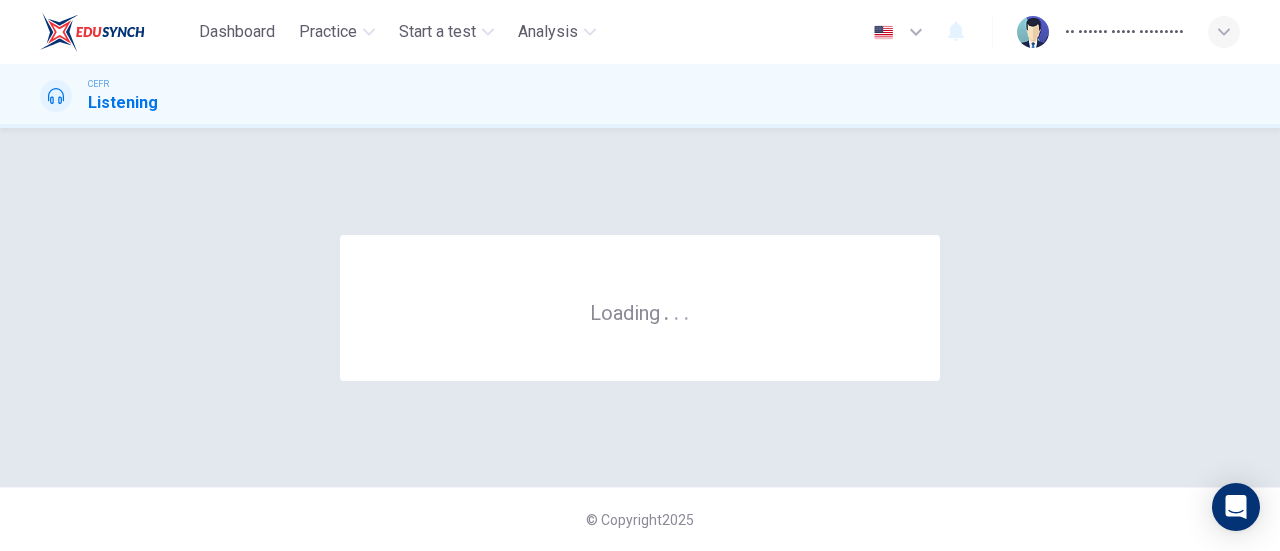 scroll, scrollTop: 0, scrollLeft: 0, axis: both 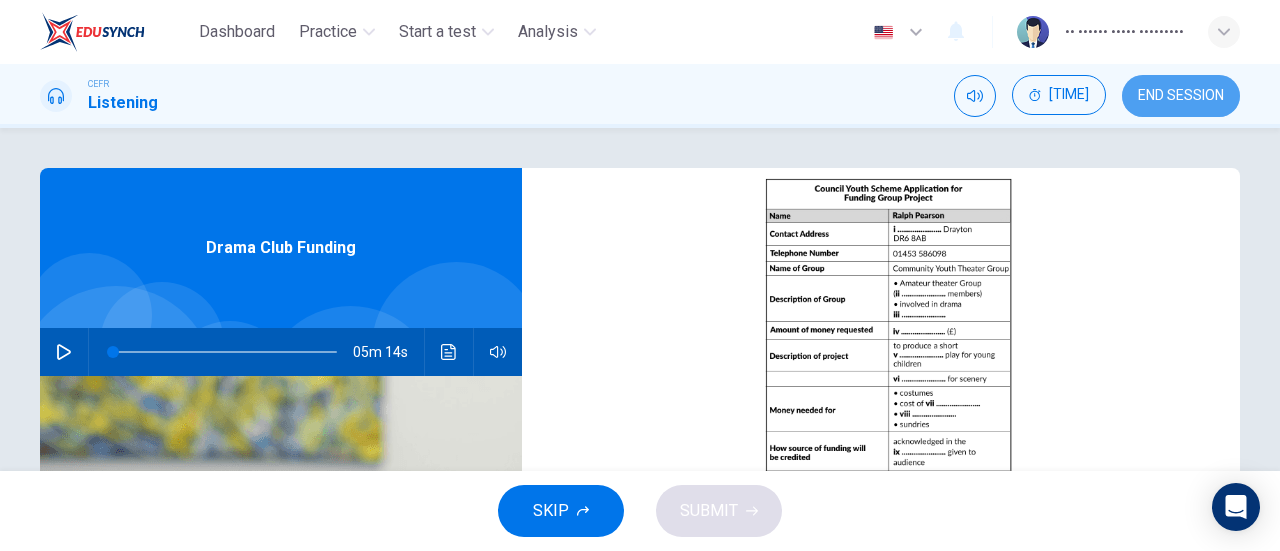 click on "END SESSION" at bounding box center [1181, 96] 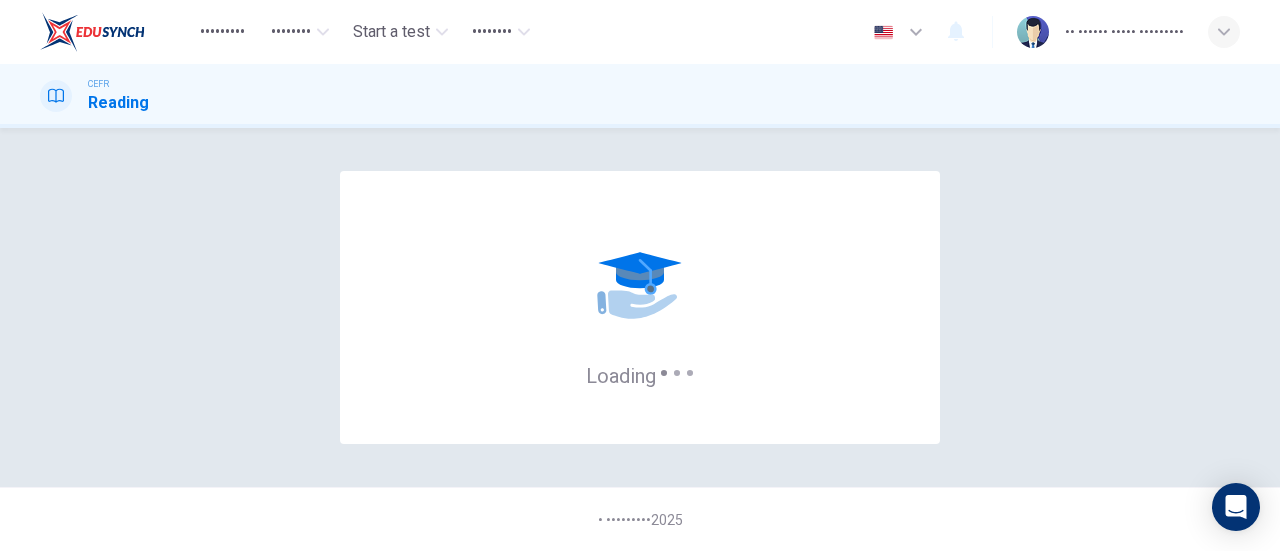 scroll, scrollTop: 0, scrollLeft: 0, axis: both 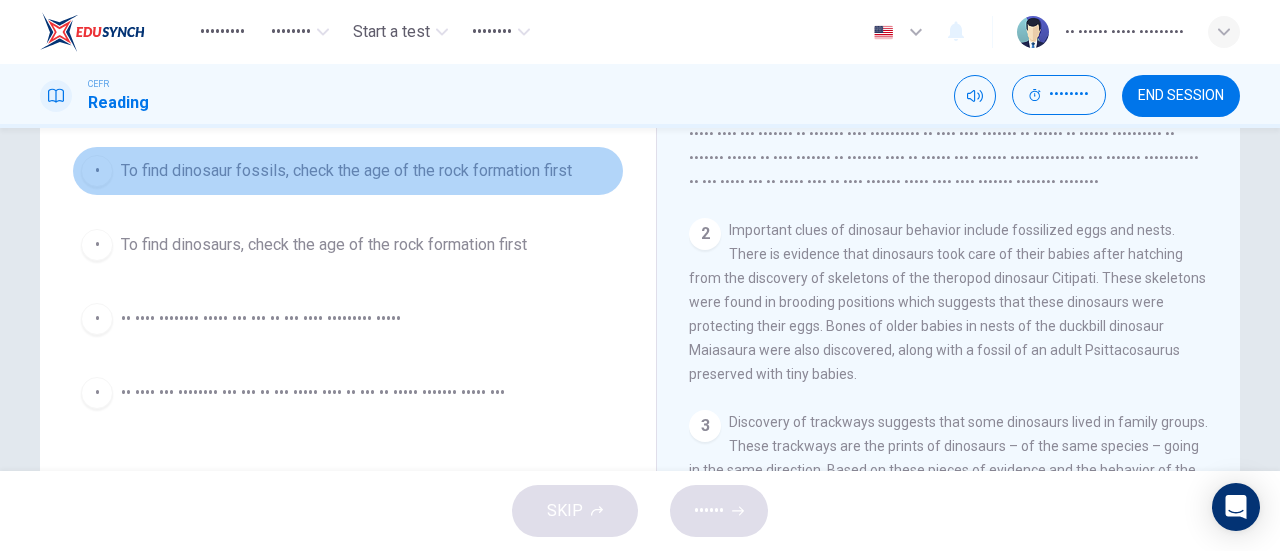 click on "To find dinosaur fossils, check the age of the rock formation first" at bounding box center (346, 171) 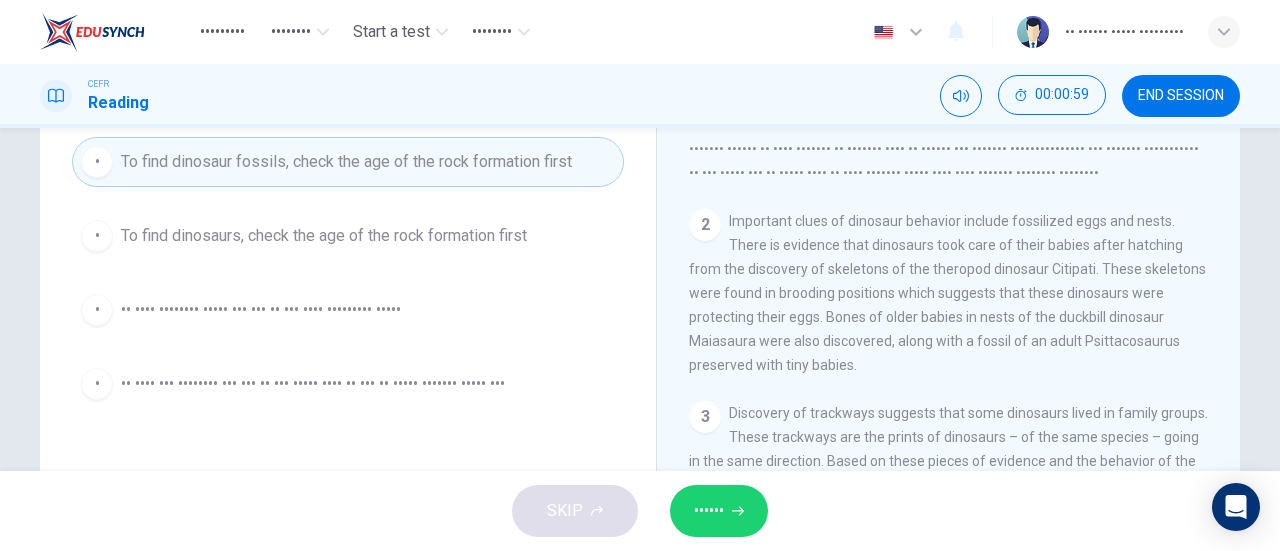 scroll, scrollTop: 193, scrollLeft: 0, axis: vertical 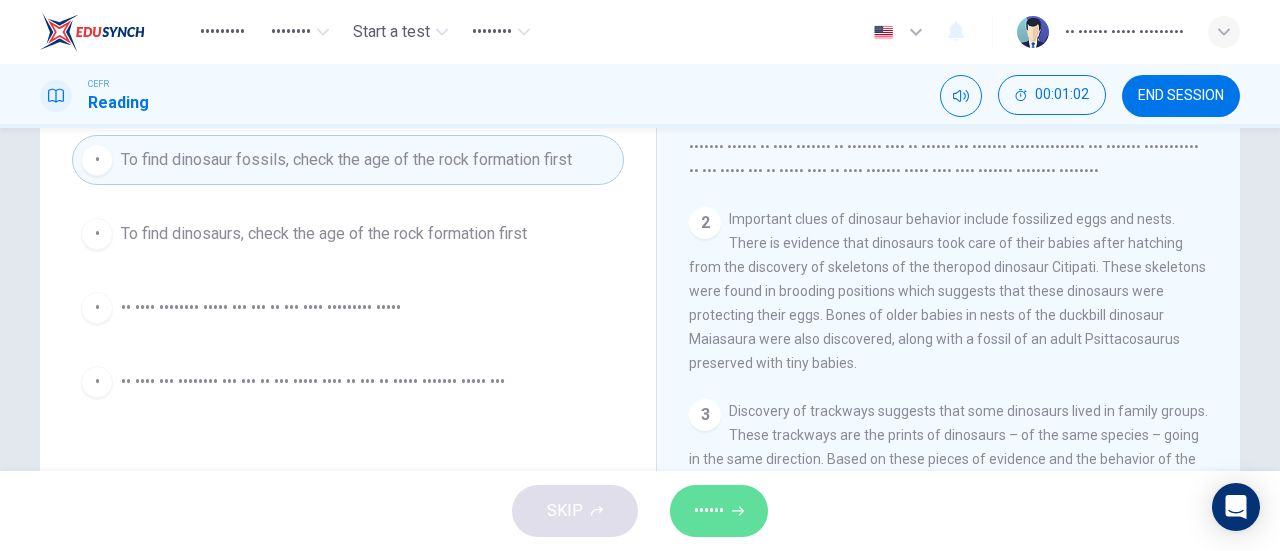 click on "SUBMIT" at bounding box center (719, 511) 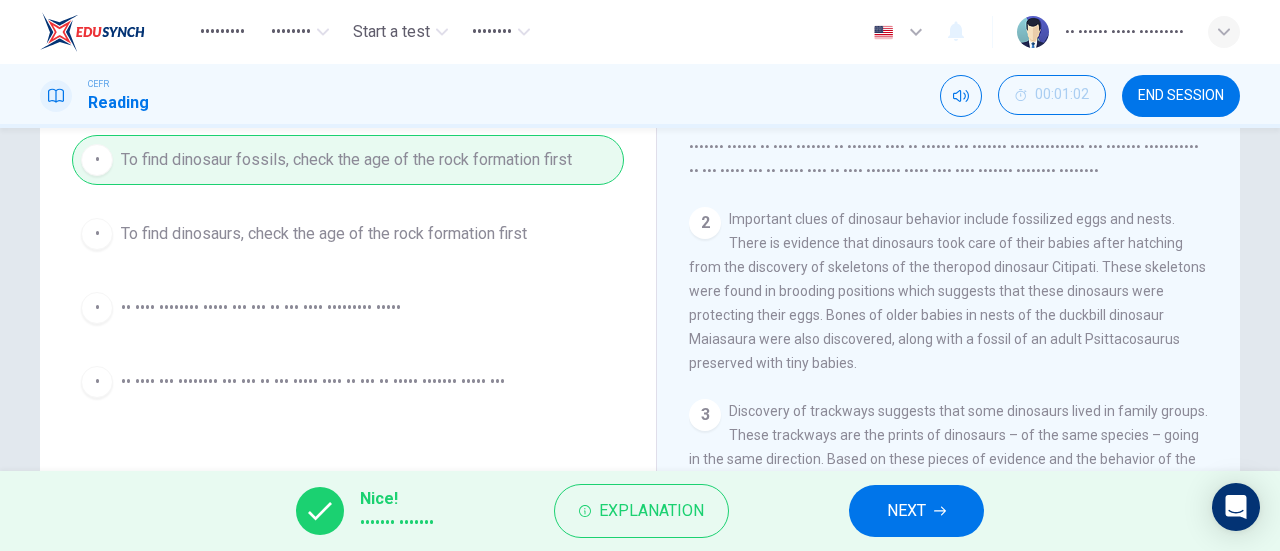click on "NEXT" at bounding box center (935, 511) 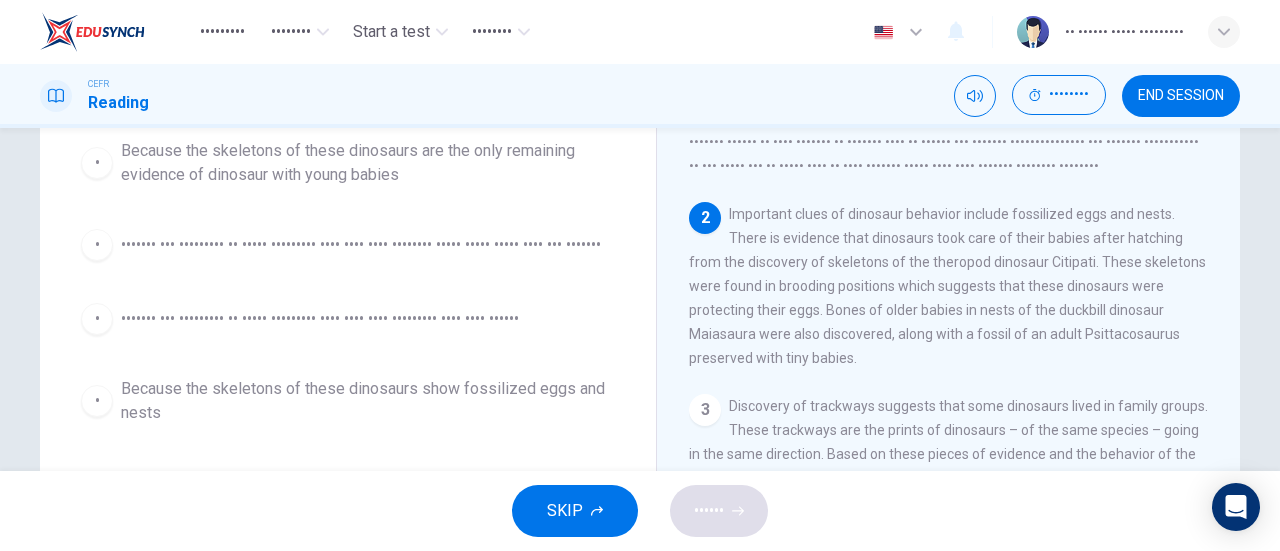 scroll, scrollTop: 200, scrollLeft: 0, axis: vertical 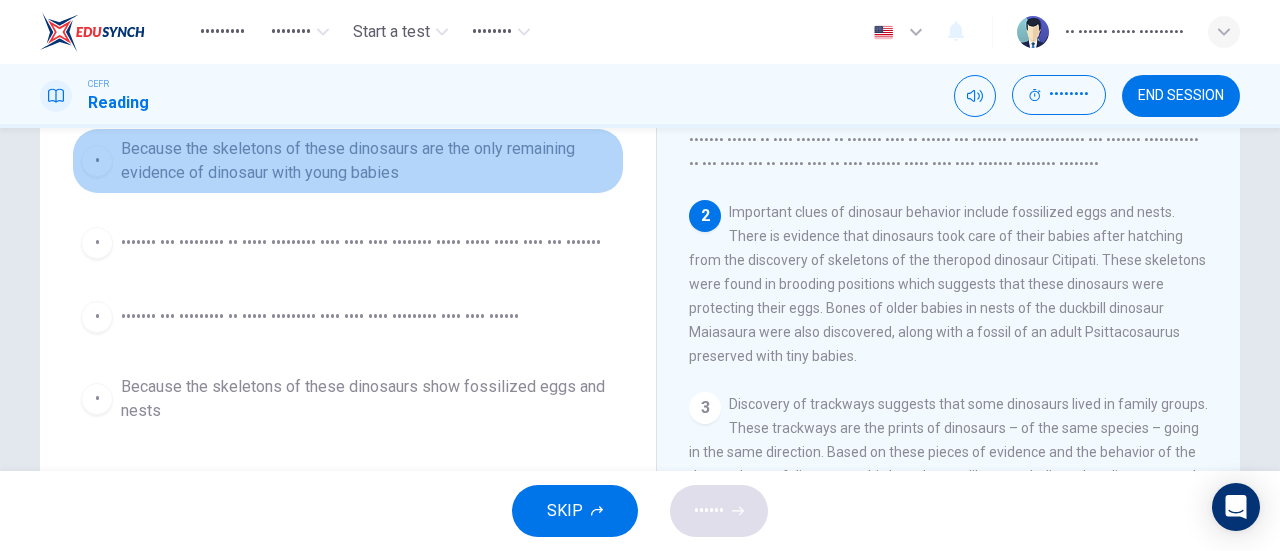 click on "Because the skeletons of these dinosaurs are the only remaining evidence of dinosaur with young babies" at bounding box center [368, 161] 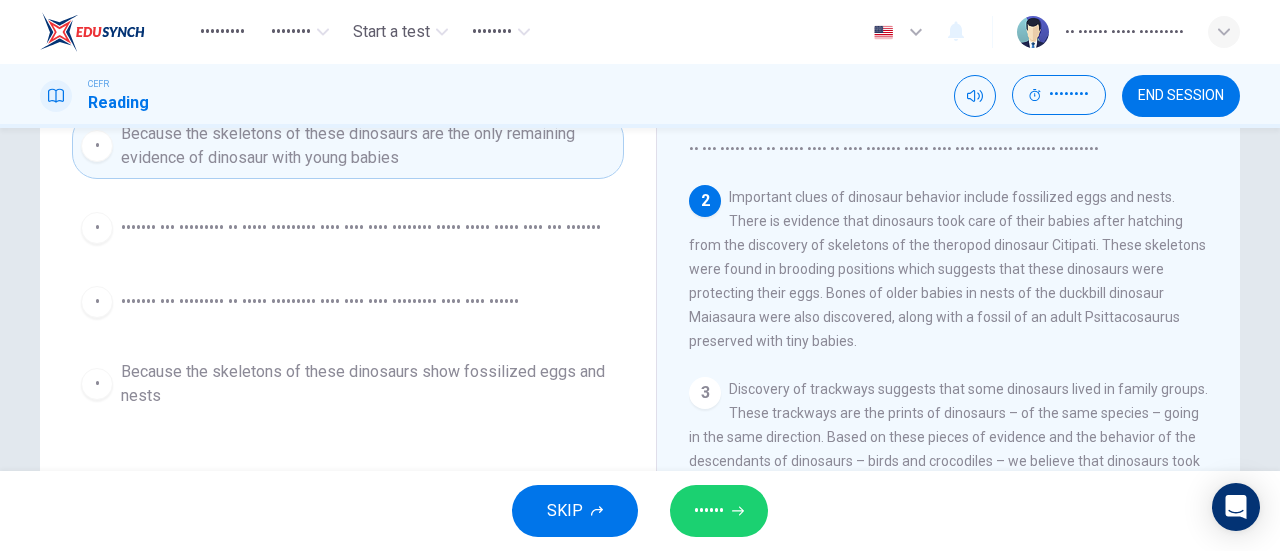 scroll, scrollTop: 217, scrollLeft: 0, axis: vertical 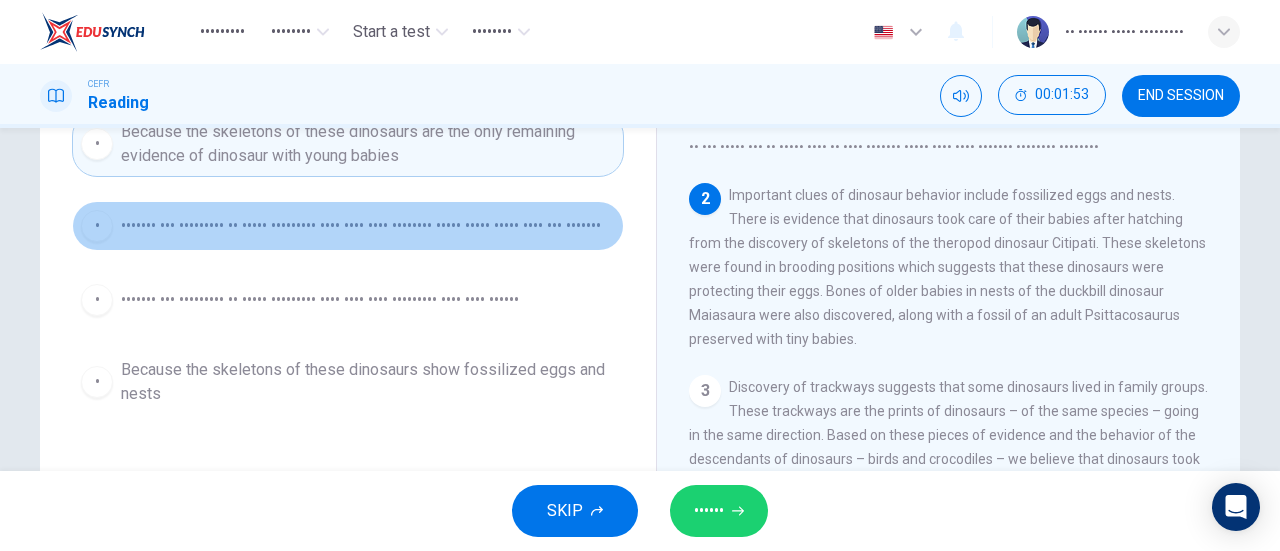click on "Because the skeletons of these dinosaurs show they were brooding their young after they had hatched" at bounding box center (368, 234) 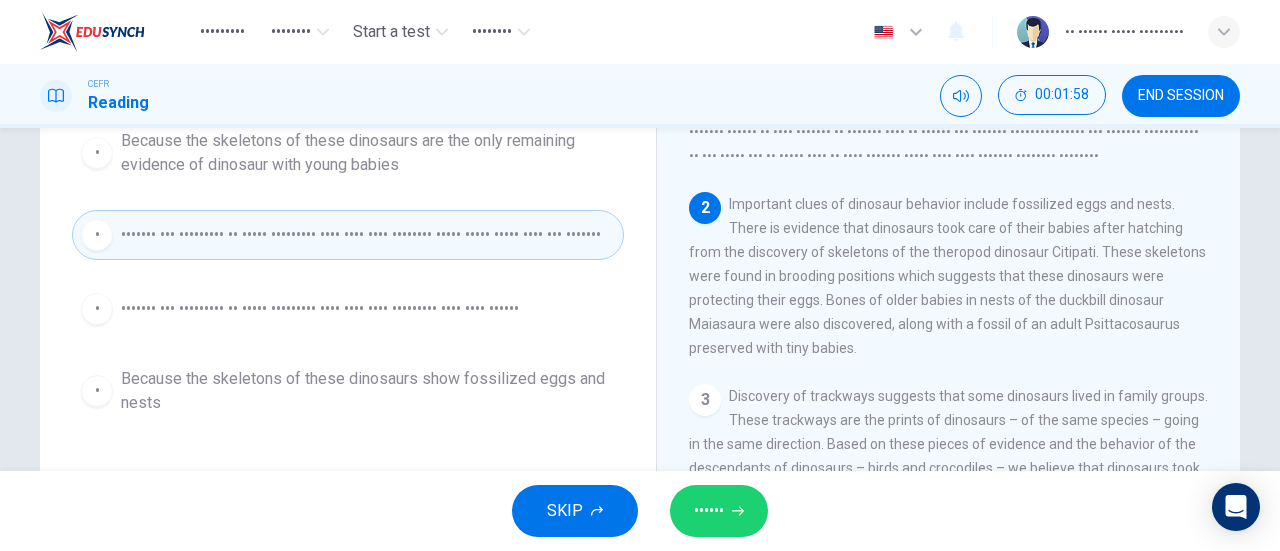 scroll, scrollTop: 192, scrollLeft: 0, axis: vertical 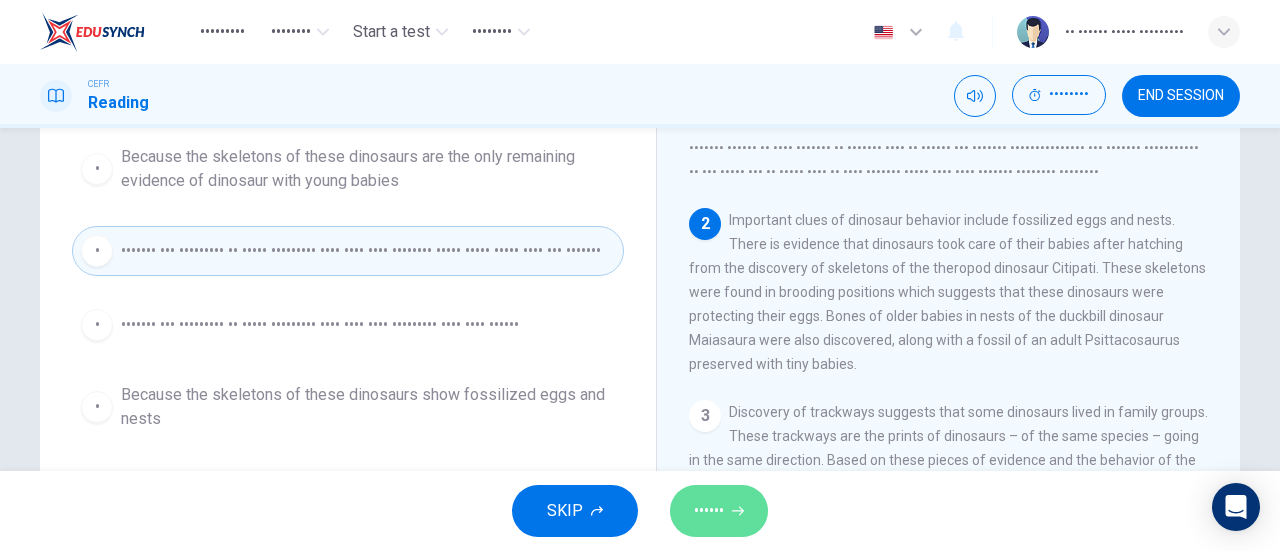 click on "SUBMIT" at bounding box center (709, 511) 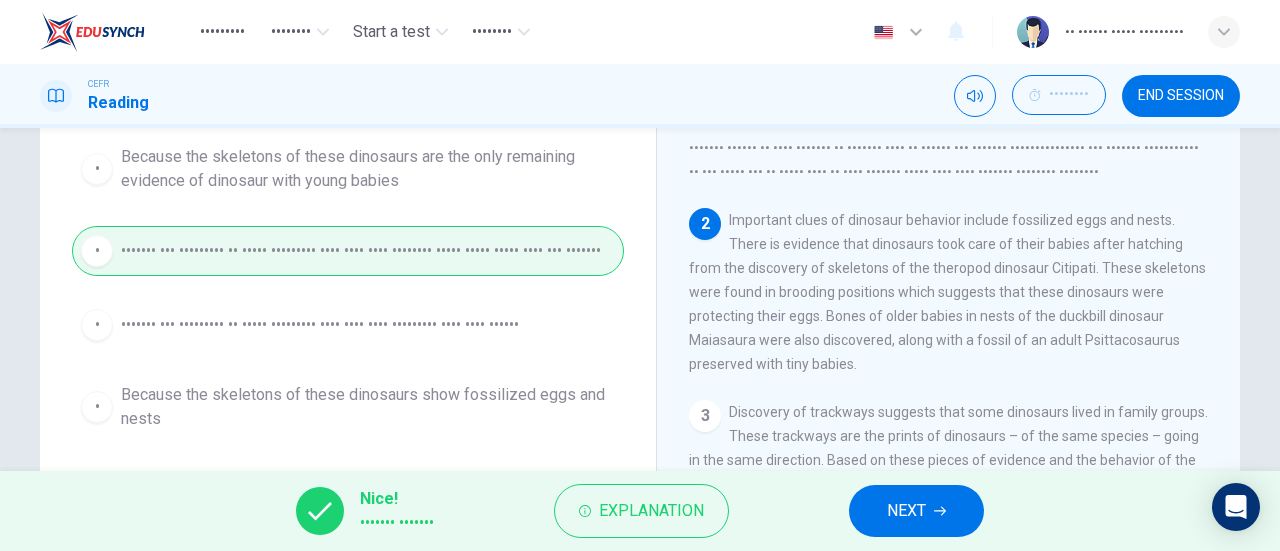 click on "NEXT" at bounding box center (925, 511) 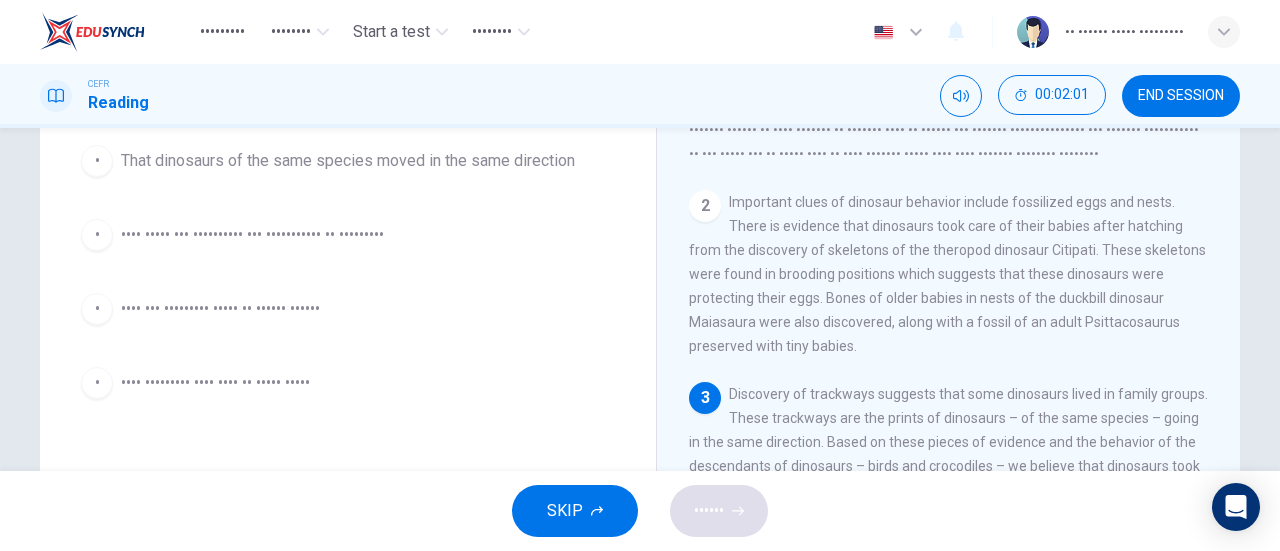 scroll, scrollTop: 18, scrollLeft: 0, axis: vertical 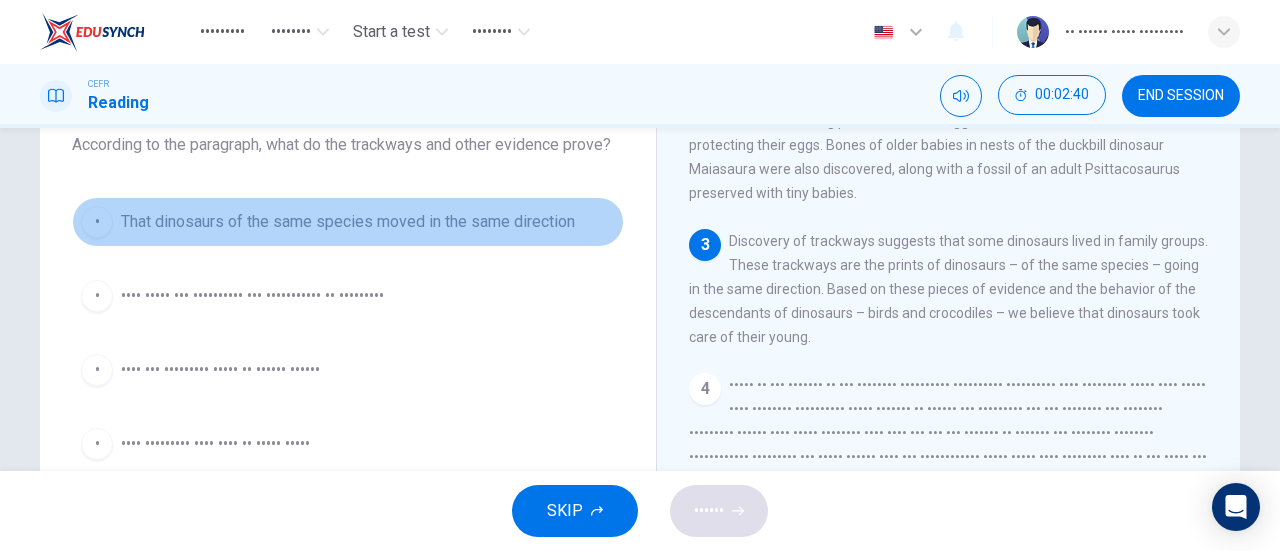 click on "That dinosaurs of the same species moved in the same direction" at bounding box center [348, 222] 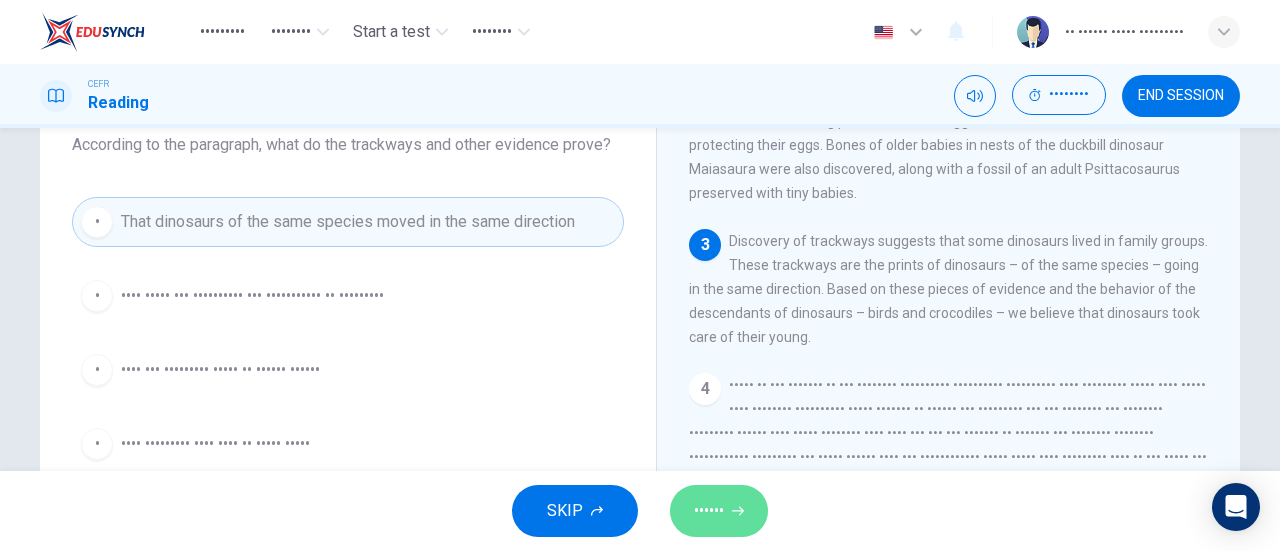 click on "SUBMIT" at bounding box center [719, 511] 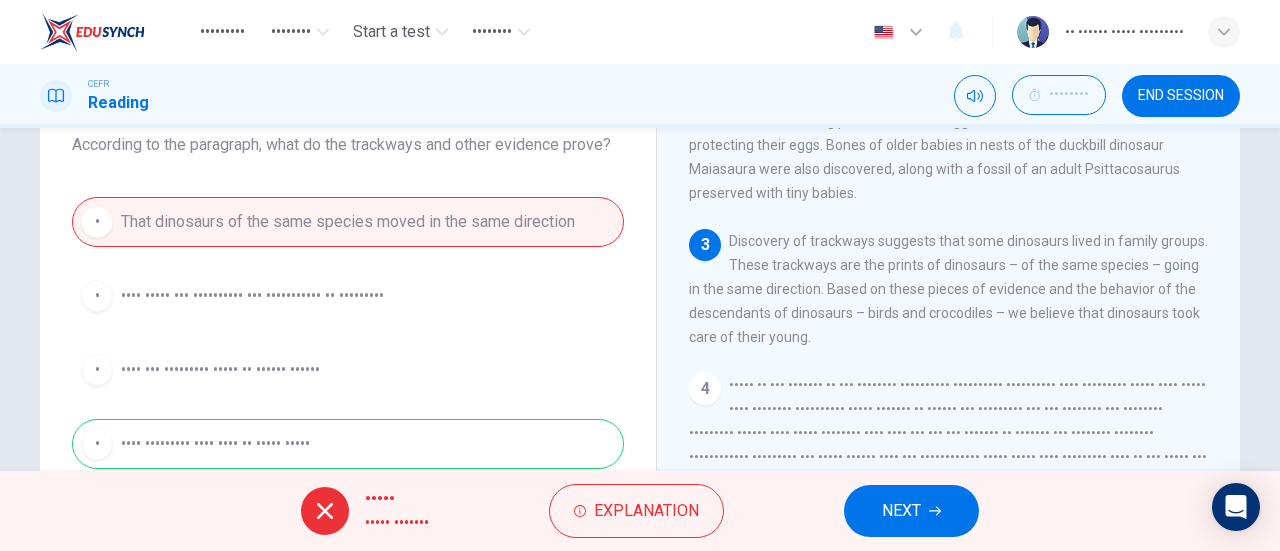 scroll, scrollTop: 165, scrollLeft: 0, axis: vertical 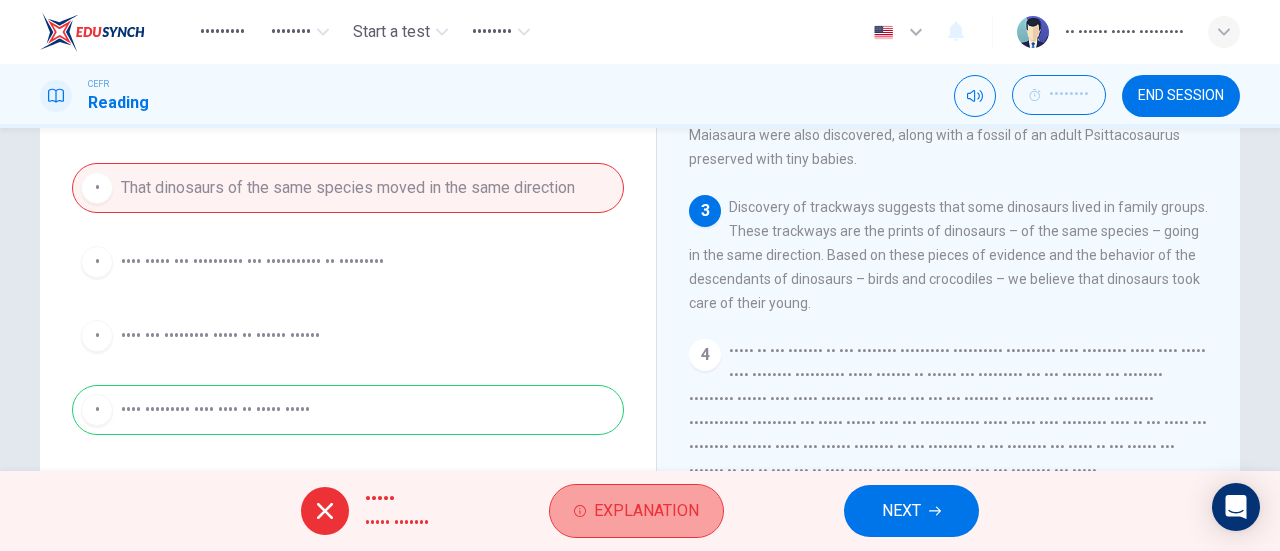 click on "Explanation" at bounding box center [667, 511] 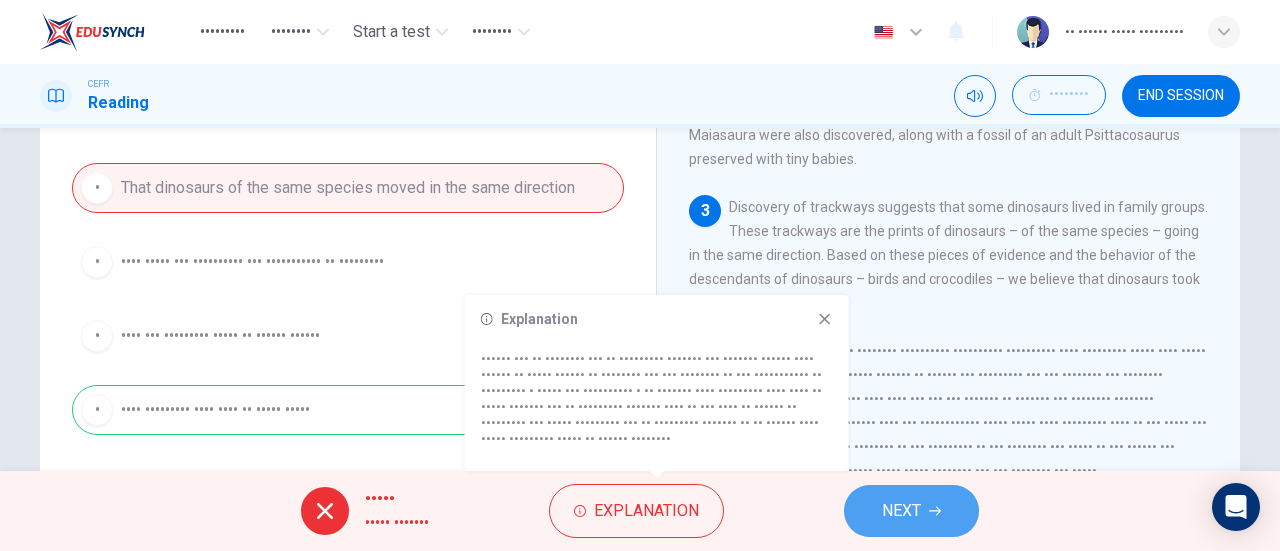 click at bounding box center [956, 511] 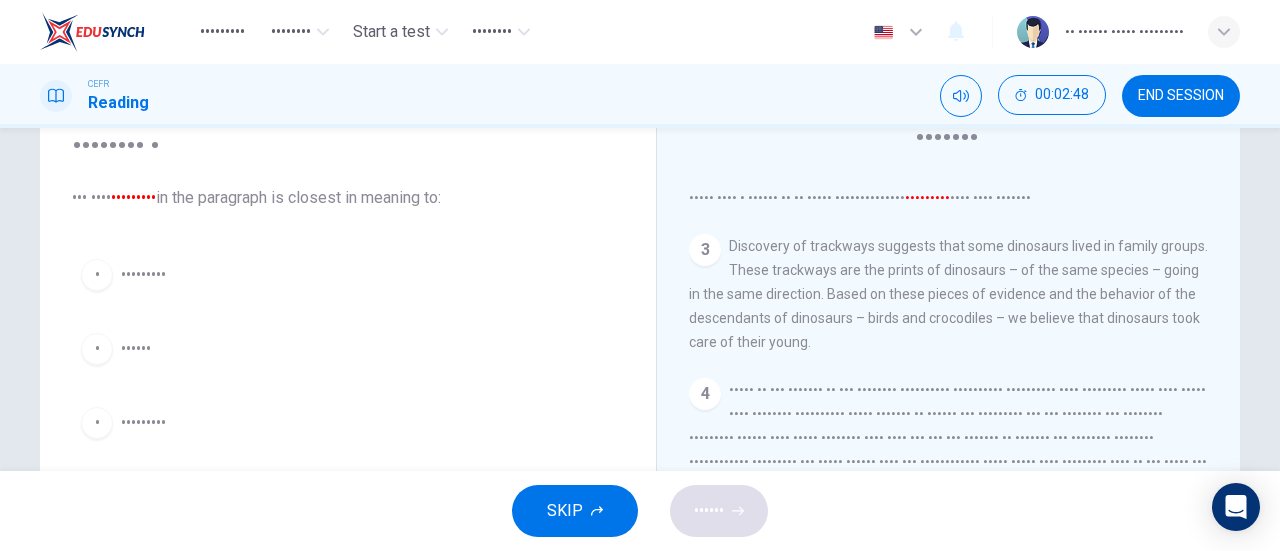 scroll, scrollTop: 79, scrollLeft: 0, axis: vertical 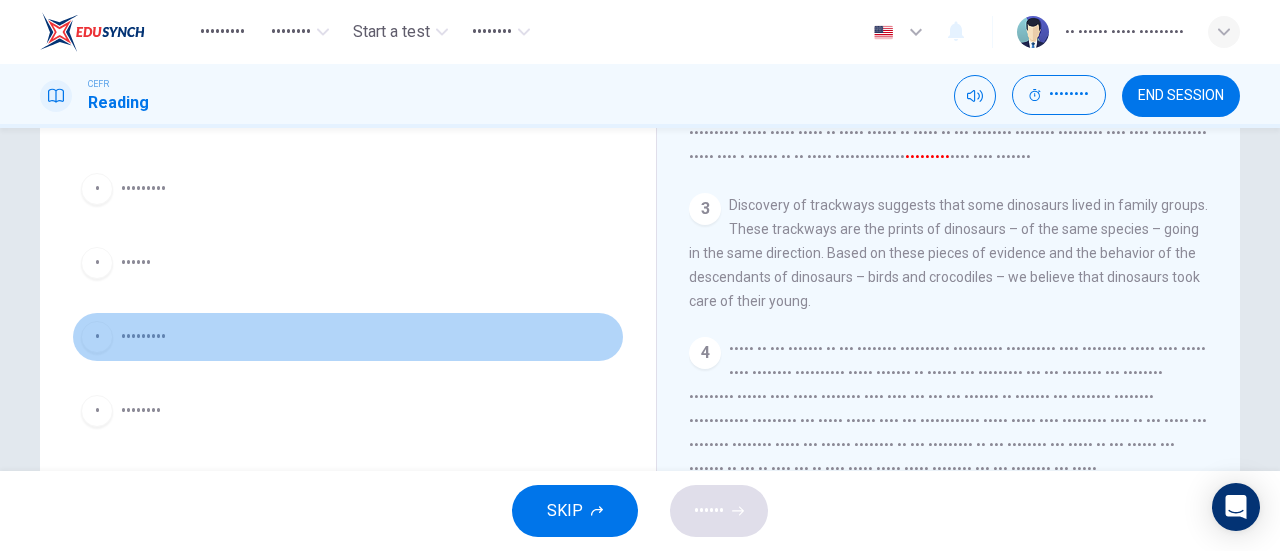 click on "Protected" at bounding box center (159, 189) 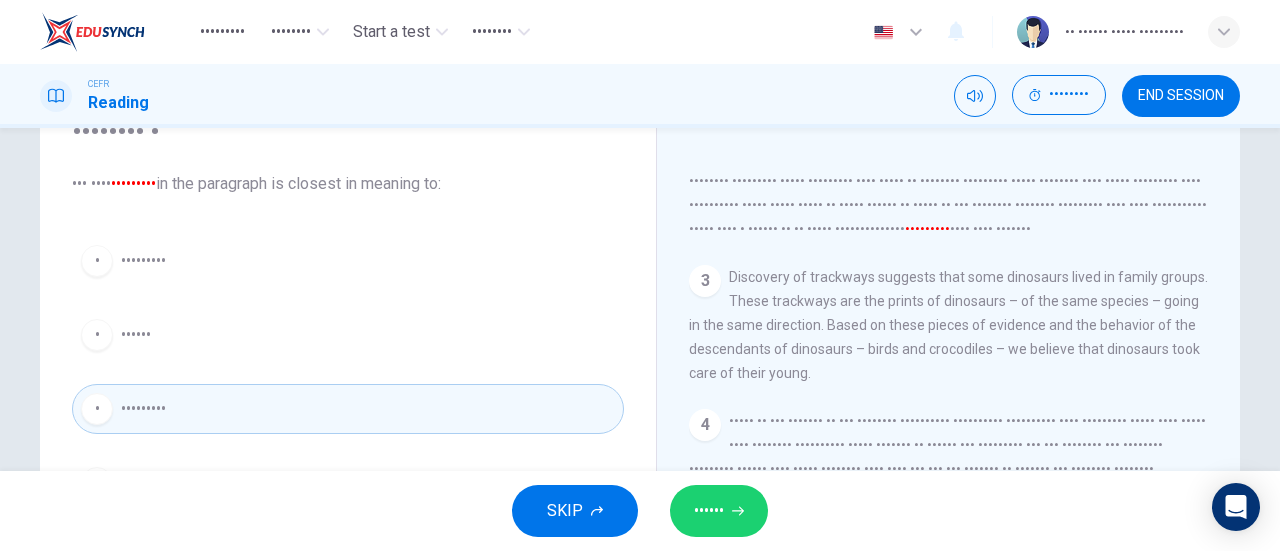 scroll, scrollTop: 178, scrollLeft: 0, axis: vertical 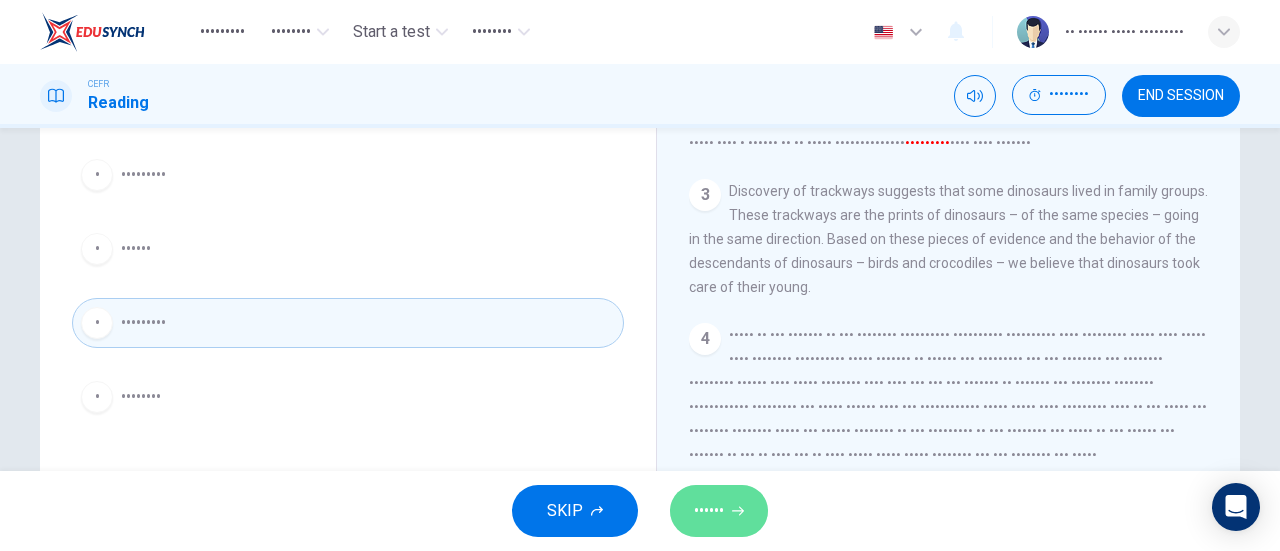 click on "SUBMIT" at bounding box center [719, 511] 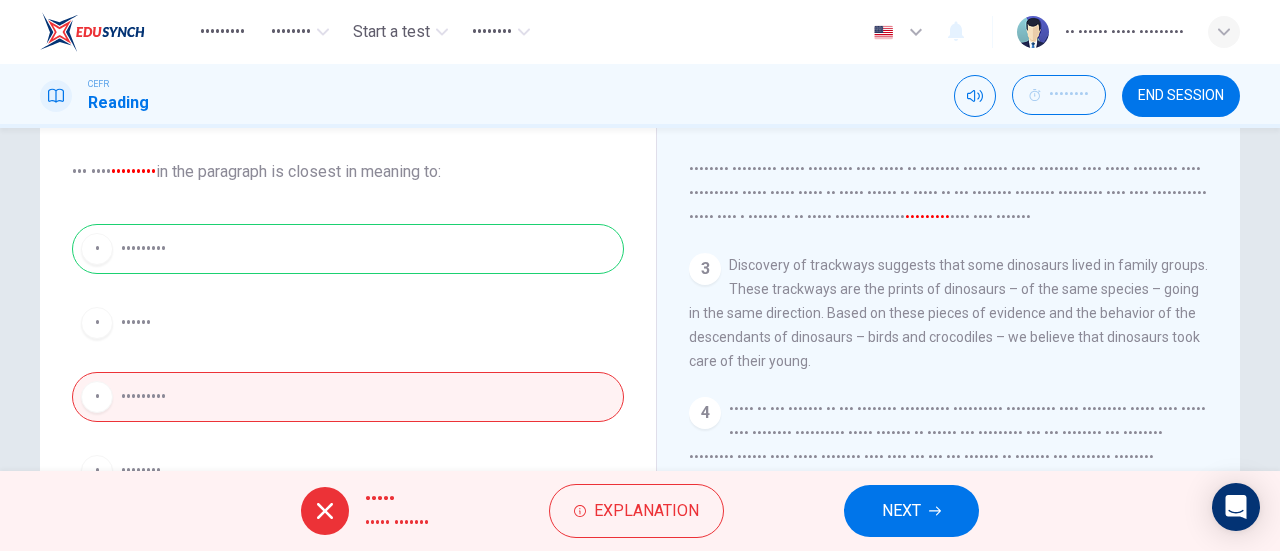 scroll, scrollTop: 103, scrollLeft: 0, axis: vertical 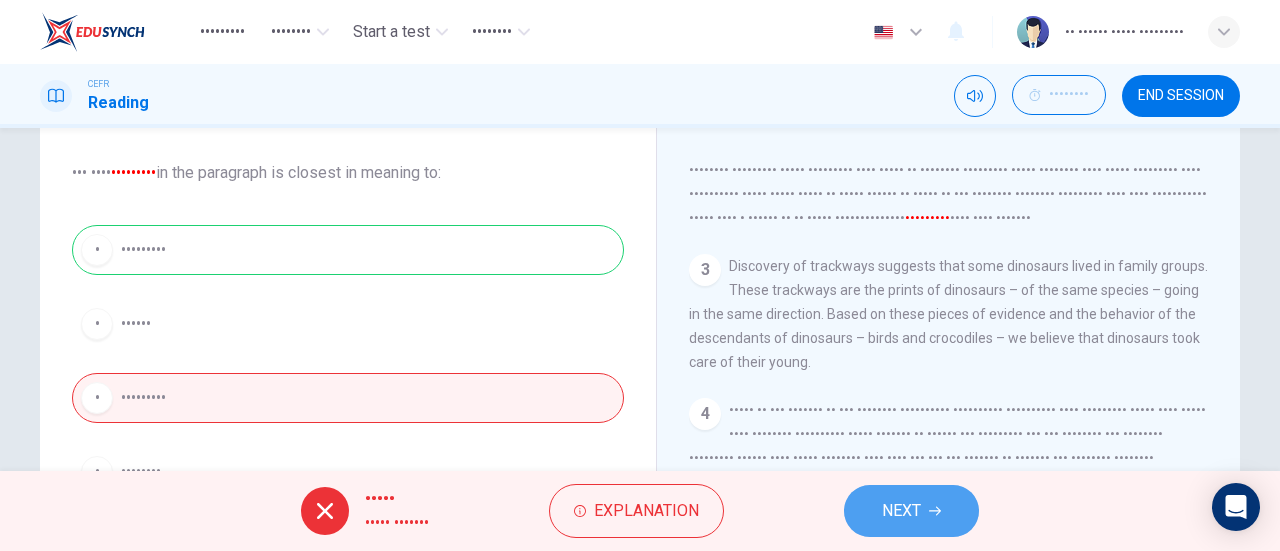 click on "NEXT" at bounding box center (932, 511) 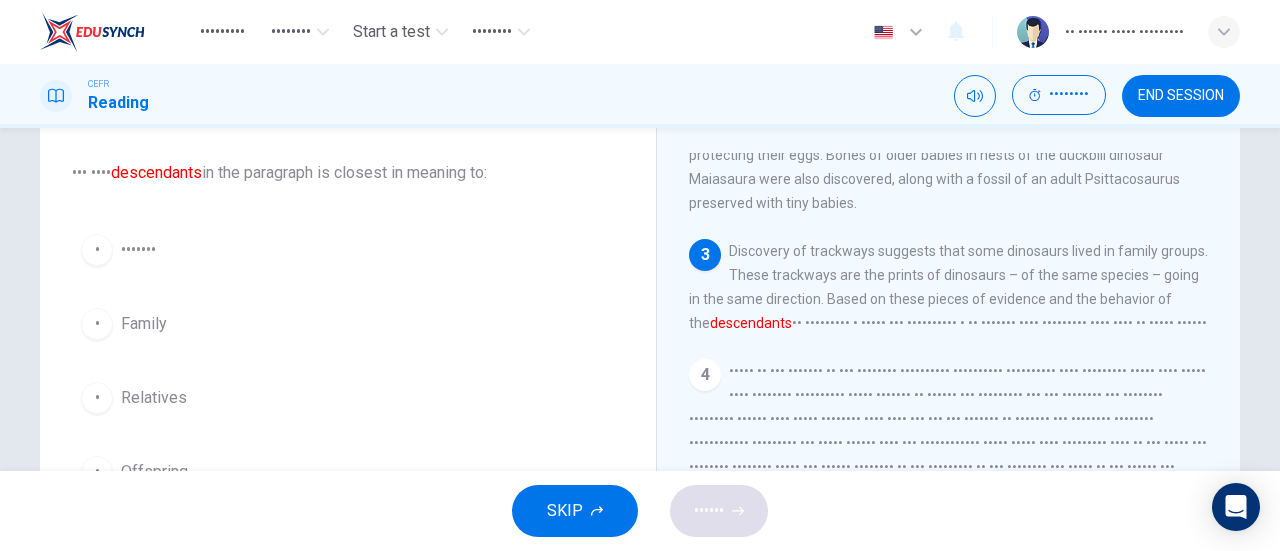 scroll, scrollTop: 259, scrollLeft: 0, axis: vertical 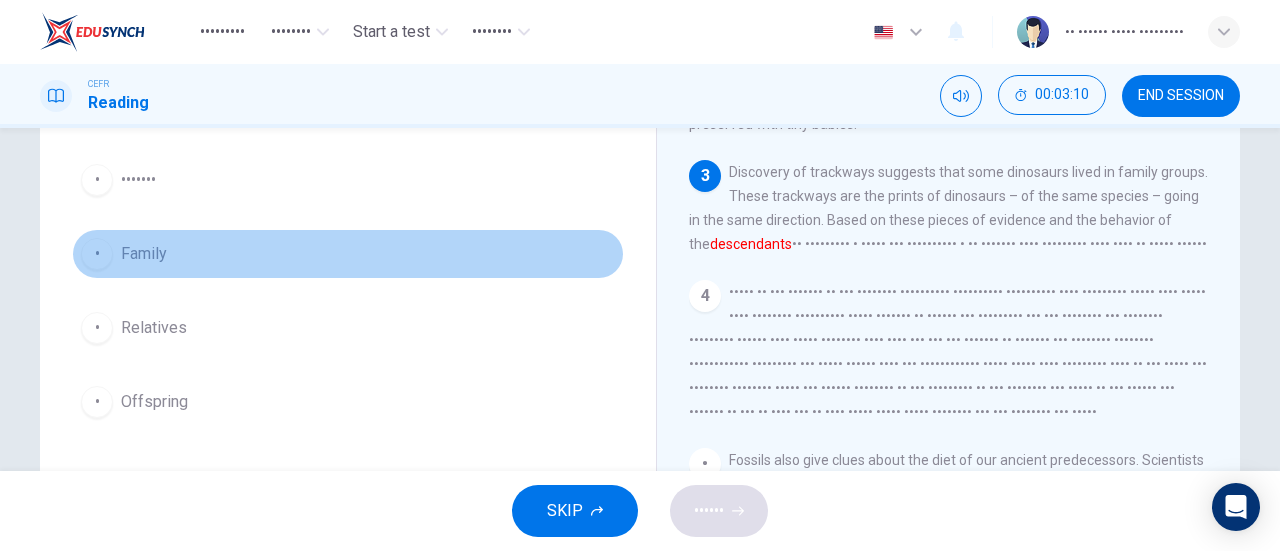 click on "Family" at bounding box center (150, 180) 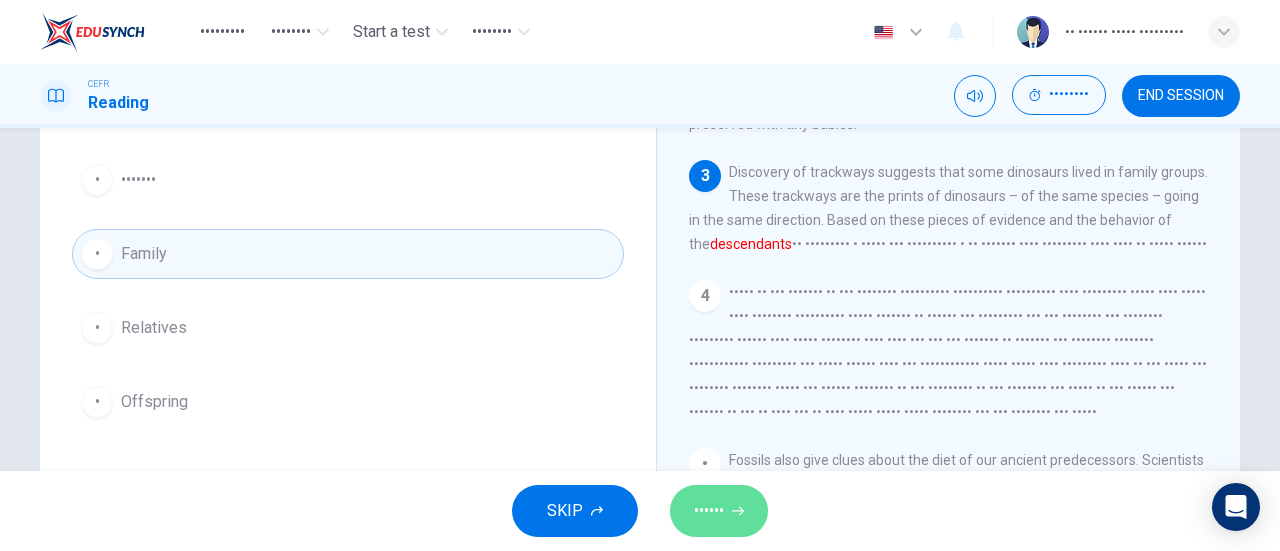 click on "SUBMIT" at bounding box center (719, 511) 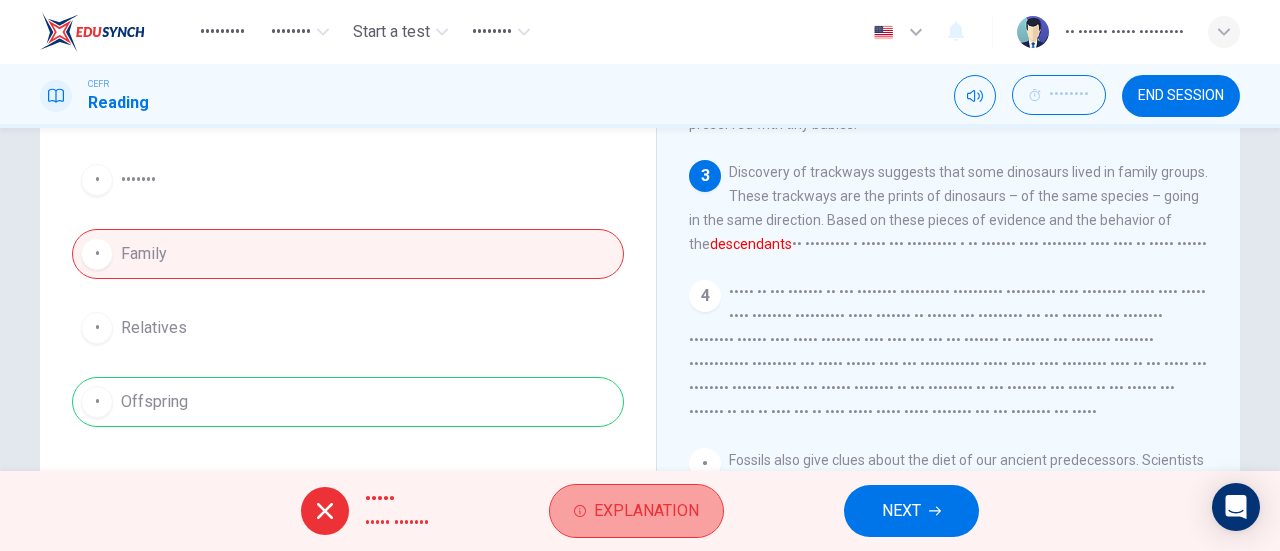 click on "Explanation" at bounding box center (657, 511) 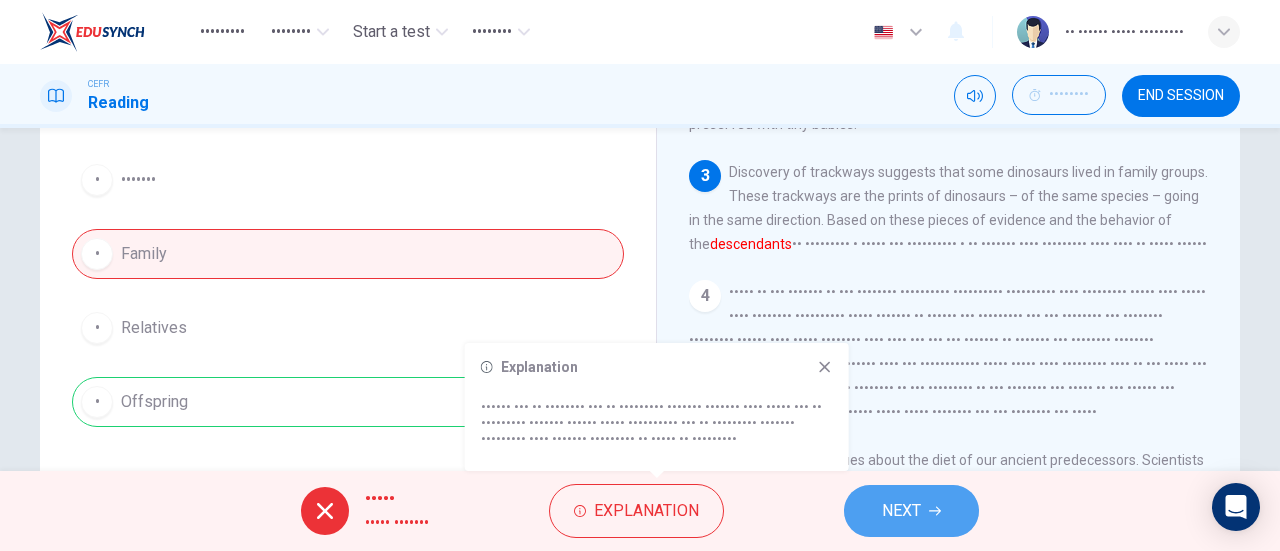 click on "NEXT" at bounding box center (932, 511) 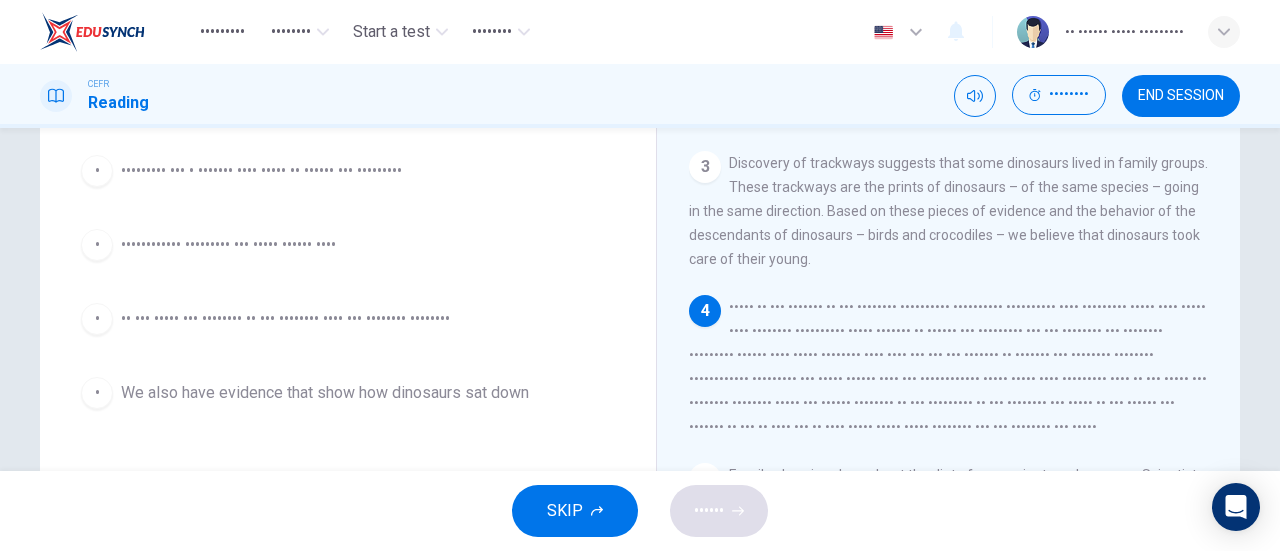 scroll, scrollTop: 193, scrollLeft: 0, axis: vertical 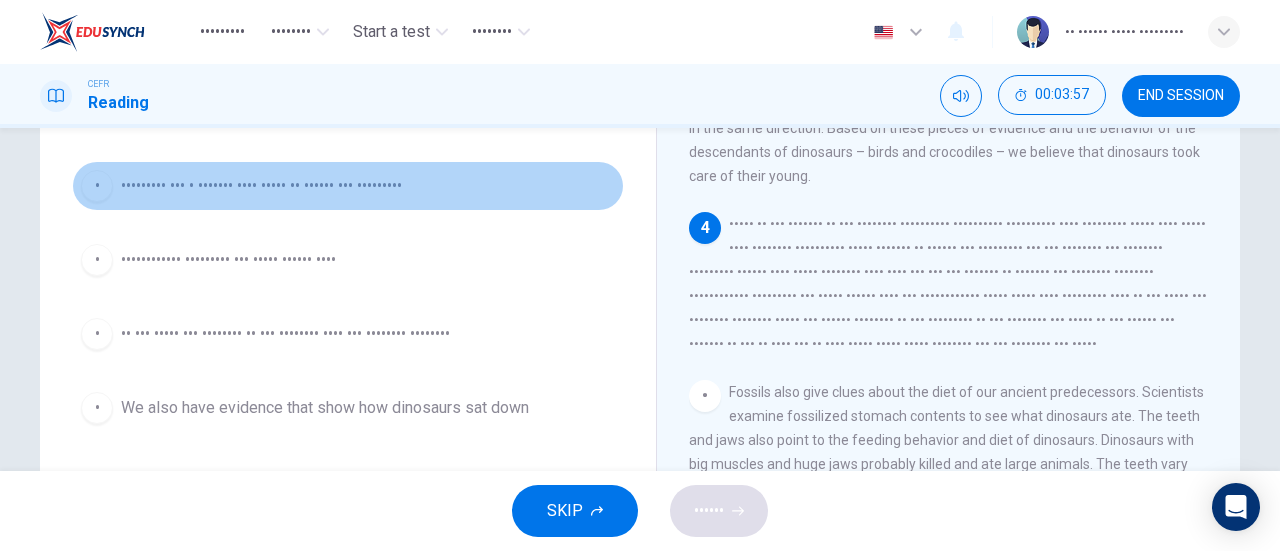 click on "Dinosaurs had a similar body shape to horses and elephants" at bounding box center (332, 210) 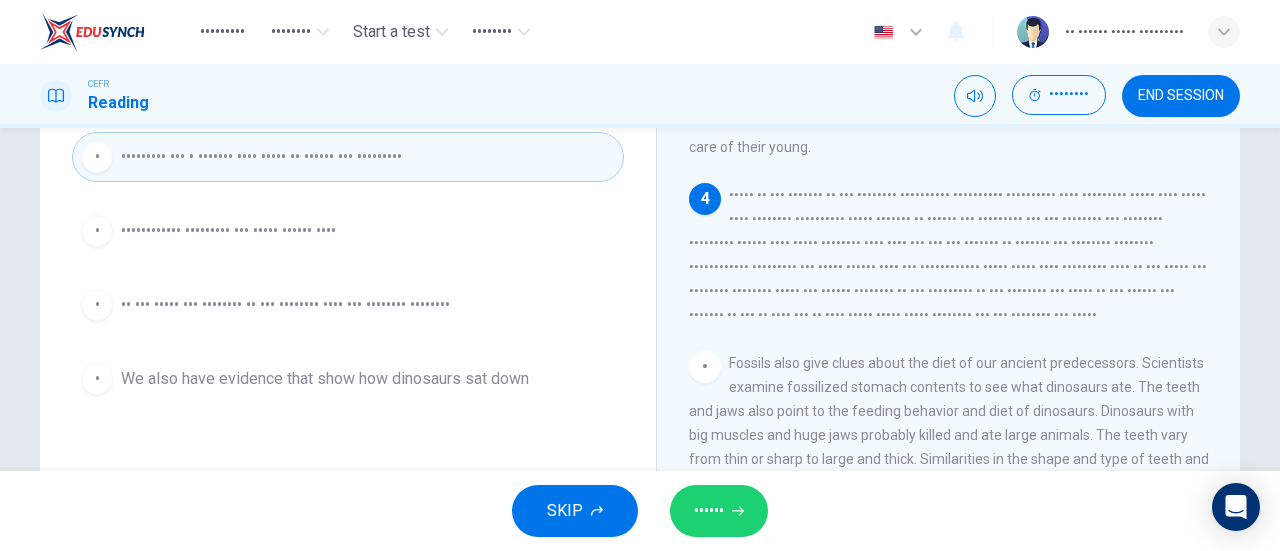 scroll, scrollTop: 197, scrollLeft: 0, axis: vertical 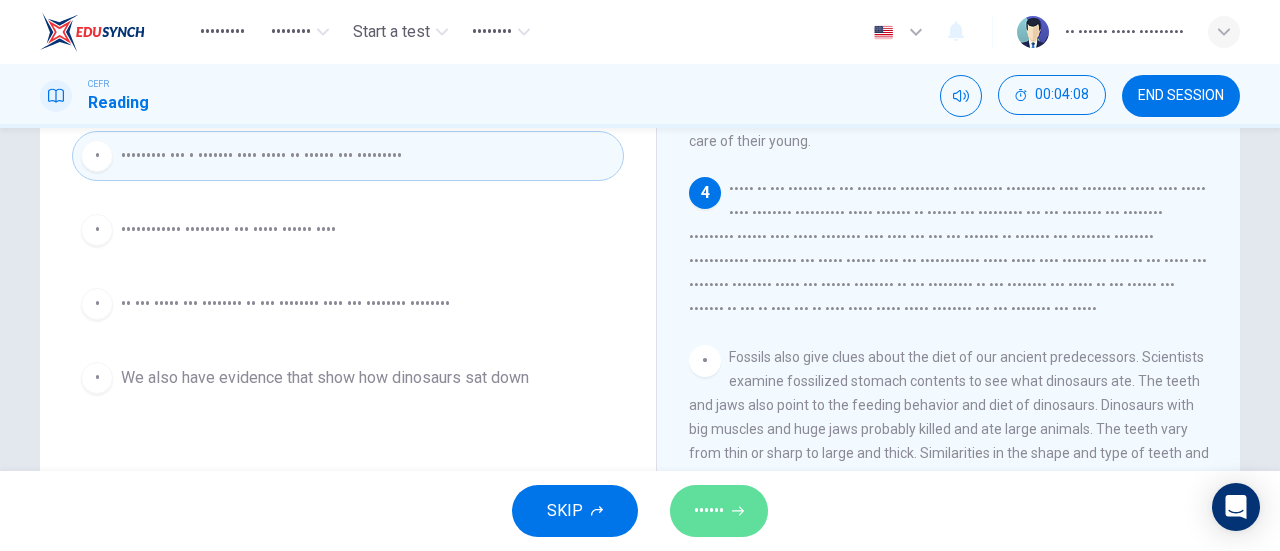 click on "SUBMIT" at bounding box center [709, 511] 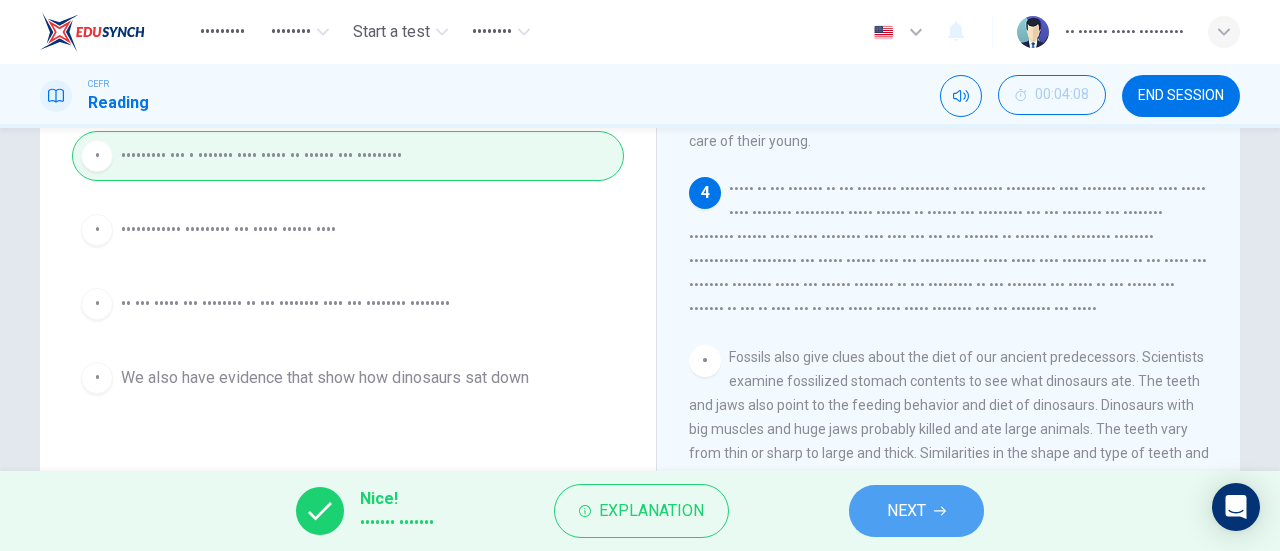 click on "NEXT" at bounding box center (935, 511) 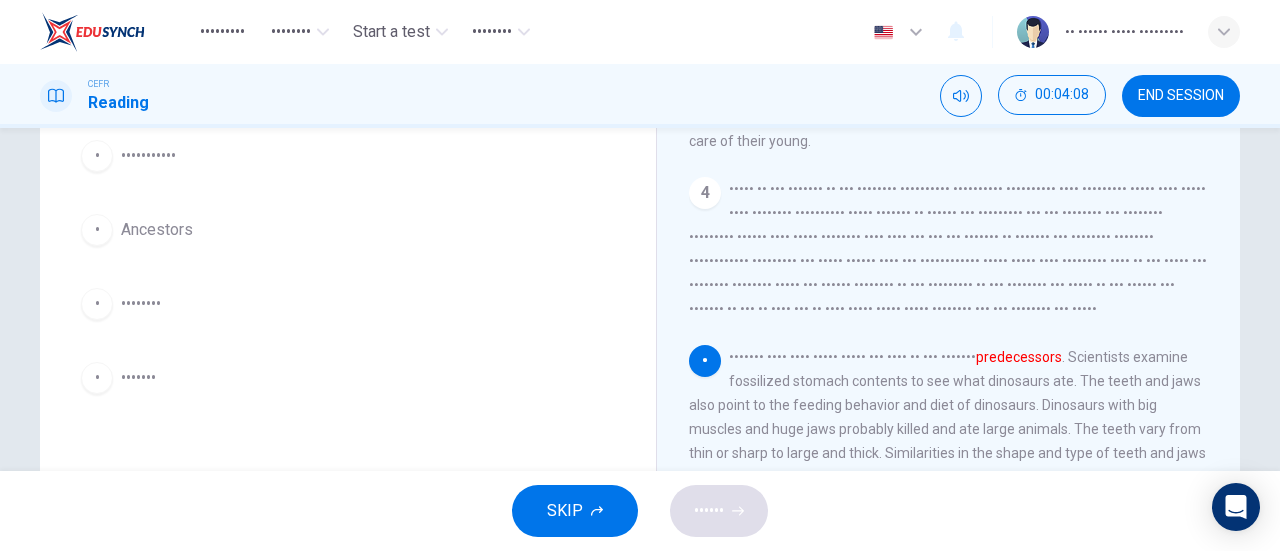 scroll, scrollTop: 173, scrollLeft: 0, axis: vertical 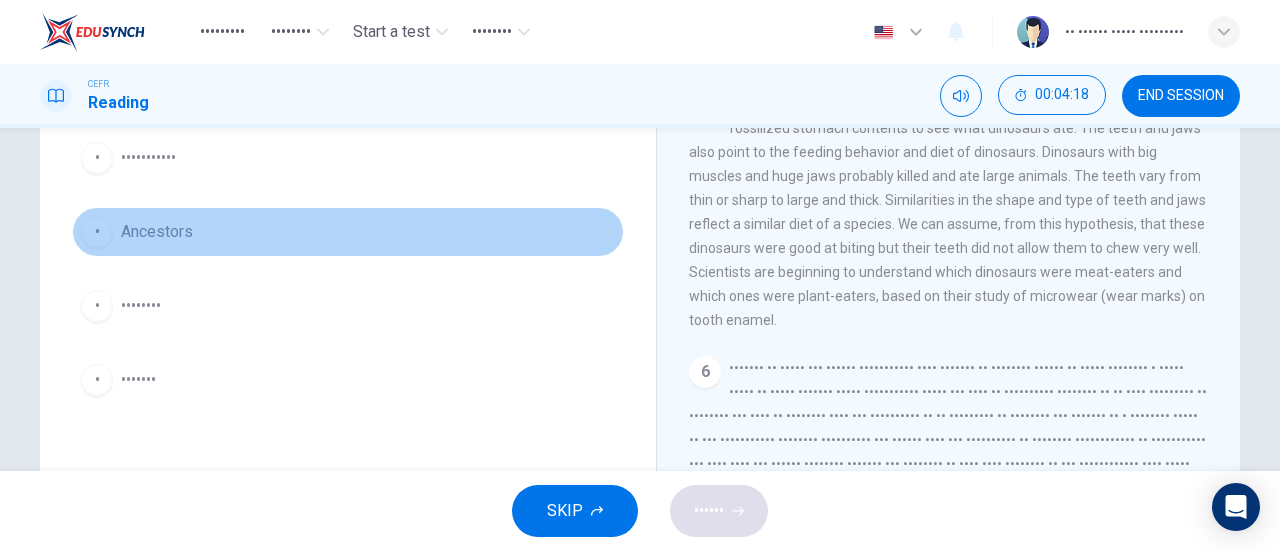 click on "B Ancestors" at bounding box center (348, 232) 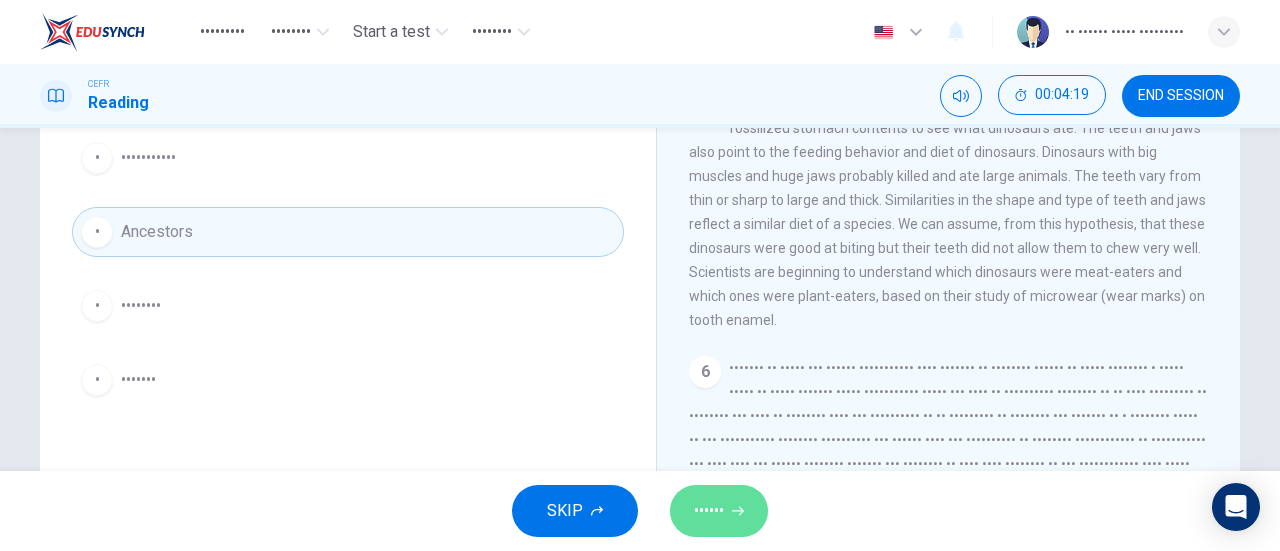 click on "SUBMIT" at bounding box center (719, 511) 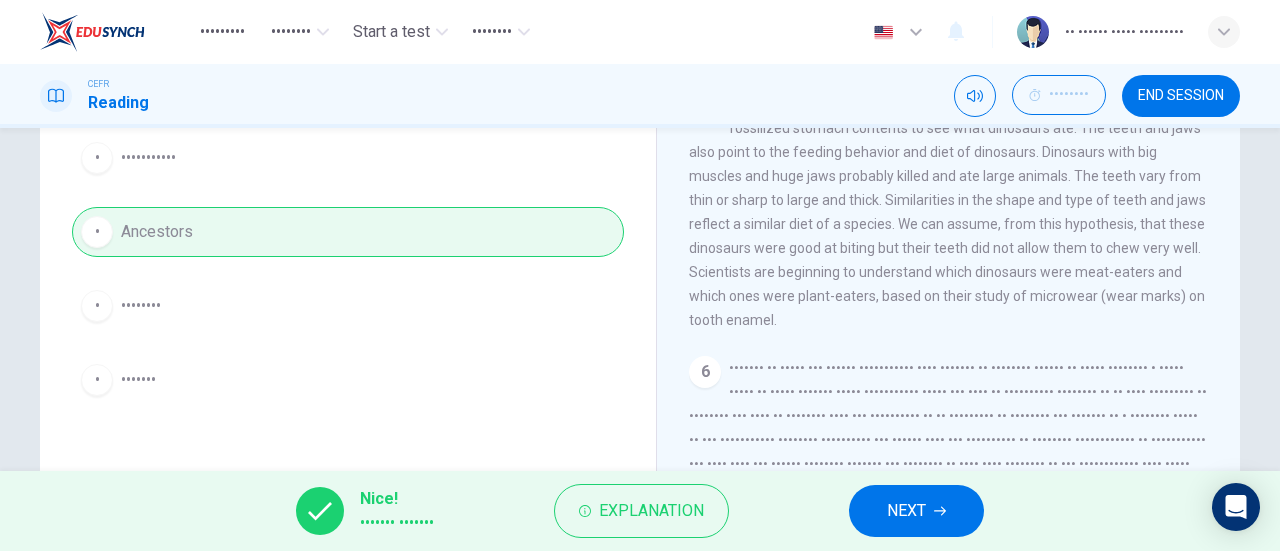 click on "NEXT" at bounding box center [935, 511] 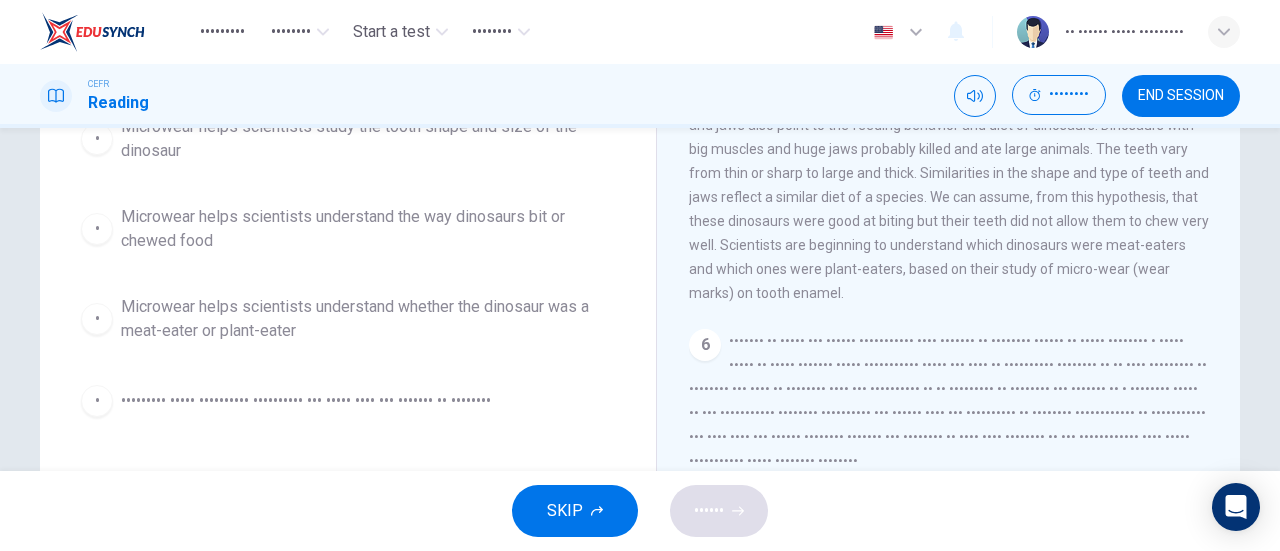 scroll, scrollTop: 227, scrollLeft: 0, axis: vertical 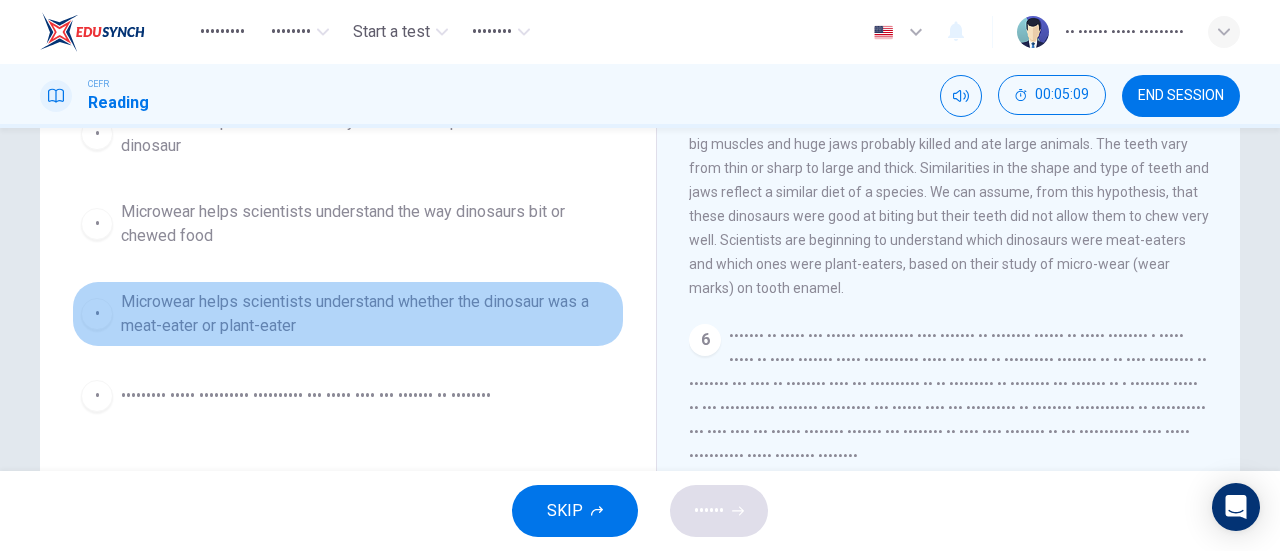 click on "Microwear helps scientists understand whether the dinosaur was a meat-eater or plant-eater" at bounding box center [368, 134] 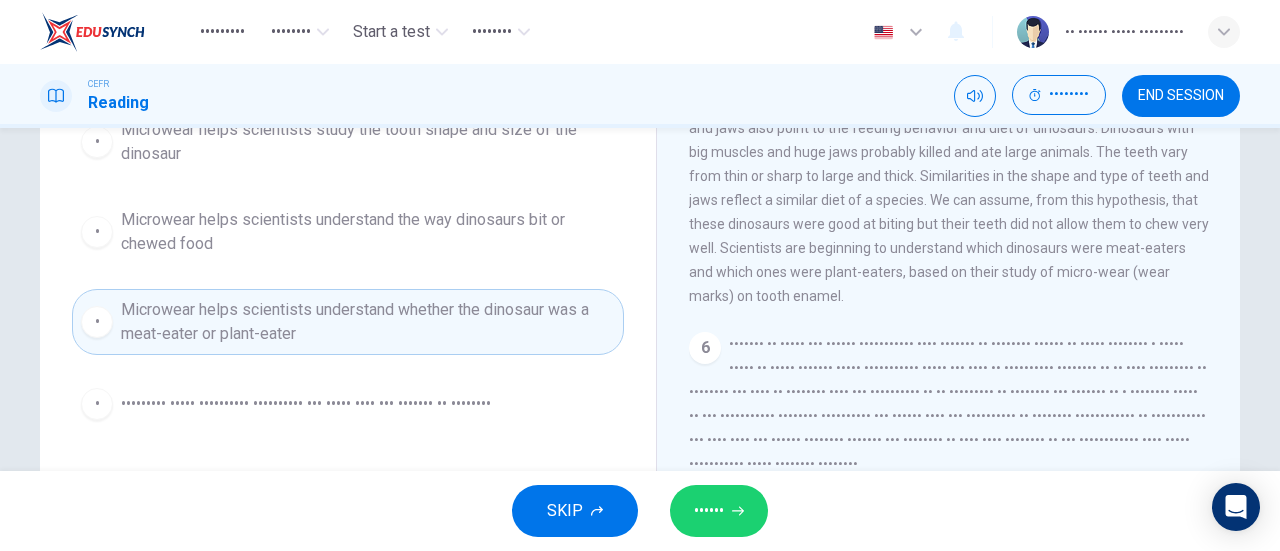 scroll, scrollTop: 220, scrollLeft: 0, axis: vertical 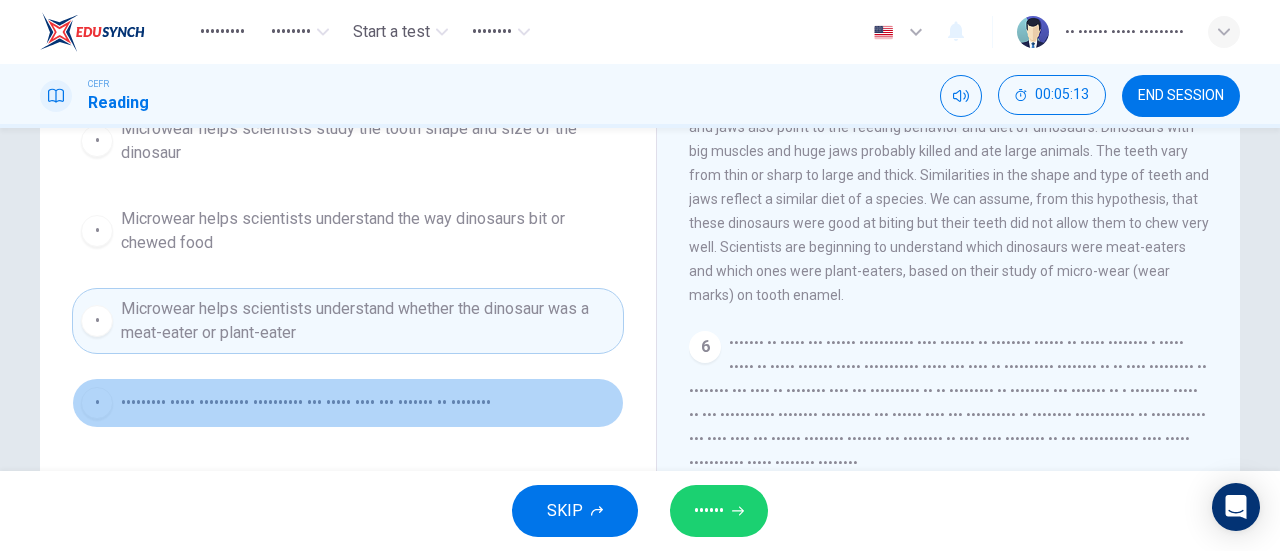 click on "Microwear helps scientists understand the exact type and species of dinosaur" at bounding box center [368, 141] 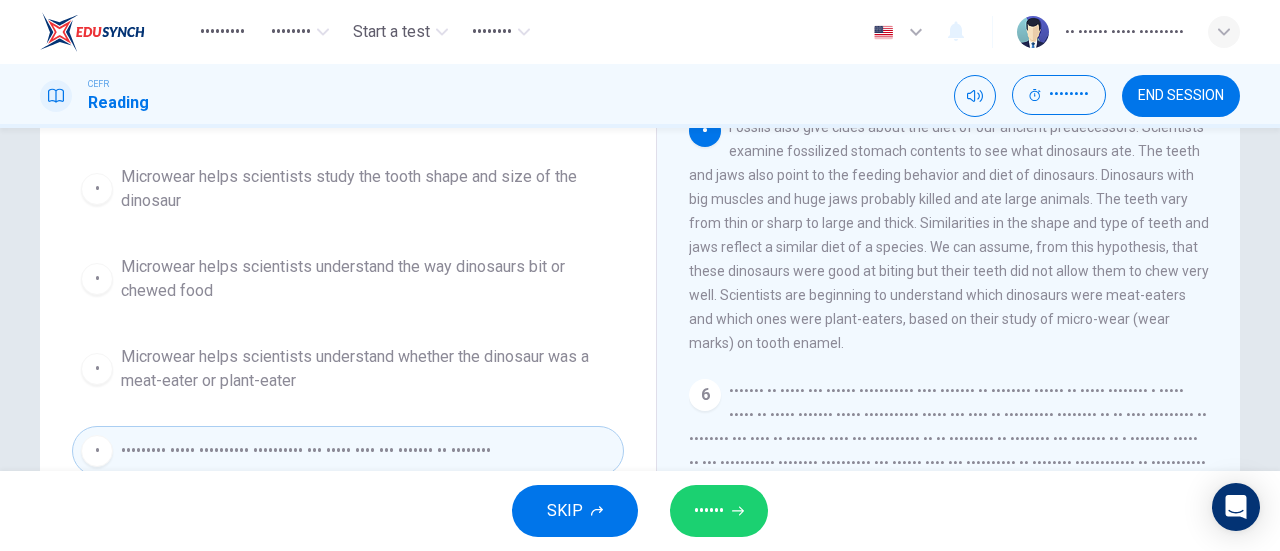 scroll, scrollTop: 141, scrollLeft: 0, axis: vertical 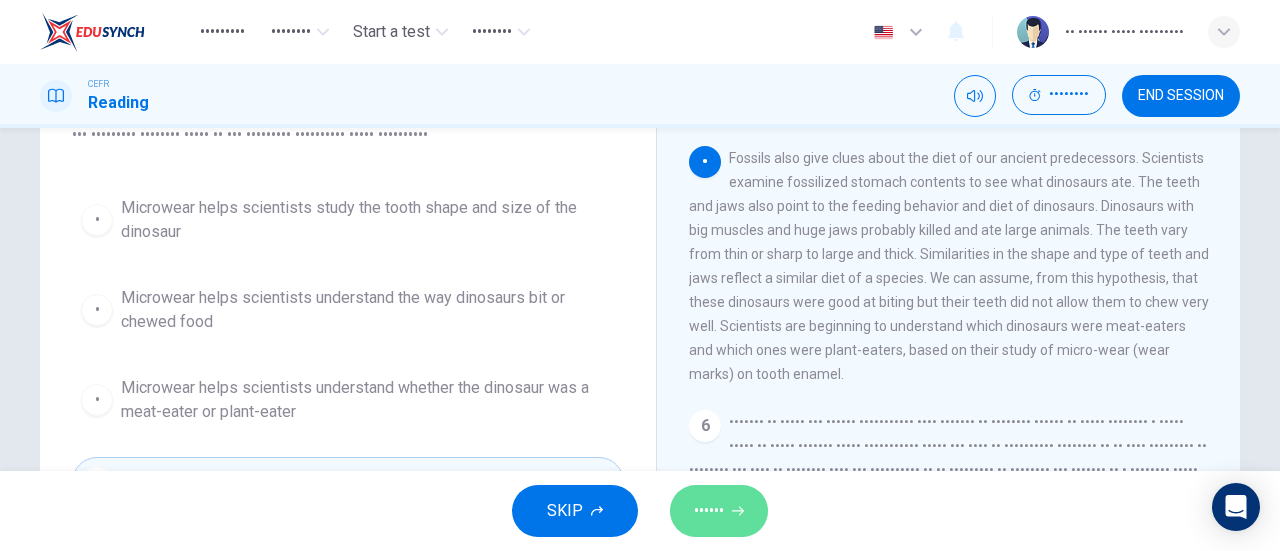 click on "SUBMIT" at bounding box center (709, 511) 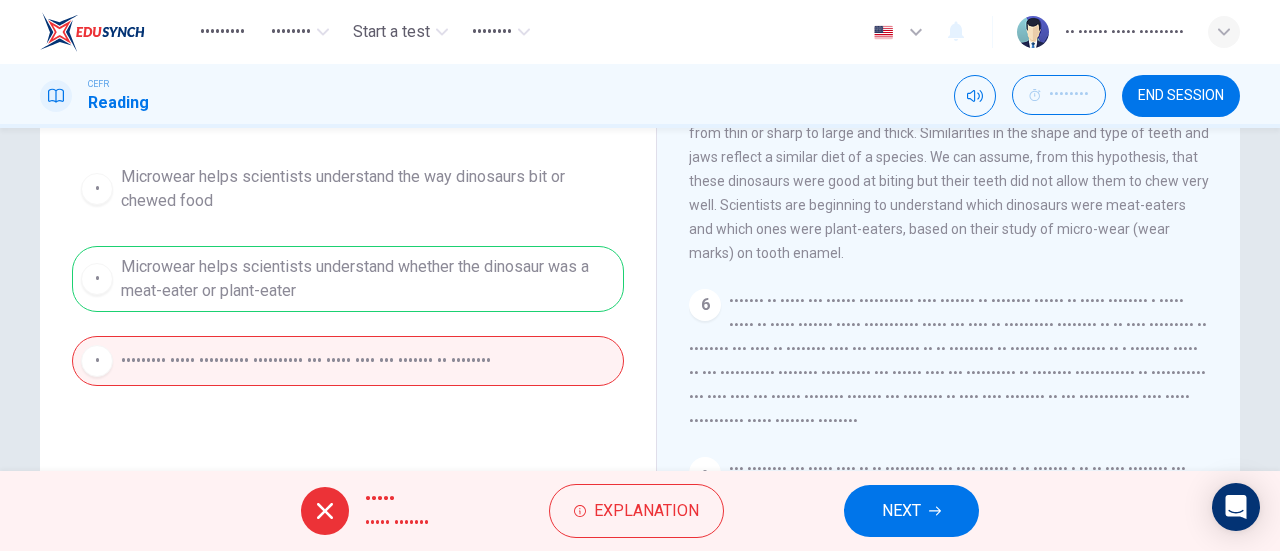 scroll, scrollTop: 263, scrollLeft: 0, axis: vertical 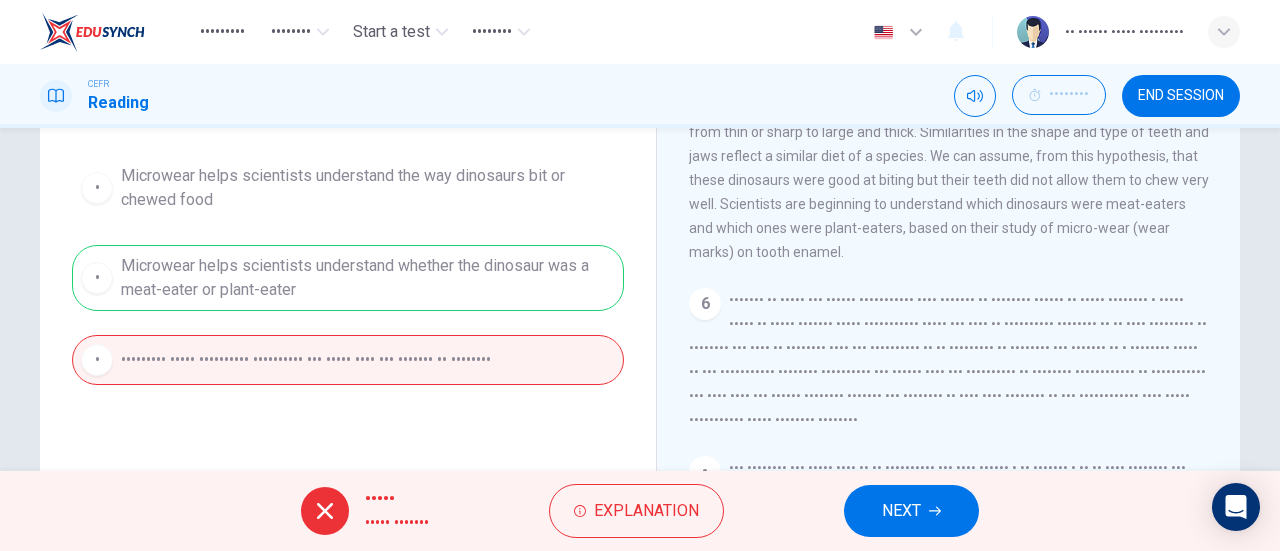 click on "NEXT" at bounding box center [932, 511] 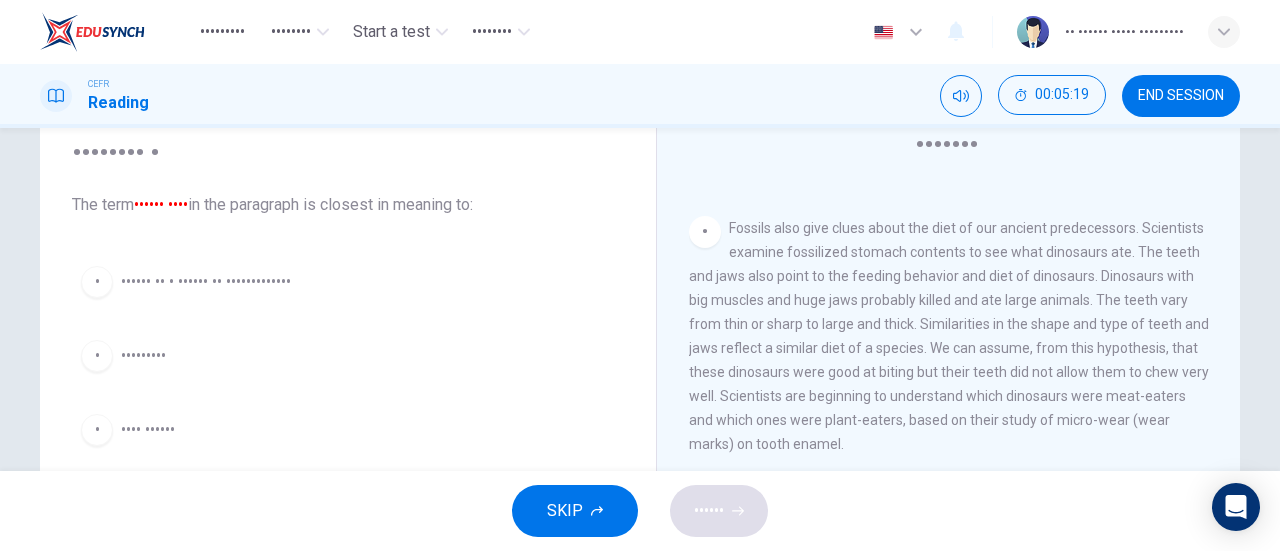 scroll, scrollTop: 337, scrollLeft: 0, axis: vertical 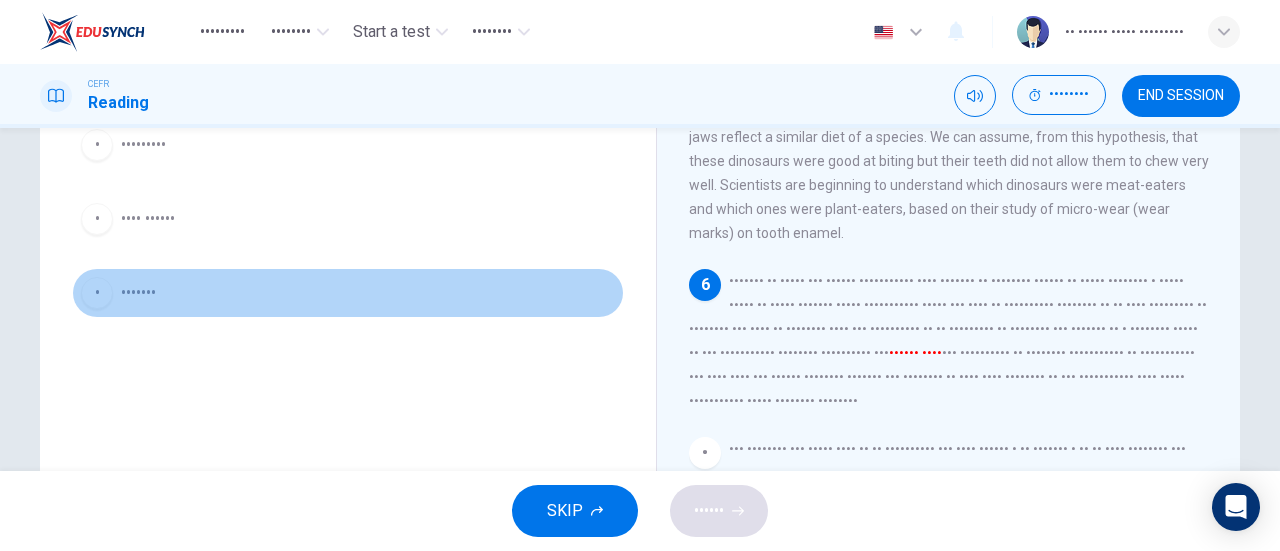 click on "D Enlarge" at bounding box center [348, 293] 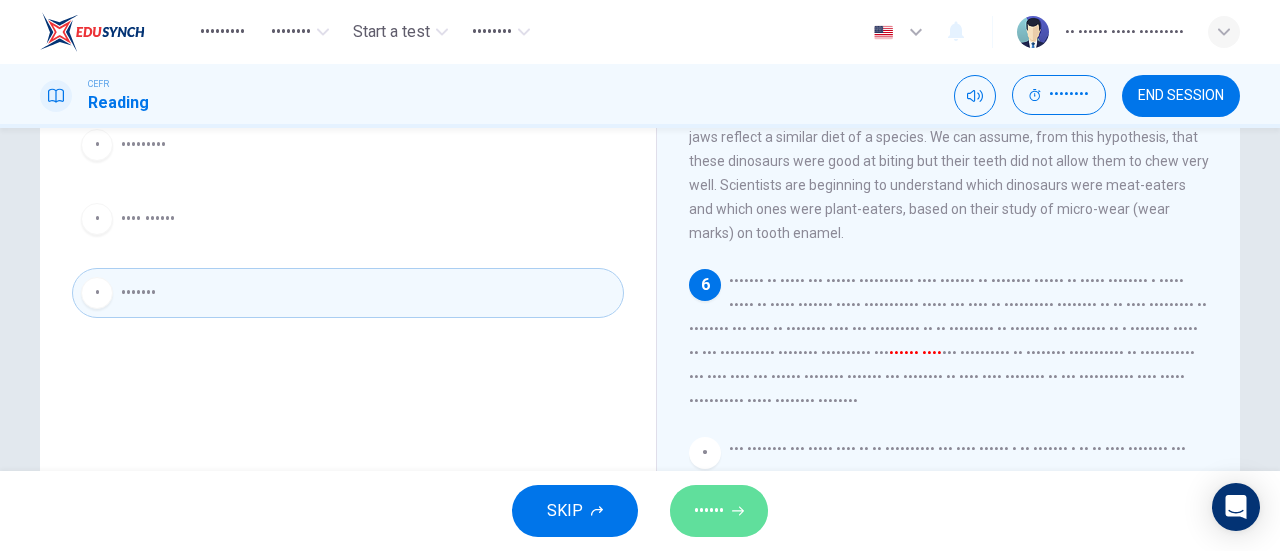 click on "SUBMIT" at bounding box center [709, 511] 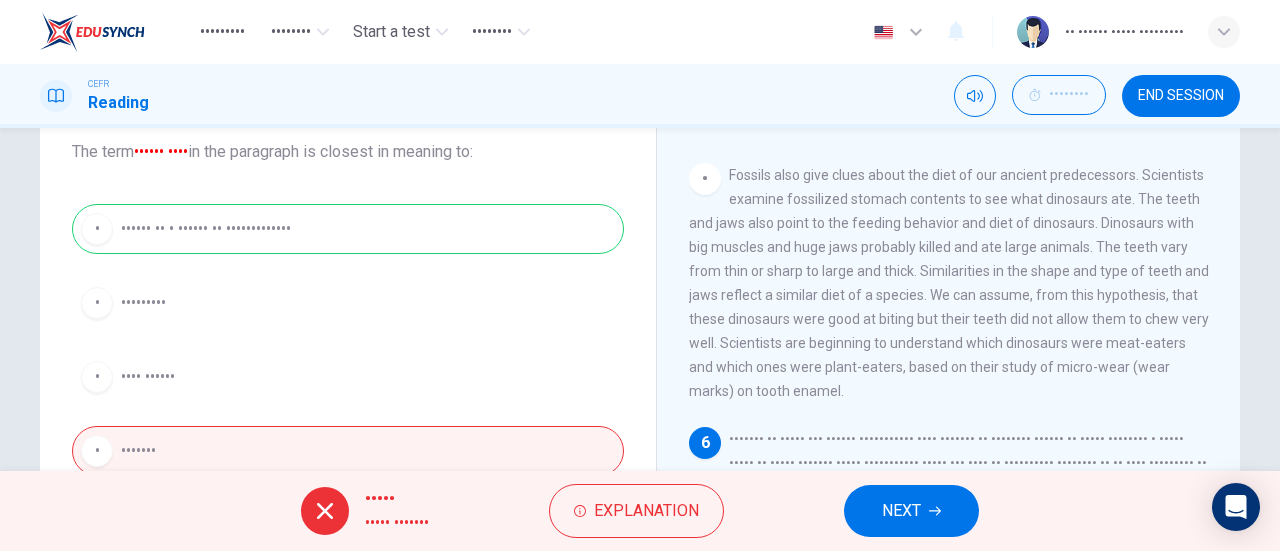 scroll, scrollTop: 123, scrollLeft: 0, axis: vertical 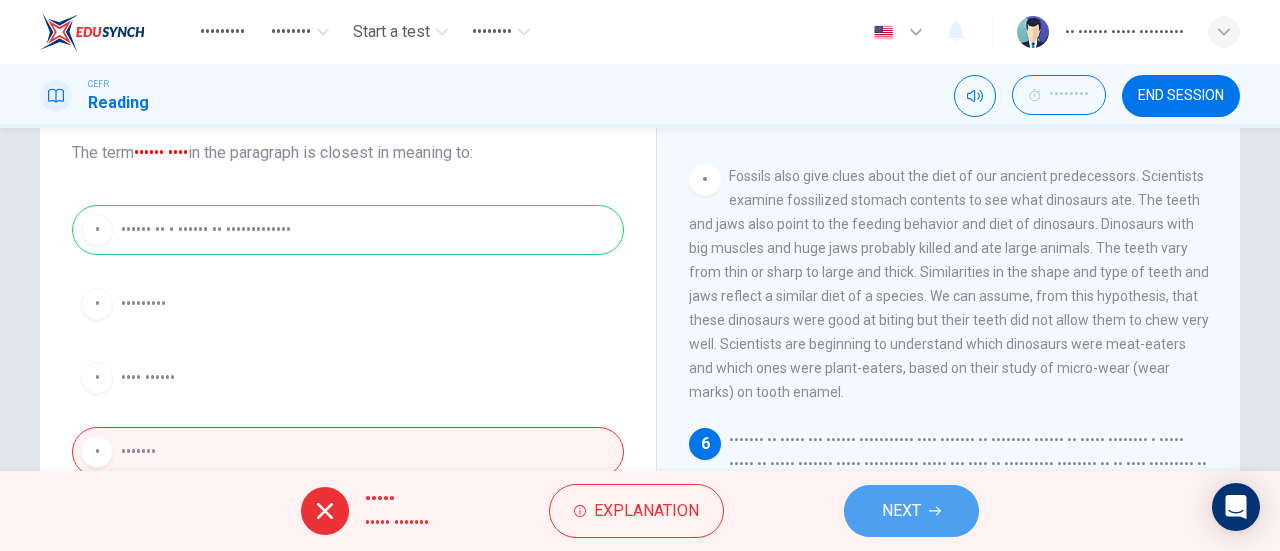 click on "NEXT" at bounding box center (932, 511) 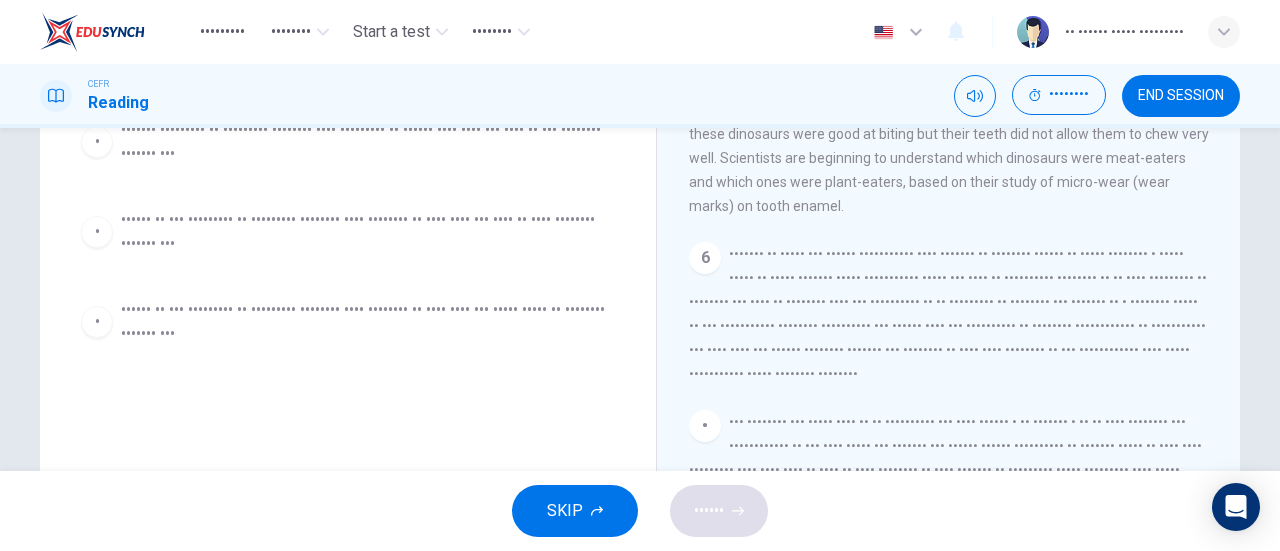 scroll, scrollTop: 313, scrollLeft: 0, axis: vertical 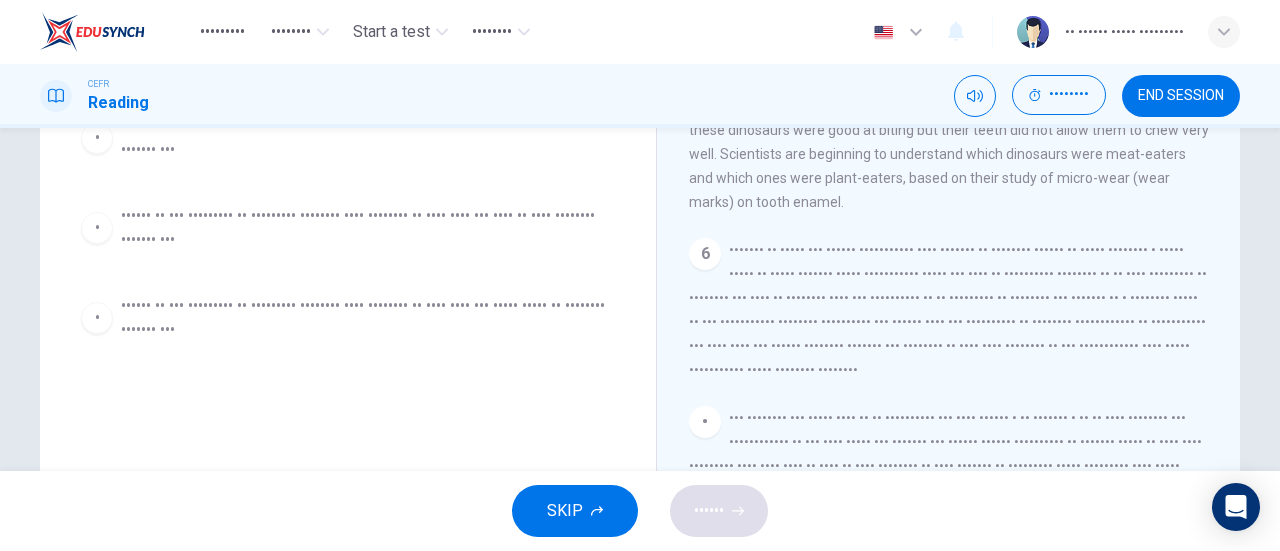 click on "Thanks to the discovery of extensive fossils, it's possible to know what the diet of some dinosaur species was" at bounding box center [368, 72] 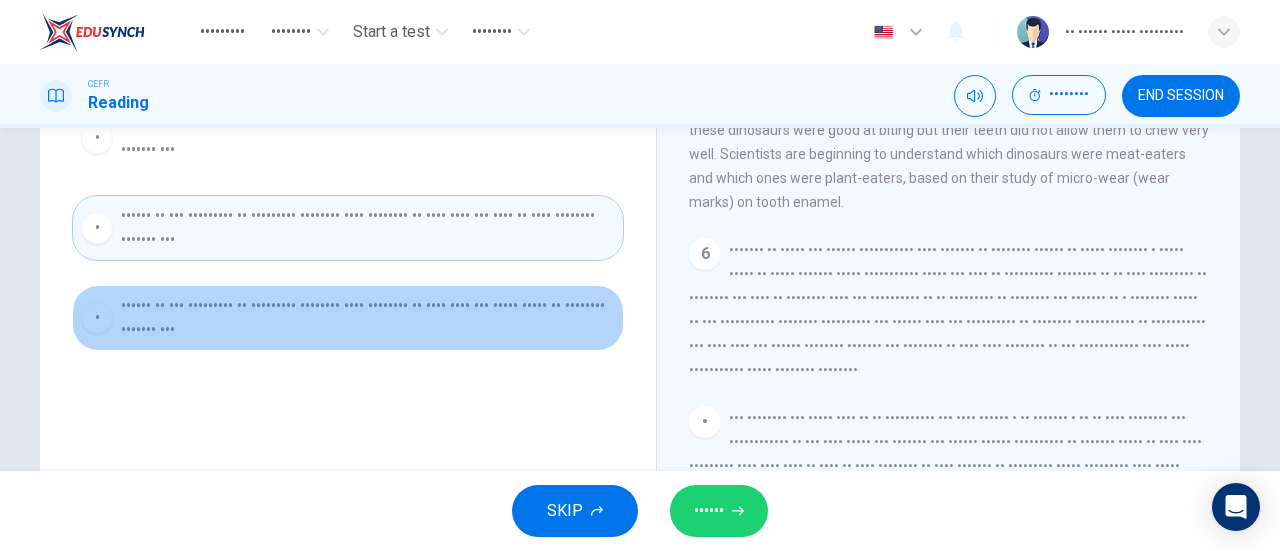 click on "Thanks to the discovery of extensive fossils, it's possible to know what the tooth shape of dinosaur species was" at bounding box center [368, 72] 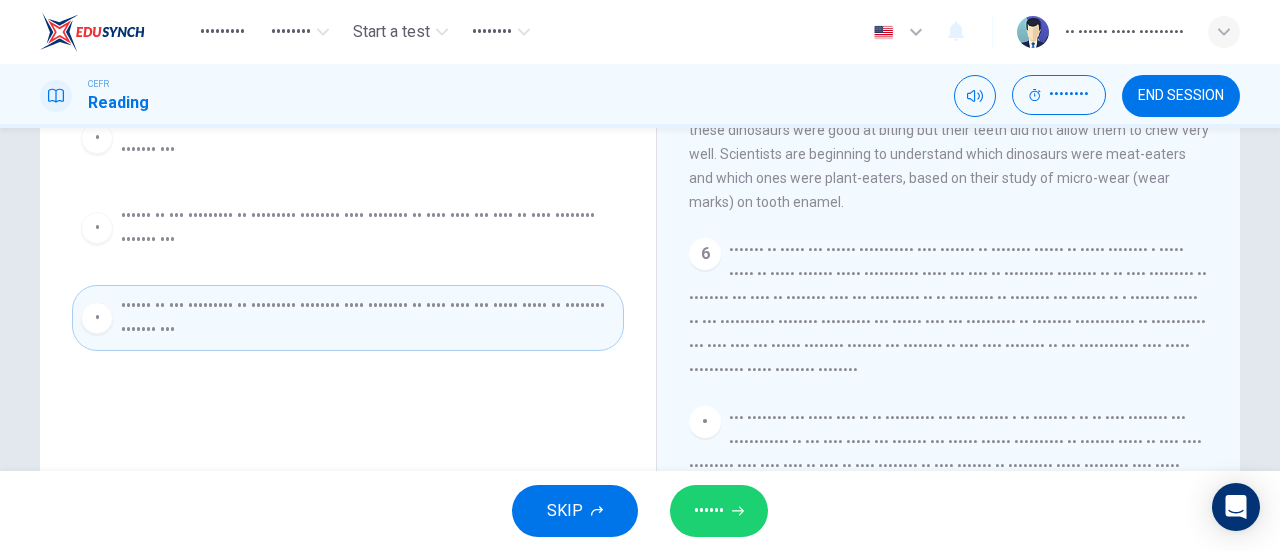 click on "Thanks to the discovery of extensive fossils, it's possible to know what the diet of some dinosaur species was" at bounding box center (368, 72) 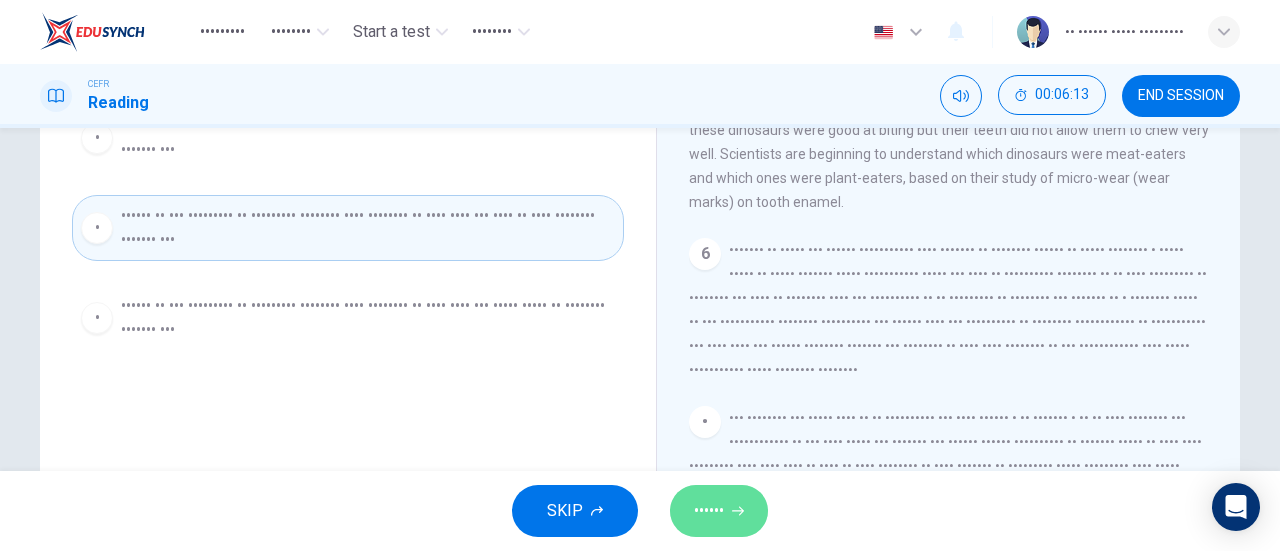 click on "SUBMIT" at bounding box center [709, 511] 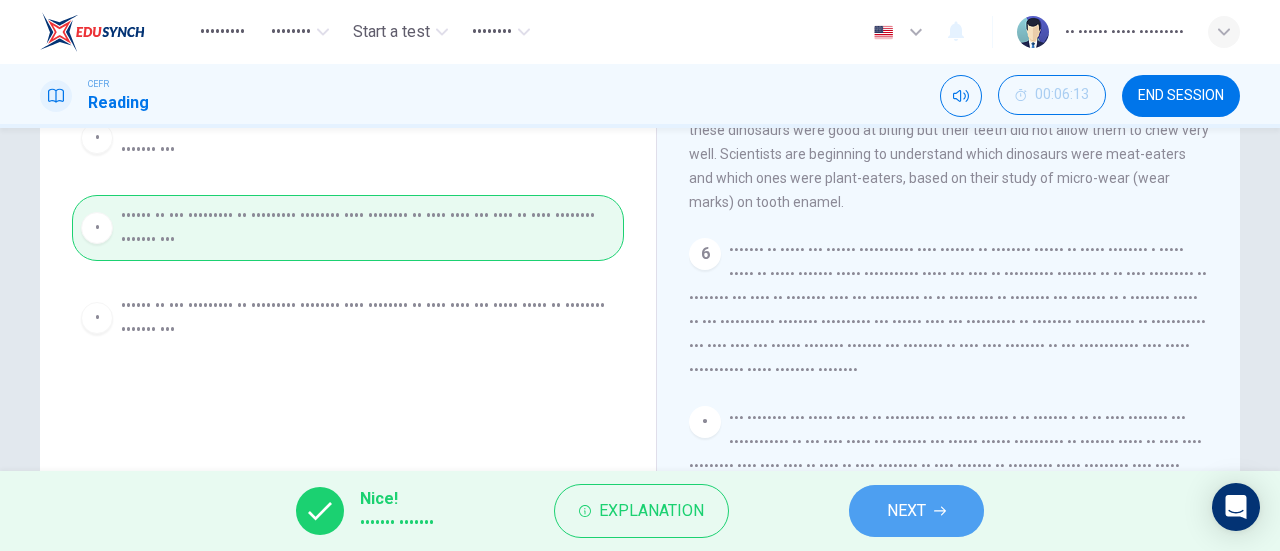 click on "NEXT" at bounding box center [935, 511] 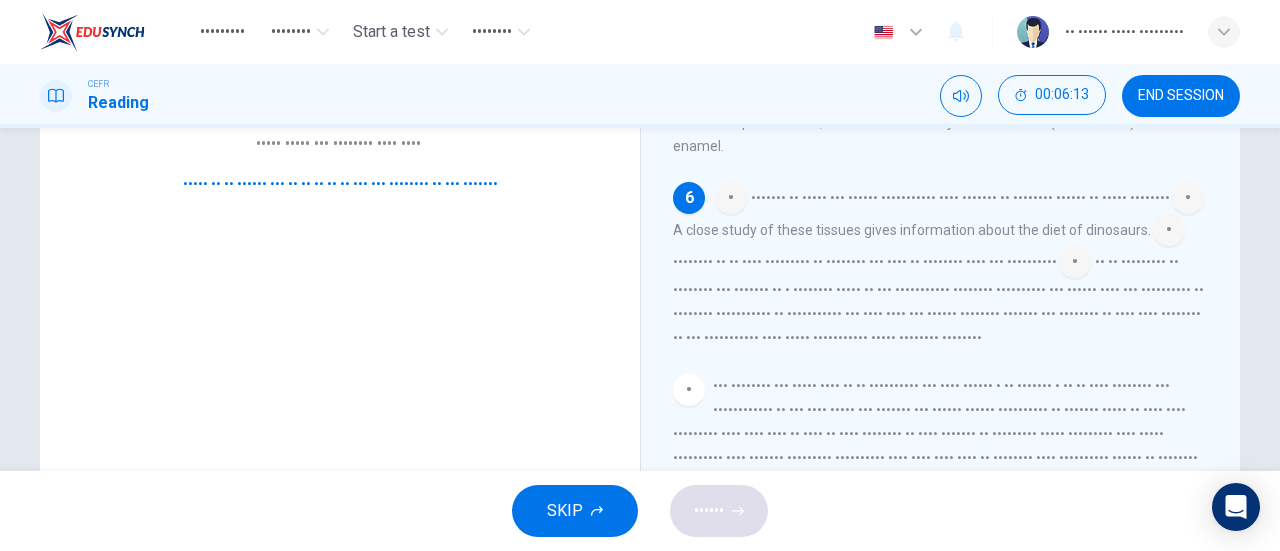 scroll, scrollTop: 852, scrollLeft: 0, axis: vertical 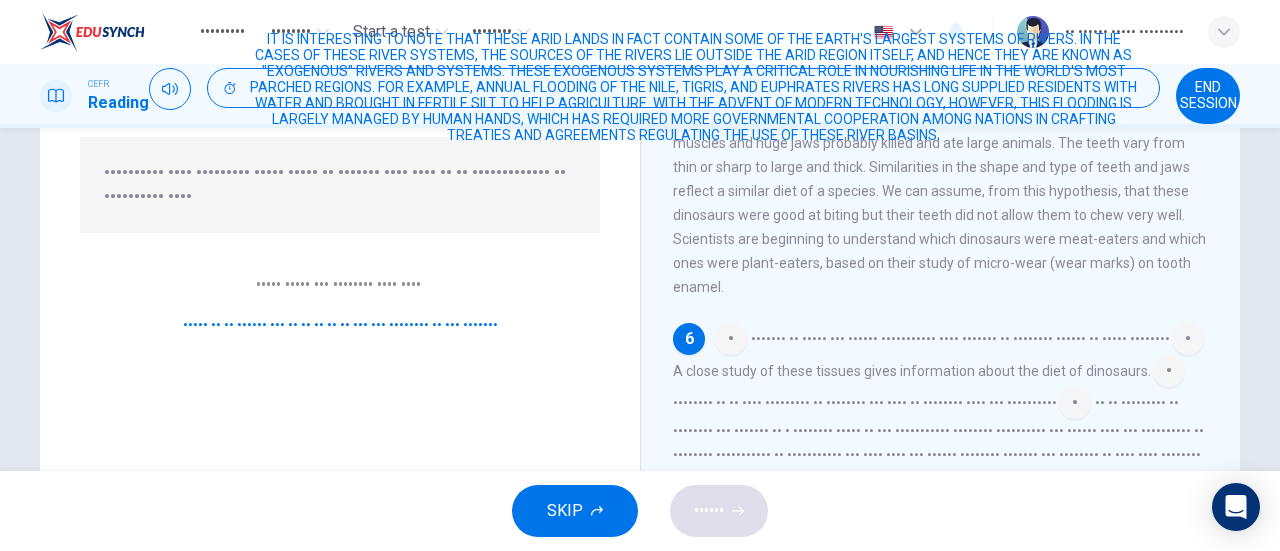 click at bounding box center [731, 261] 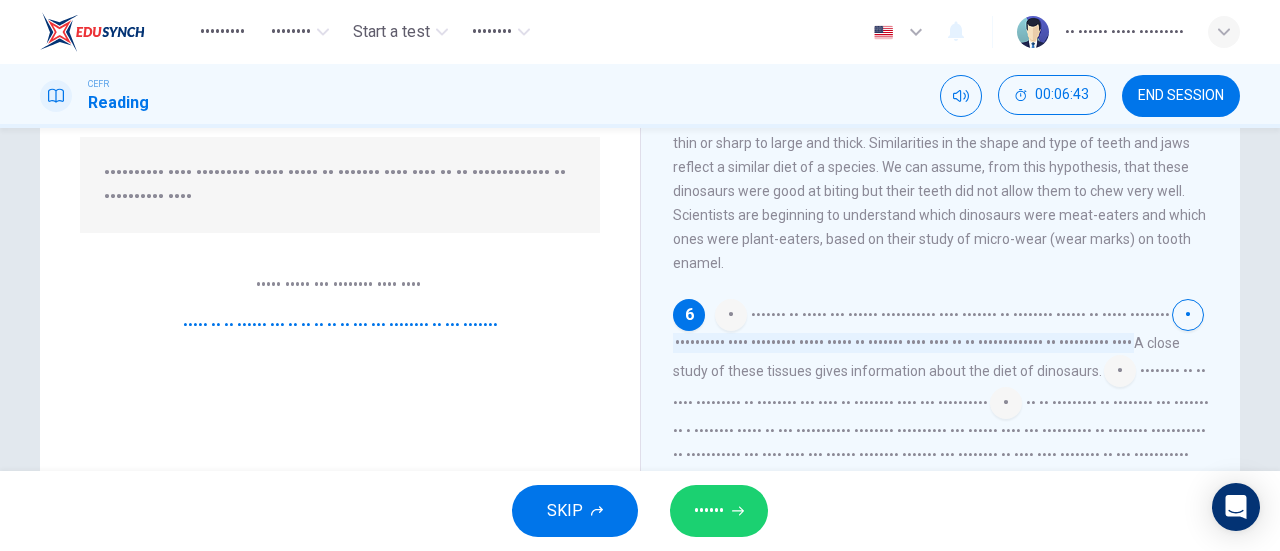 scroll, scrollTop: 868, scrollLeft: 0, axis: vertical 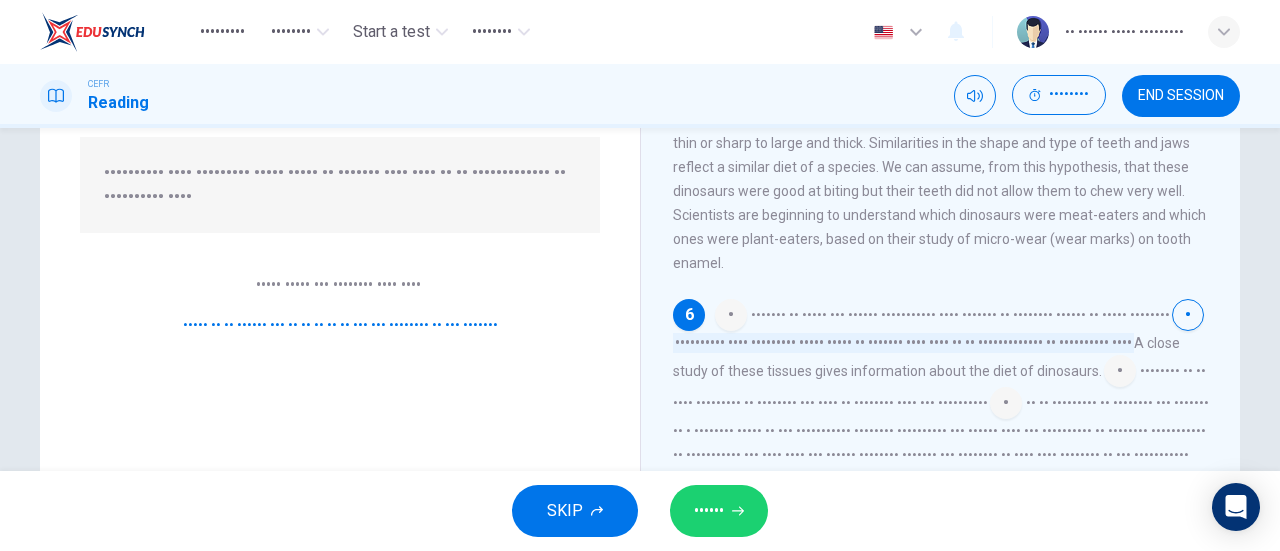 click on "SUBMIT" at bounding box center [709, 511] 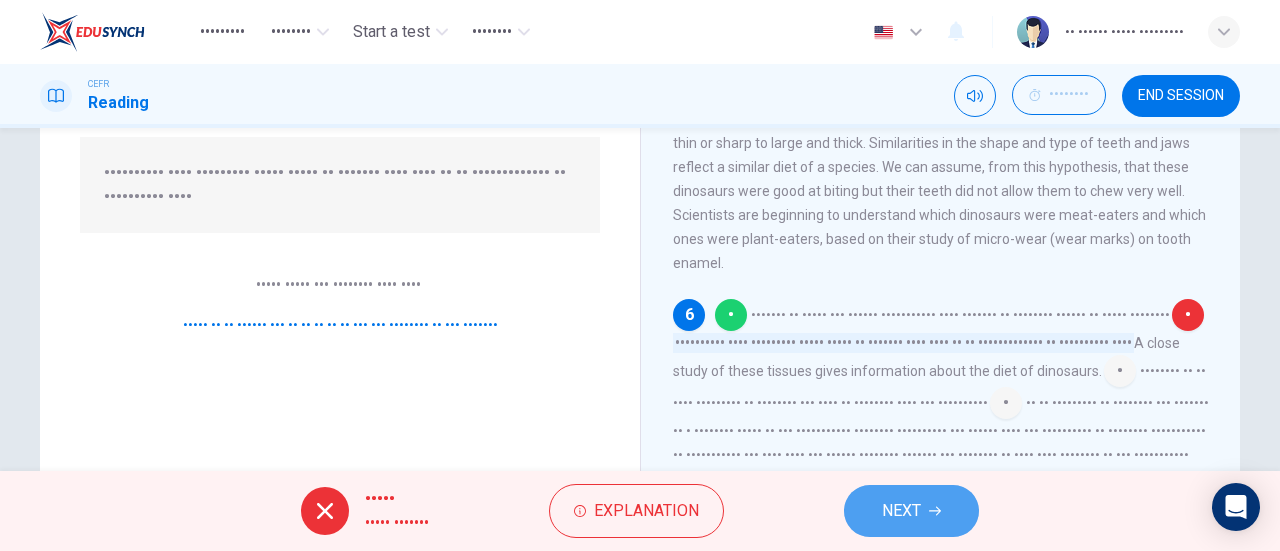 click on "NEXT" at bounding box center [922, 511] 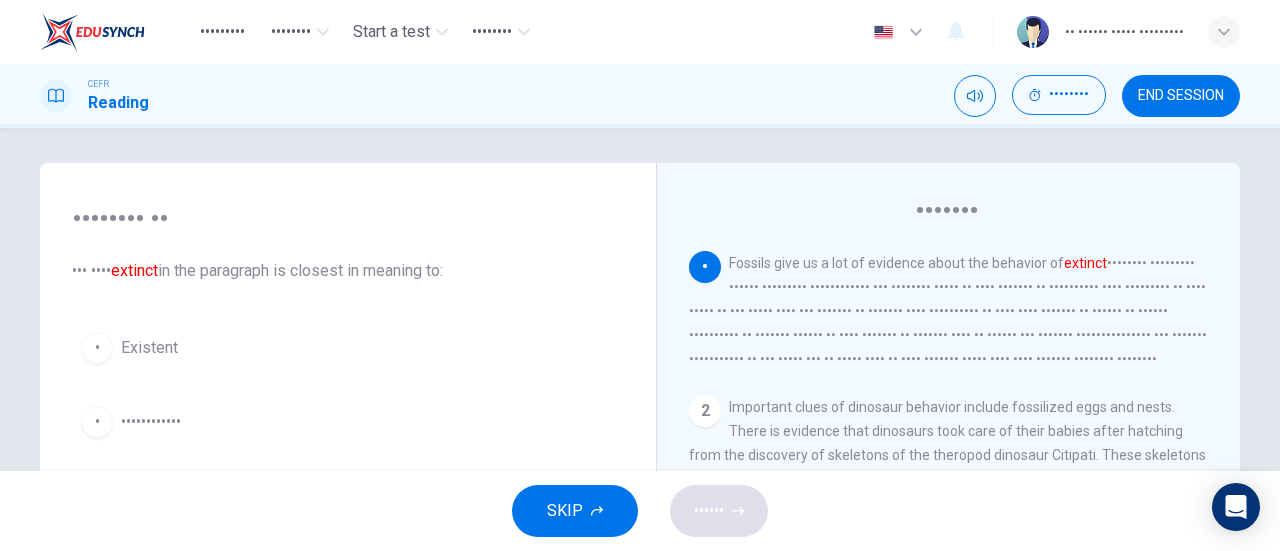 scroll, scrollTop: 141, scrollLeft: 0, axis: vertical 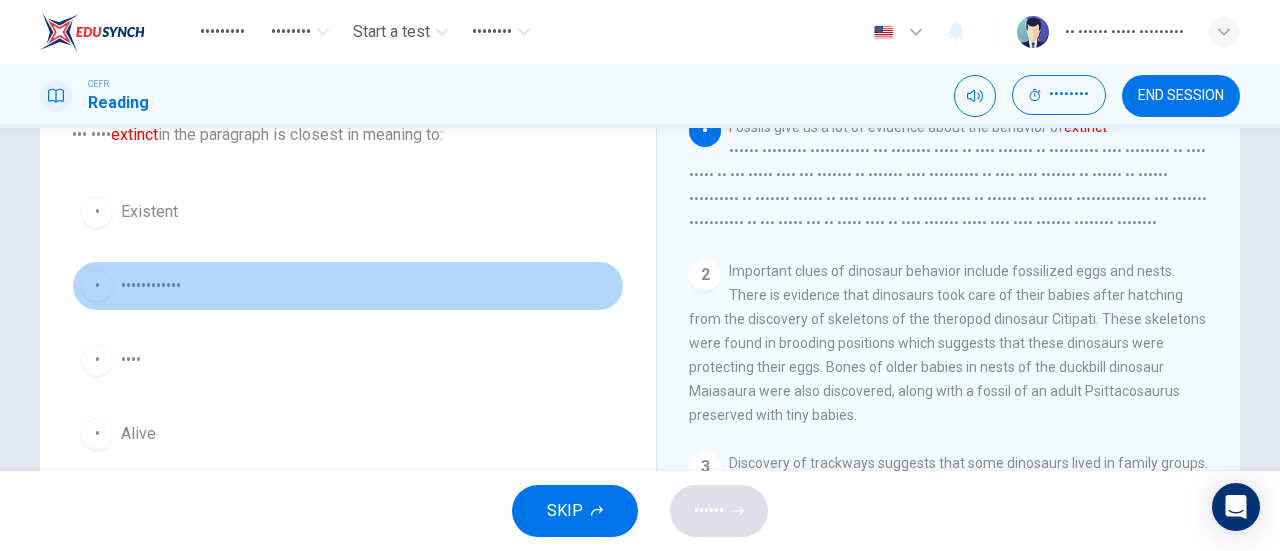 click on "B Non-existent" at bounding box center (348, 286) 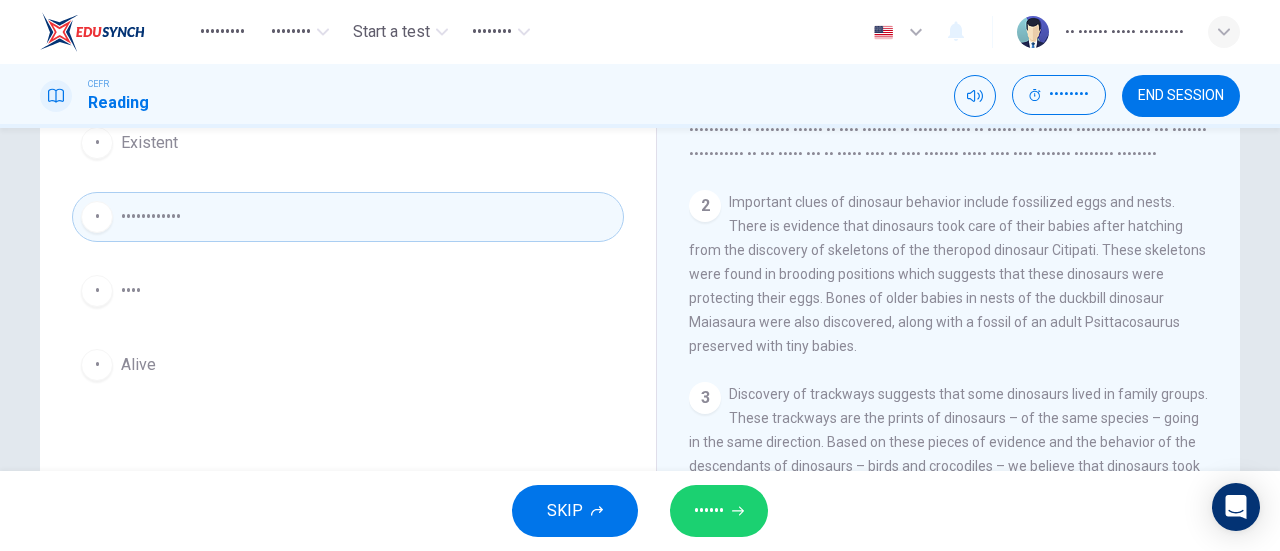 scroll, scrollTop: 219, scrollLeft: 0, axis: vertical 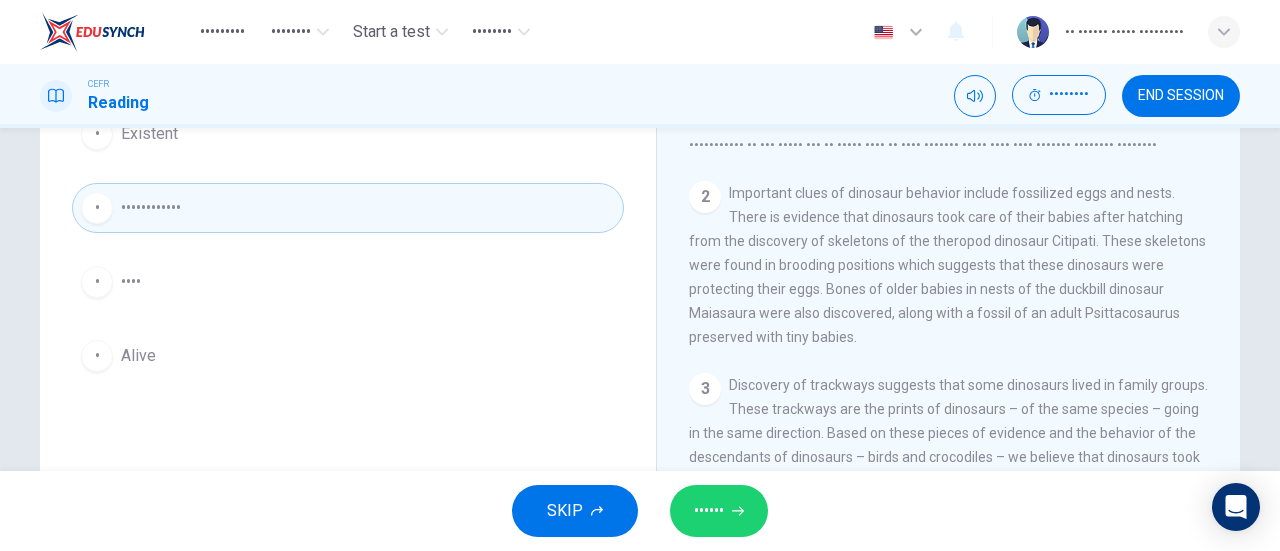 click on "SUBMIT" at bounding box center [719, 511] 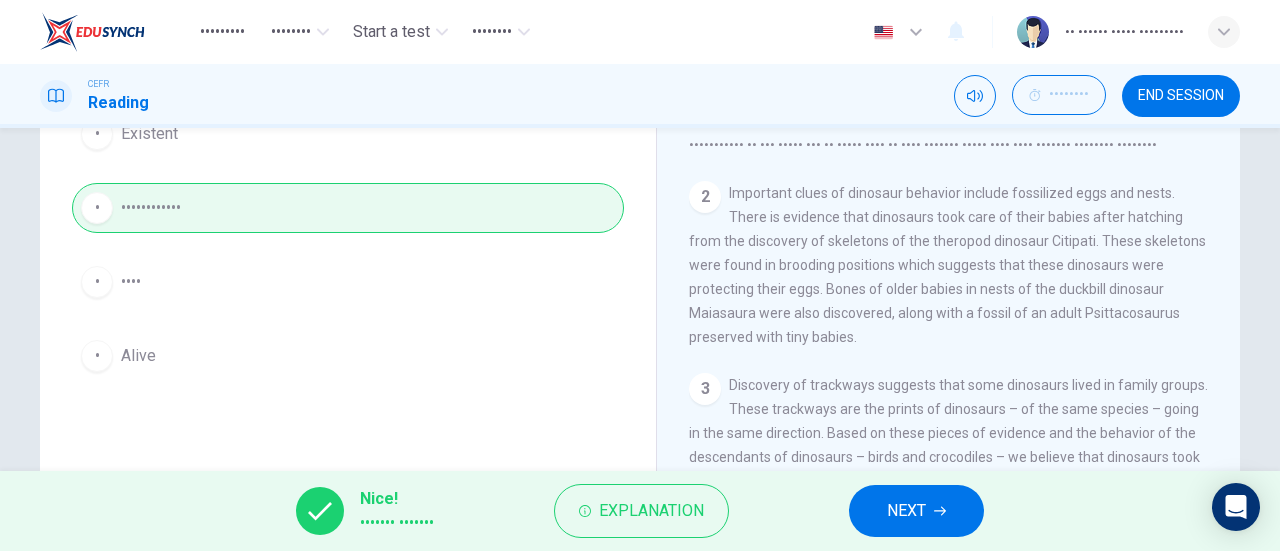 click on "NEXT" at bounding box center [925, 511] 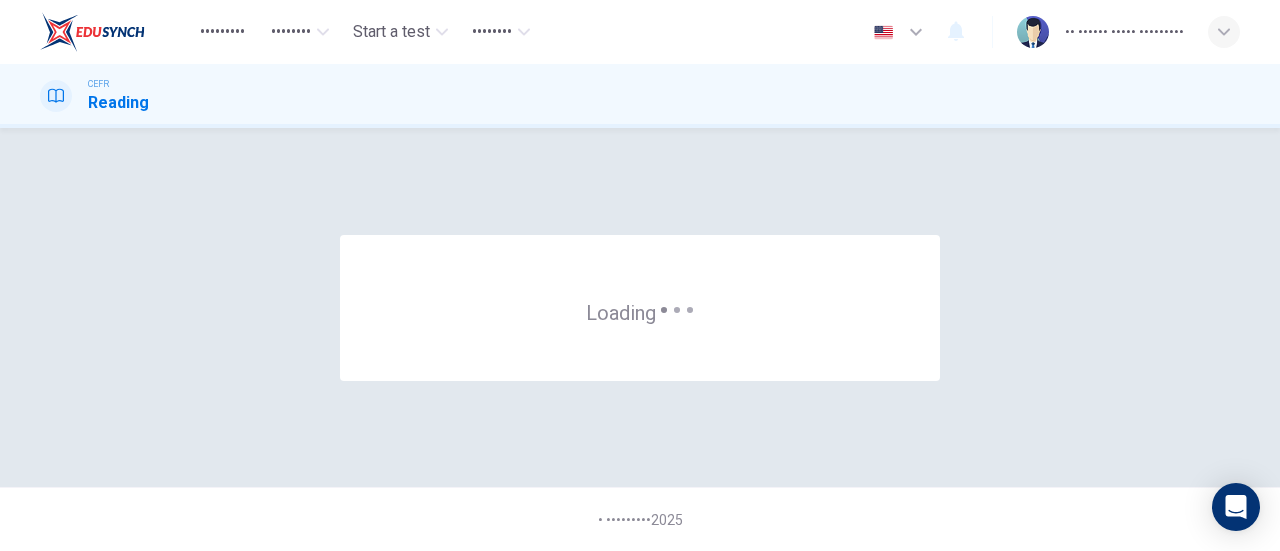 scroll, scrollTop: 0, scrollLeft: 0, axis: both 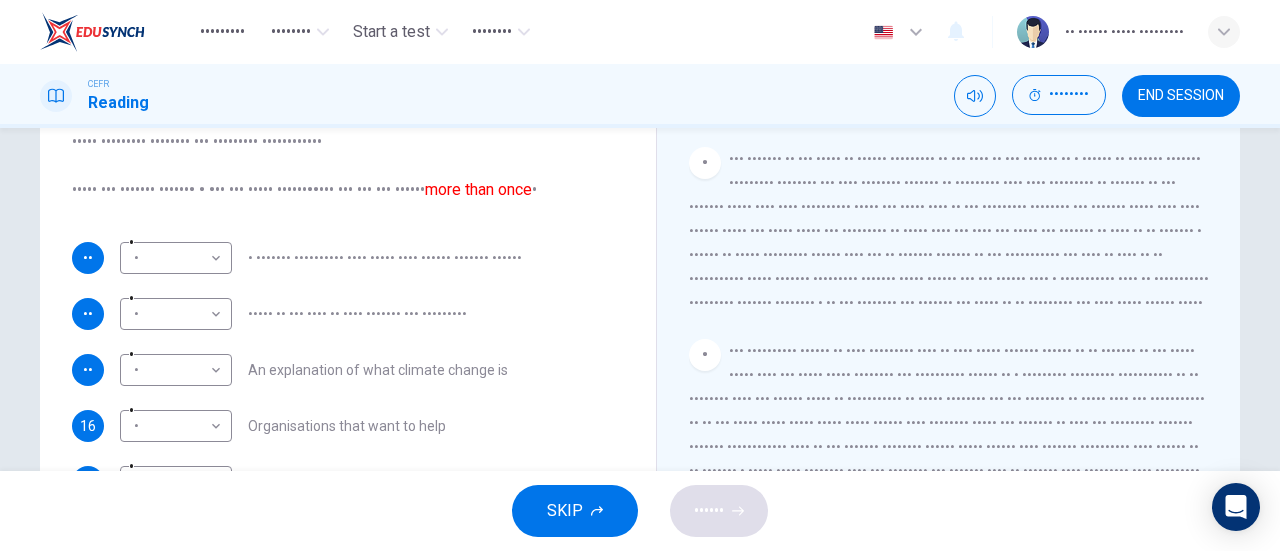 drag, startPoint x: 889, startPoint y: 181, endPoint x: 1058, endPoint y: 196, distance: 169.66437 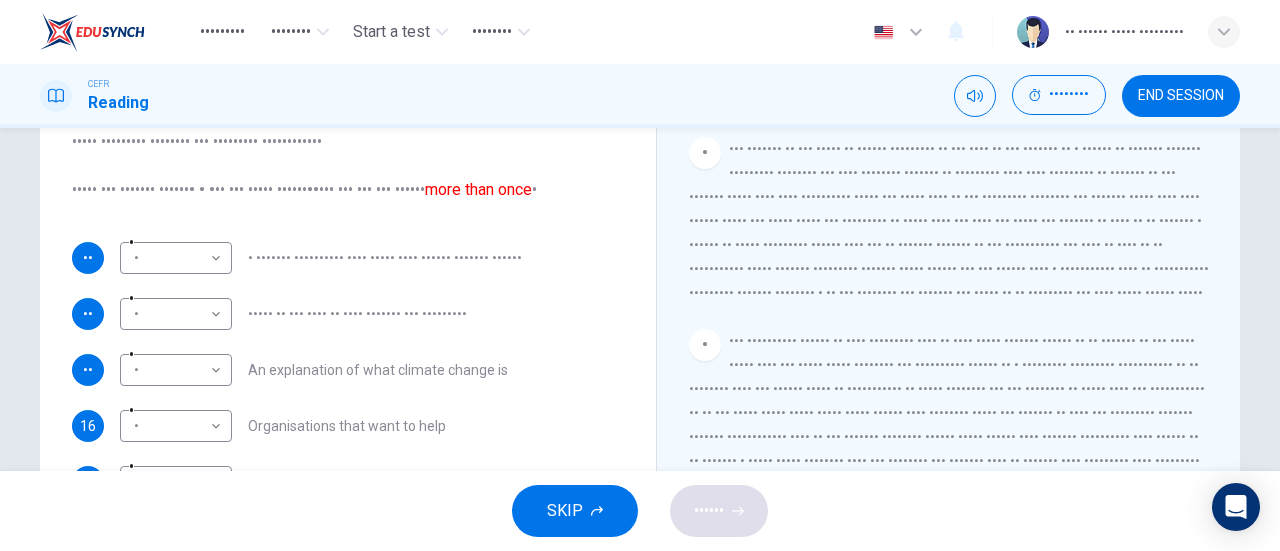 scroll, scrollTop: 360, scrollLeft: 0, axis: vertical 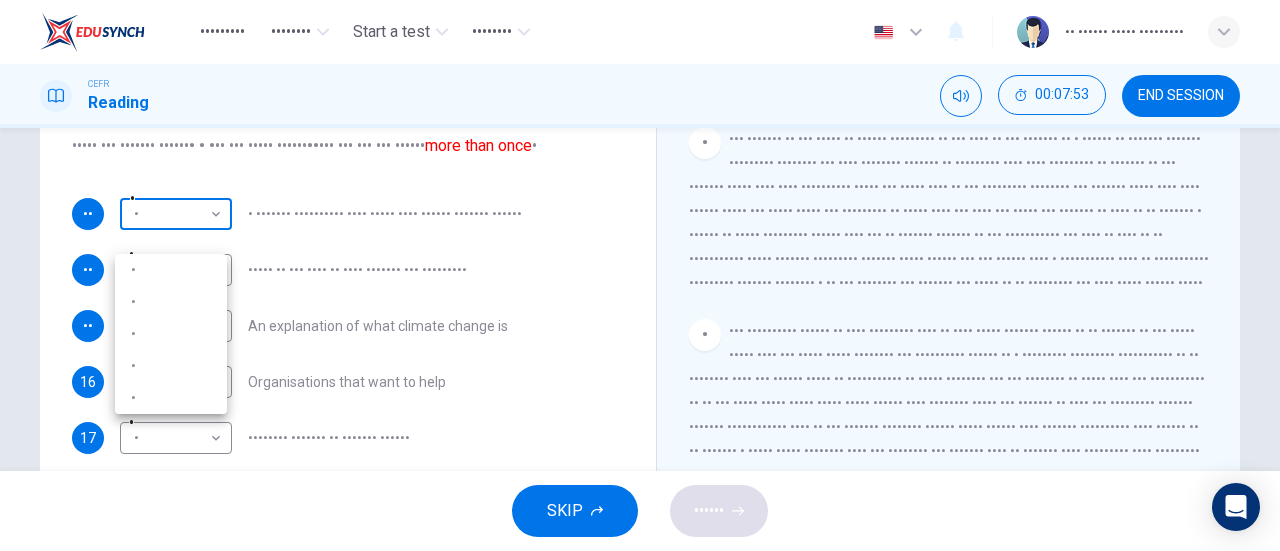 click on "Dashboard Practice Start a test Analysis English en ​ [NAME] CEFR Reading 00:07:53 END SESSION Questions 13 - 17 The Reading Passage has 5 paragraphs,  A – E . Which paragraph contains the following information?  Write the correct letter  A – E  in the boxes below.
NB  You may use any letter  more than once . 13 ​ ​ A natural phenomenon that could also affect climate change 14 ​ ​ Steps we can take to help reverse the situation 15 ​ ​ An explanation of what climate change is 16 ​ ​ Organisations that want to help 17 ​ ​ Possible effects of climate change The Climate of the Earth CLICK TO ZOOM Click to Zoom A B C D E SKIP SUBMIT EduSynch - Online Language Proficiency Testing
Dashboard Practice Start a test Analysis Notifications © Copyright  2025 A B C D E" at bounding box center [640, 275] 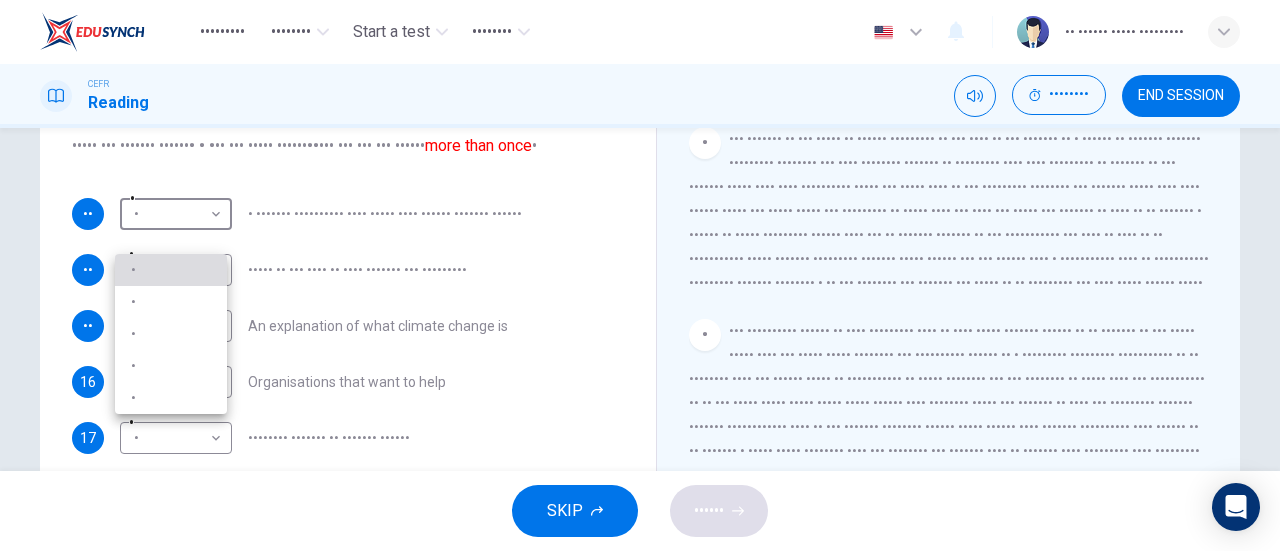 click on "A" at bounding box center [171, 270] 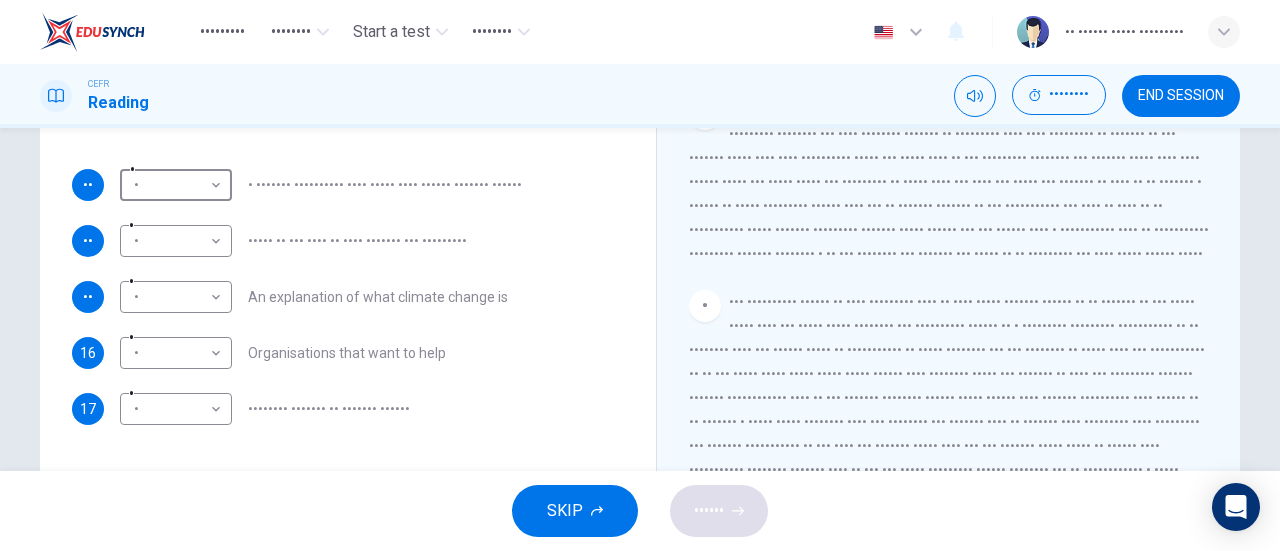 scroll, scrollTop: 257, scrollLeft: 0, axis: vertical 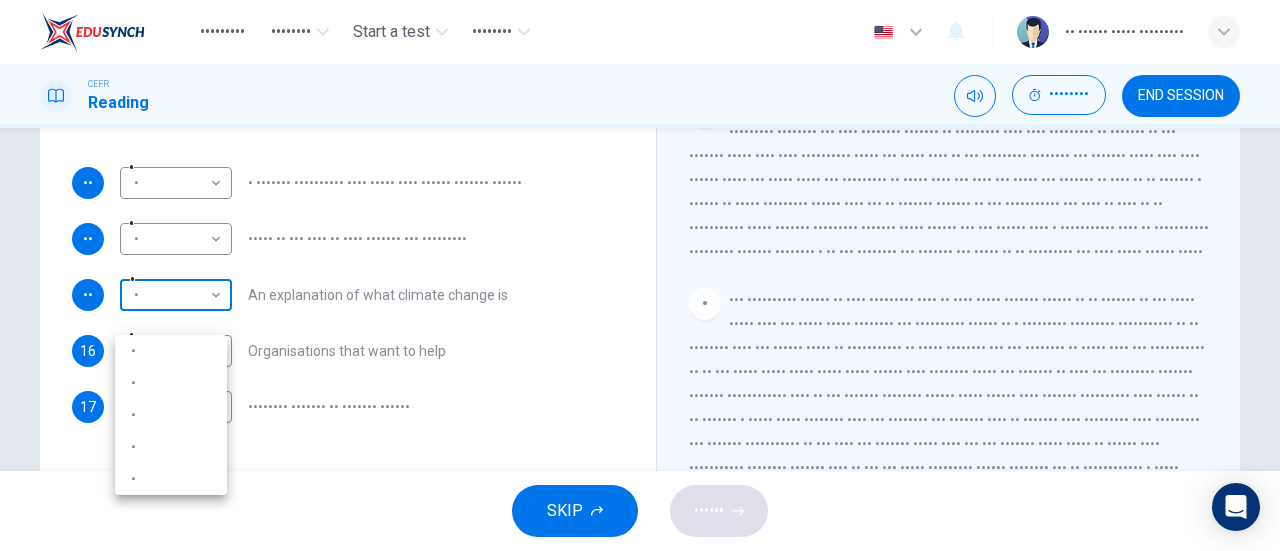 click on "Dashboard Practice Start a test Analysis English en ​ [FULL_NAME] CEFR Reading 00:08:05 END SESSION Questions 13 - 17 The Reading Passage has 5 paragraphs,  A – E . Which paragraph contains the following information?  Write the correct letter  A – E  in the boxes below.
NB  You may use any letter  more than once . 13 A A ​ A natural phenomenon that could also affect climate change 14 ​ ​ Steps we can take to help reverse the situation 15 ​ ​ An explanation of what climate change is 16 ​ ​ Organisations that want to help 17 ​ ​ Possible effects of climate change The Climate of the Earth CLICK TO ZOOM Click to Zoom A B C D E SKIP SUBMIT EduSynch - Online Language Proficiency Testing
Dashboard Practice Start a test Analysis Notifications © Copyright  2025 A B C D E" at bounding box center (640, 275) 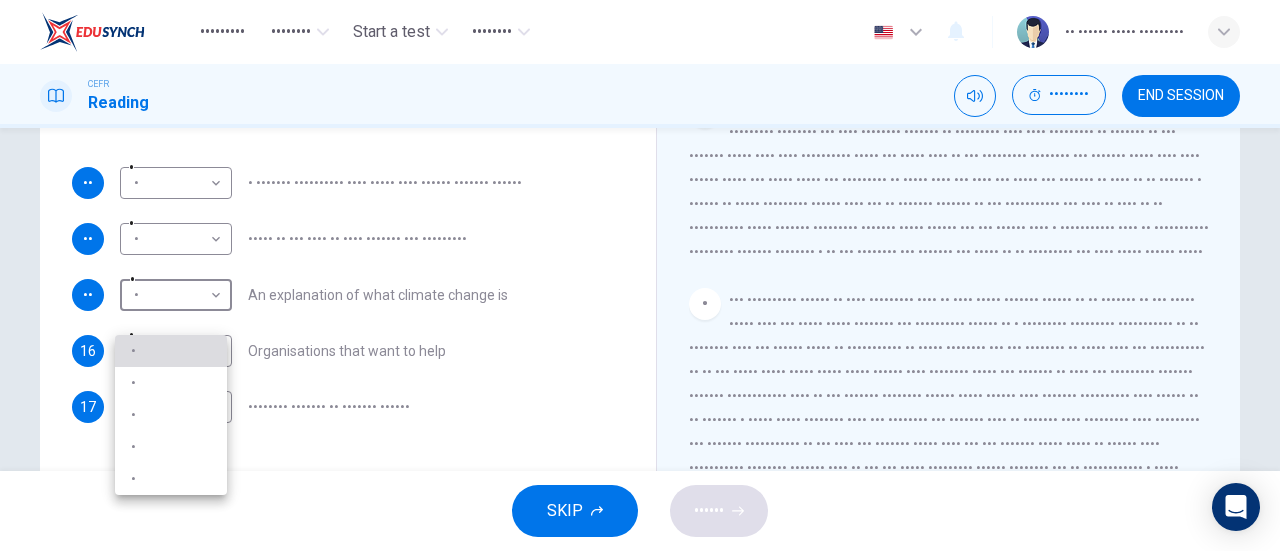 click on "A" at bounding box center (171, 351) 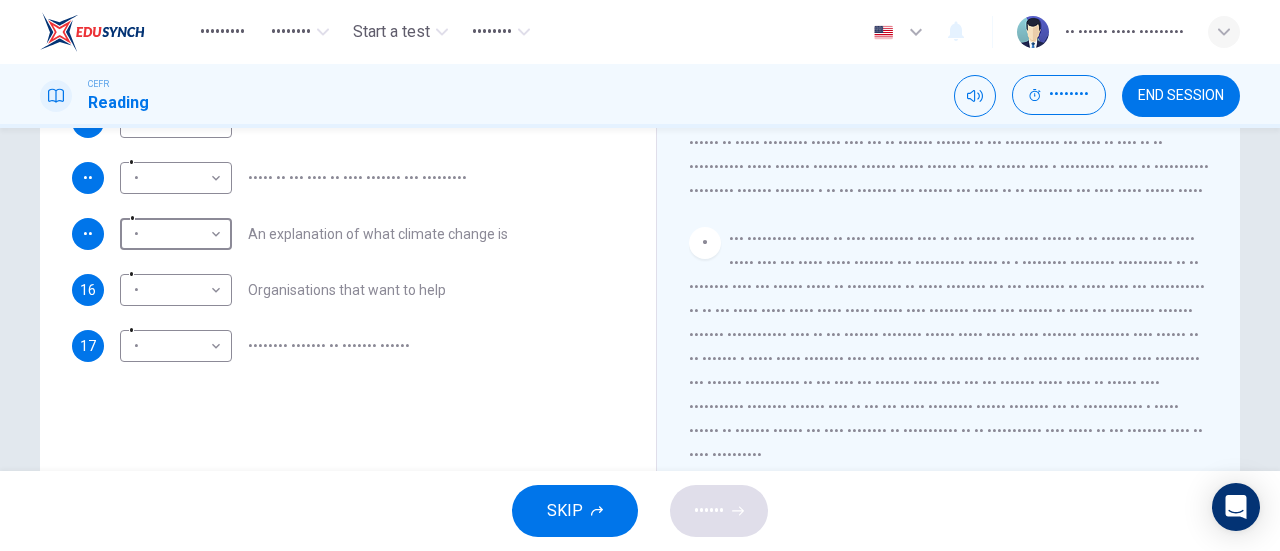 scroll, scrollTop: 315, scrollLeft: 0, axis: vertical 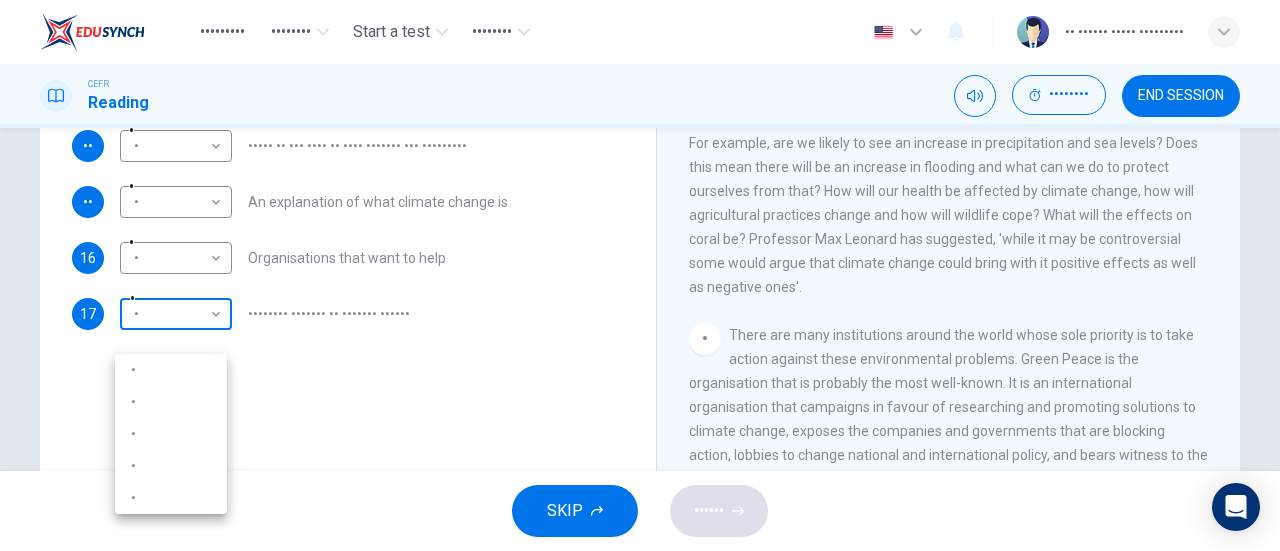 click on "Dashboard Practice Start a test Analysis English en ​ AL MA'AWA BINTI KAMARUDIN CEFR Reading 00:08:53 END SESSION Questions 13 - 17 The Reading Passage has 5 paragraphs,  A – E . Which paragraph contains the following information?  Write the correct letter  A – E  in the boxes below.
NB  You may use any letter  more than once . 13 A A ​ A natural phenomenon that could also affect climate change 14 ​ ​ Steps we can take to help reverse the situation 15 A A ​ An explanation of what climate change is 16 ​ ​ Organisations that want to help 17 ​ ​ Possible effects of climate change The Climate of the Earth CLICK TO ZOOM Click to Zoom A B C D E SKIP SUBMIT EduSynch - Online Language Proficiency Testing
Dashboard Practice Start a test Analysis Notifications © Copyright  2025 A B C D E" at bounding box center (640, 275) 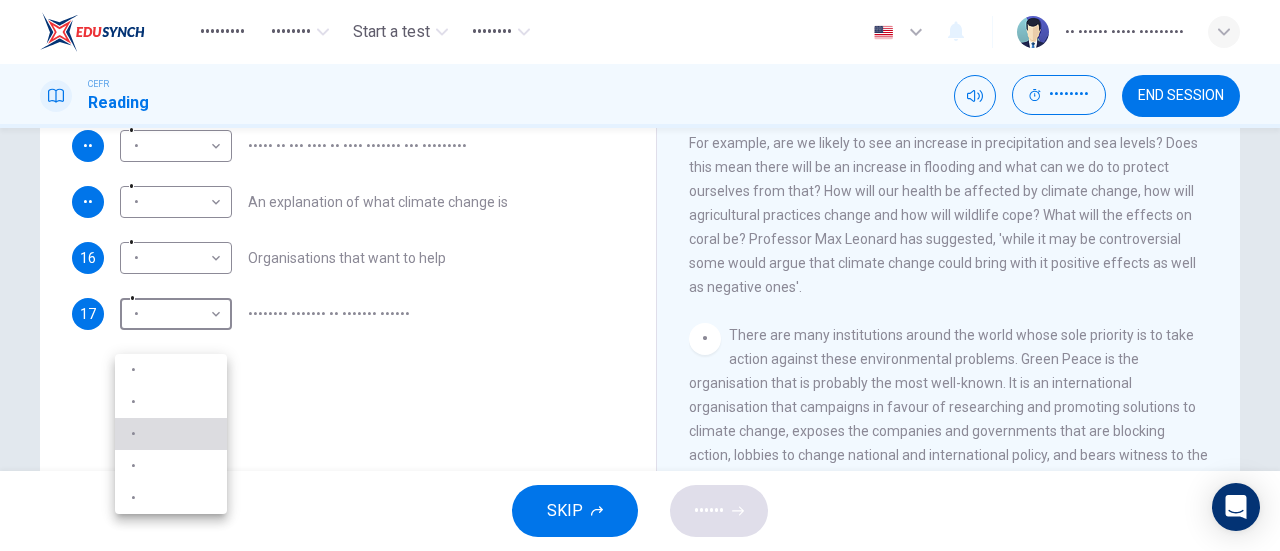 click on "C" at bounding box center [171, 434] 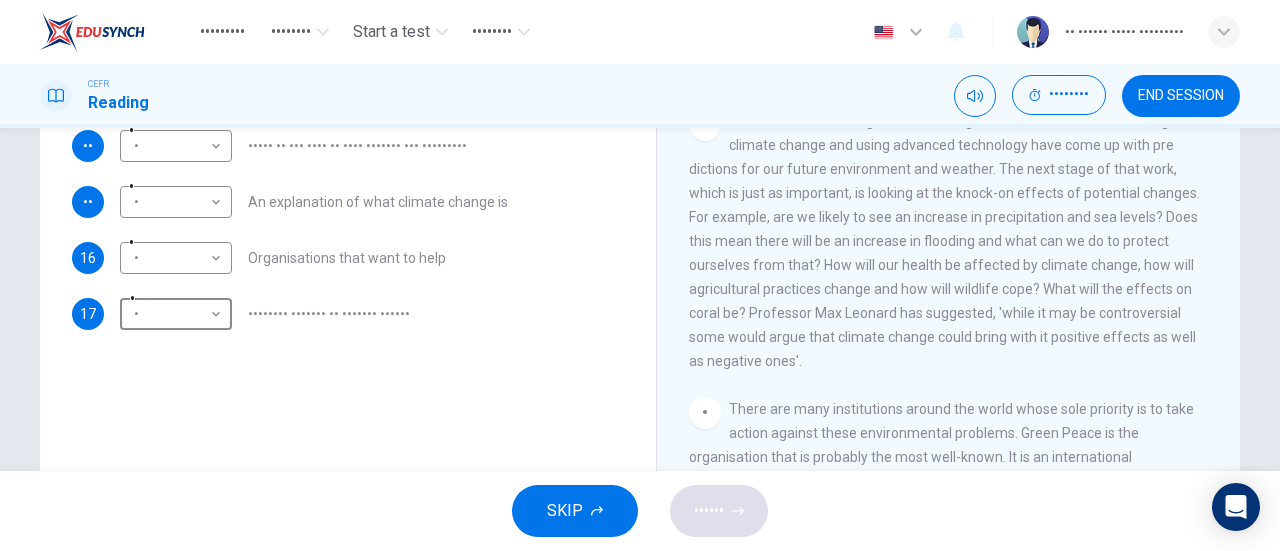scroll, scrollTop: 673, scrollLeft: 0, axis: vertical 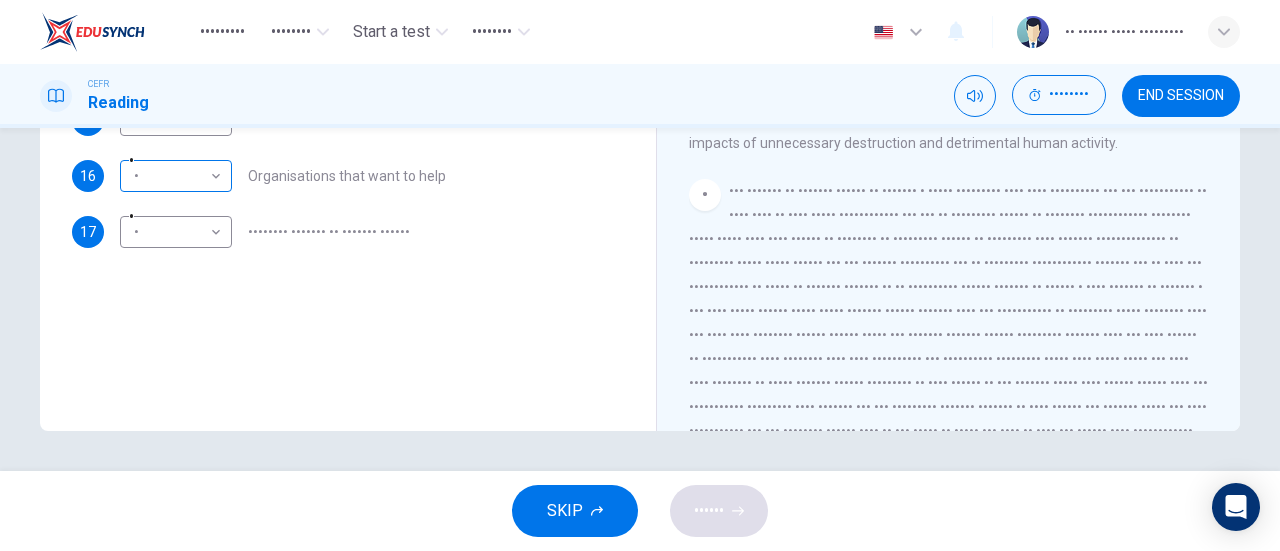 drag, startPoint x: 225, startPoint y: 204, endPoint x: 214, endPoint y: 201, distance: 11.401754 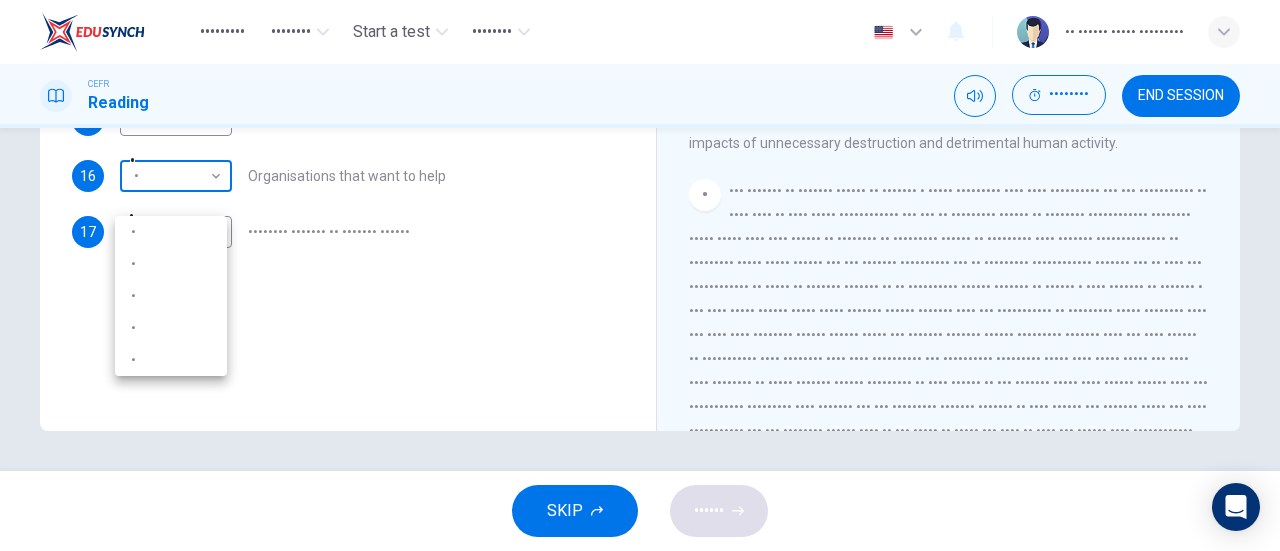 click on "Dashboard Practice Start a test Analysis English en ​ AL MA'AWA BINTI KAMARUDIN CEFR Reading 00:09:10 END SESSION Questions 13 - 17 The Reading Passage has 5 paragraphs,  A – E . Which paragraph contains the following information?  Write the correct letter  A – E  in the boxes below.
NB  You may use any letter  more than once . 13 A A ​ A natural phenomenon that could also affect climate change 14 ​ ​ Steps we can take to help reverse the situation 15 A A ​ An explanation of what climate change is 16 ​ ​ Organisations that want to help 17 C C ​ Possible effects of climate change The Climate of the Earth CLICK TO ZOOM Click to Zoom A B C D E SKIP SUBMIT EduSynch - Online Language Proficiency Testing
Dashboard Practice Start a test Analysis Notifications © Copyright  2025 A B C D E" at bounding box center [640, 275] 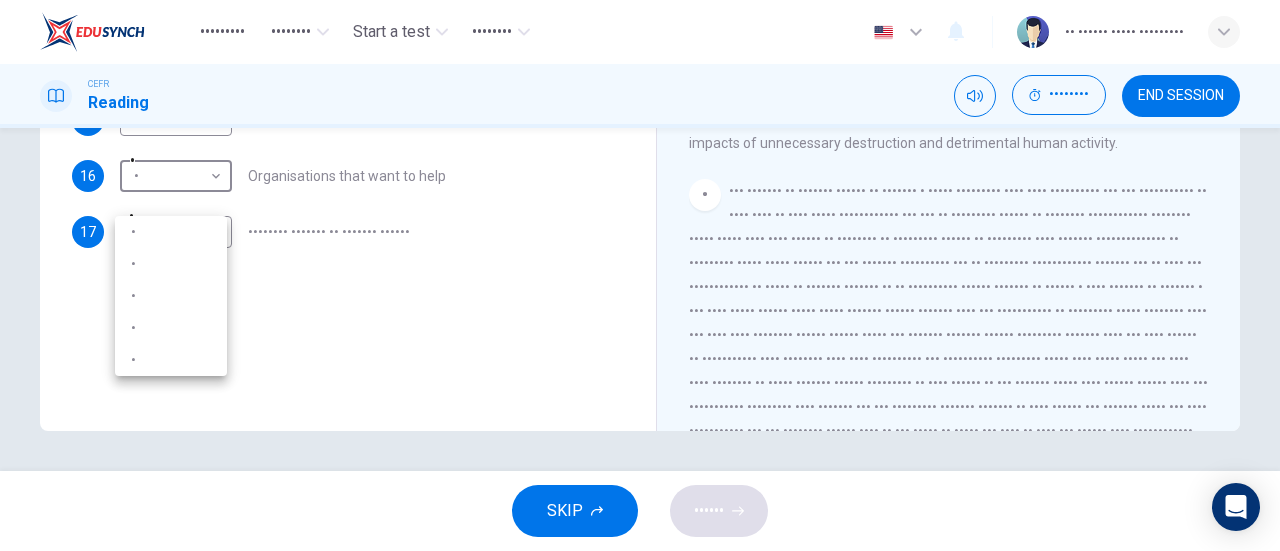 click on "D" at bounding box center (171, 328) 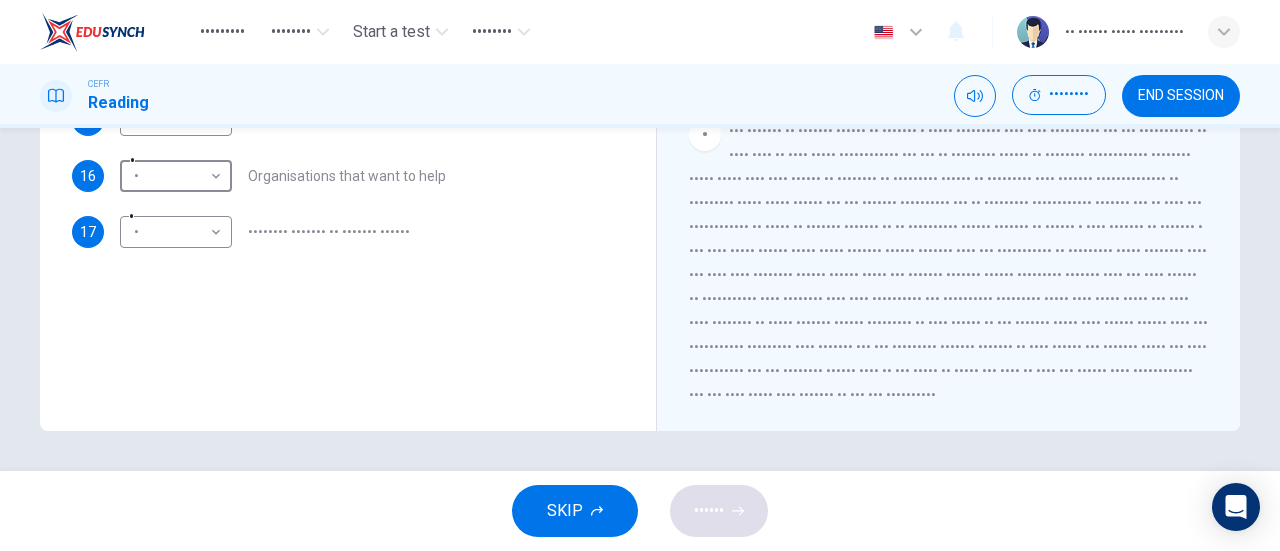scroll, scrollTop: 1233, scrollLeft: 0, axis: vertical 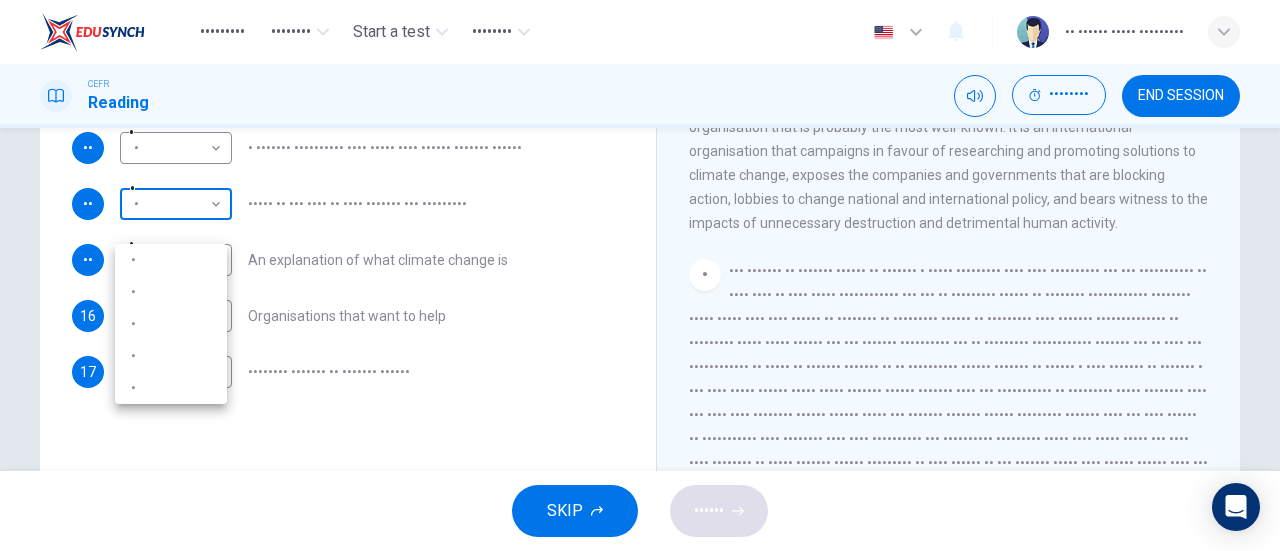 click on "00:09:22 END SESSION Questions 13 - 17 The Reading Passage has 5 paragraphs,  A – E . Which paragraph contains the following information?  Write the correct letter  A – E  in the boxes below.
NB  You may use any letter  more than once . 13 A A ​ A natural phenomenon that could also affect climate change 14 ​ ​ Steps we can take to help reverse the situation 15 A A ​ An explanation of what climate change is 16 D D ​ Organisations that want to help 17 C C ​ Possible effects of climate change The Climate of the Earth CLICK TO ZOOM Click to Zoom A B C D E SKIP SUBMIT EduSynch - Online Language Proficiency Testing
Dashboard Practice Start a test Analysis Notifications © Copyright  2025 A B C D E" at bounding box center (640, 275) 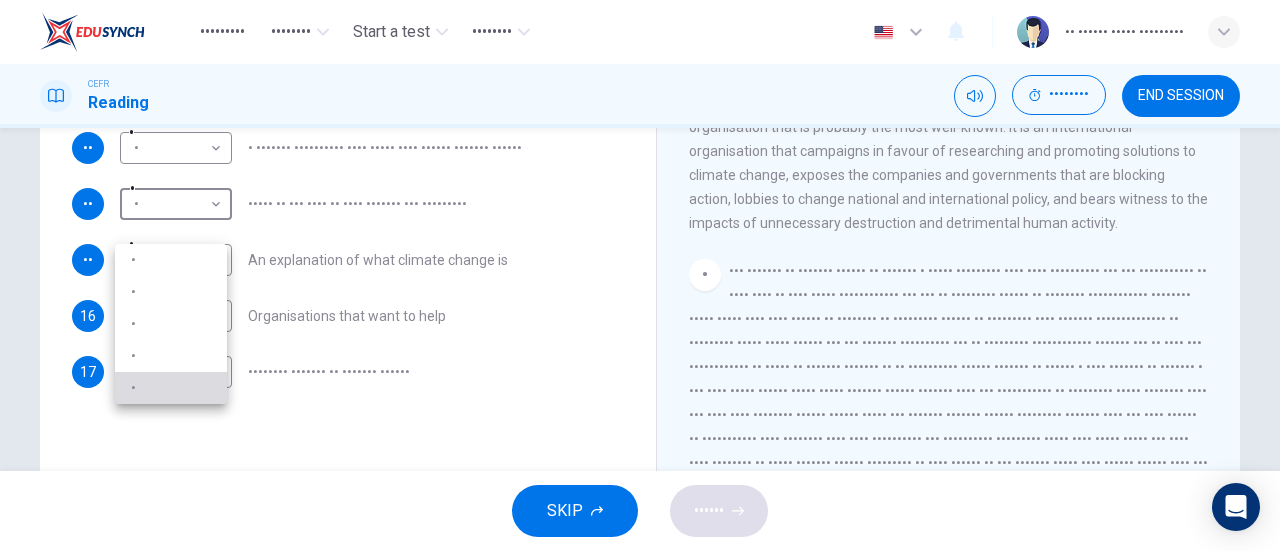 click on "E" at bounding box center [171, 388] 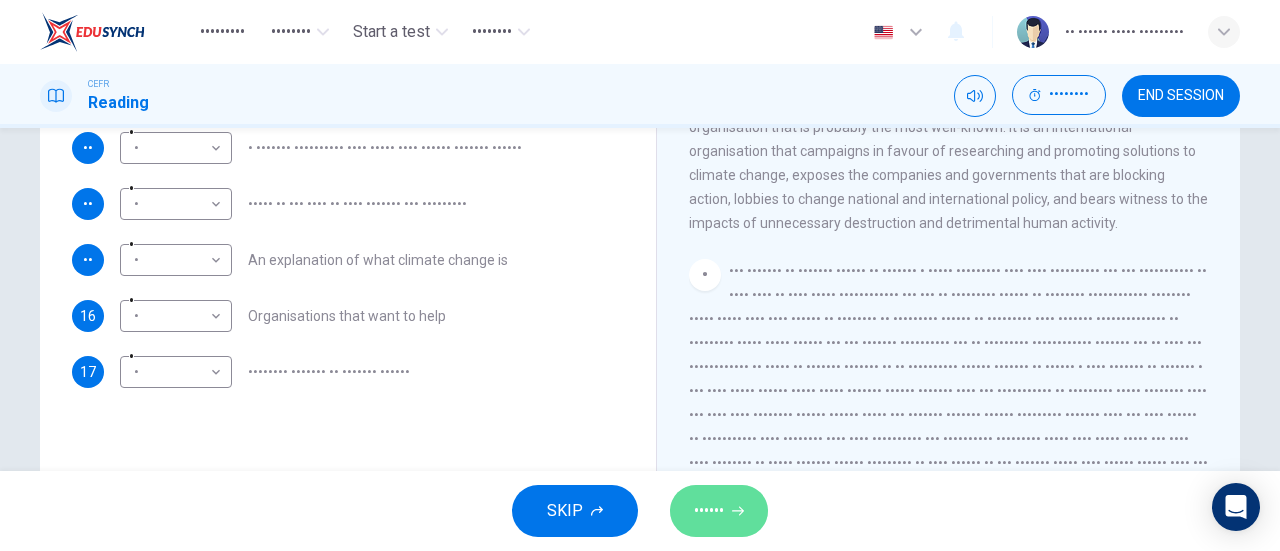 click on "SUBMIT" at bounding box center [719, 511] 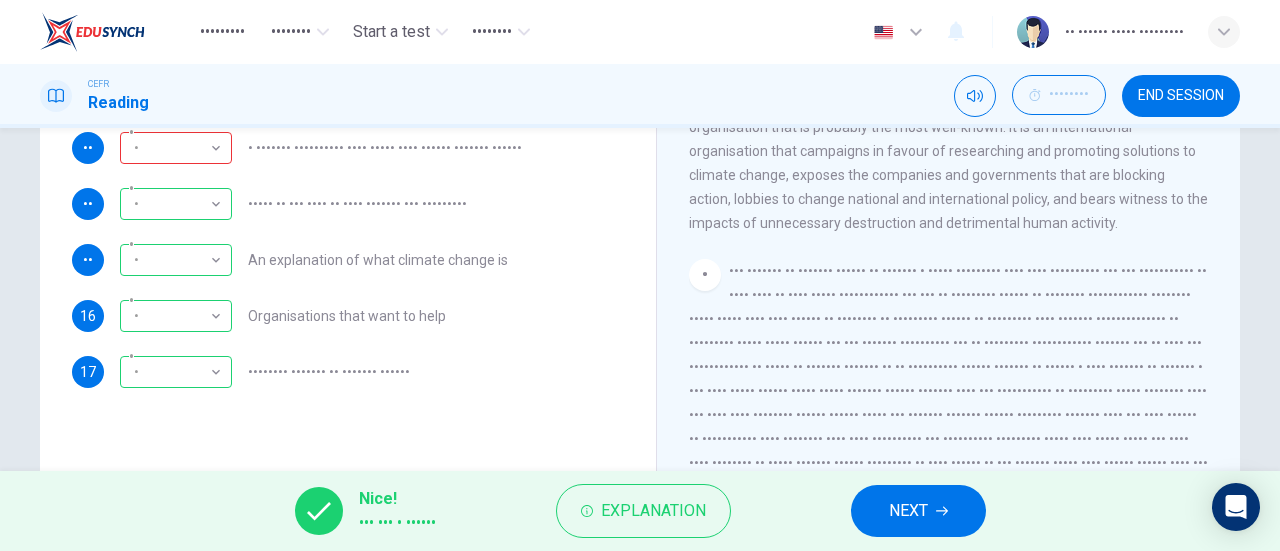 scroll, scrollTop: 176, scrollLeft: 0, axis: vertical 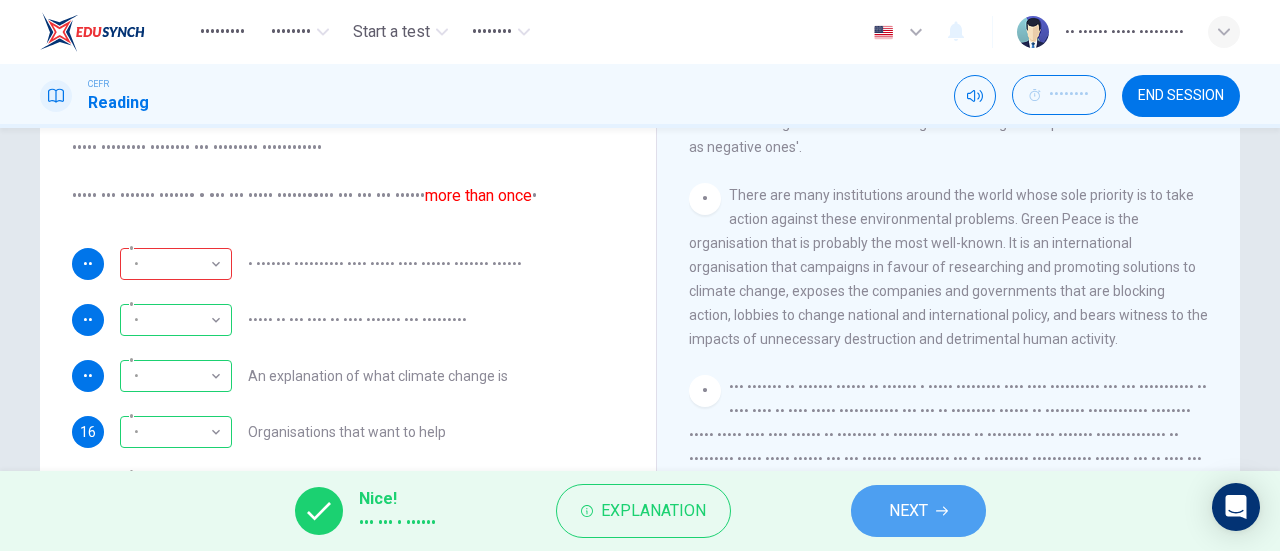click on "NEXT" at bounding box center [936, 511] 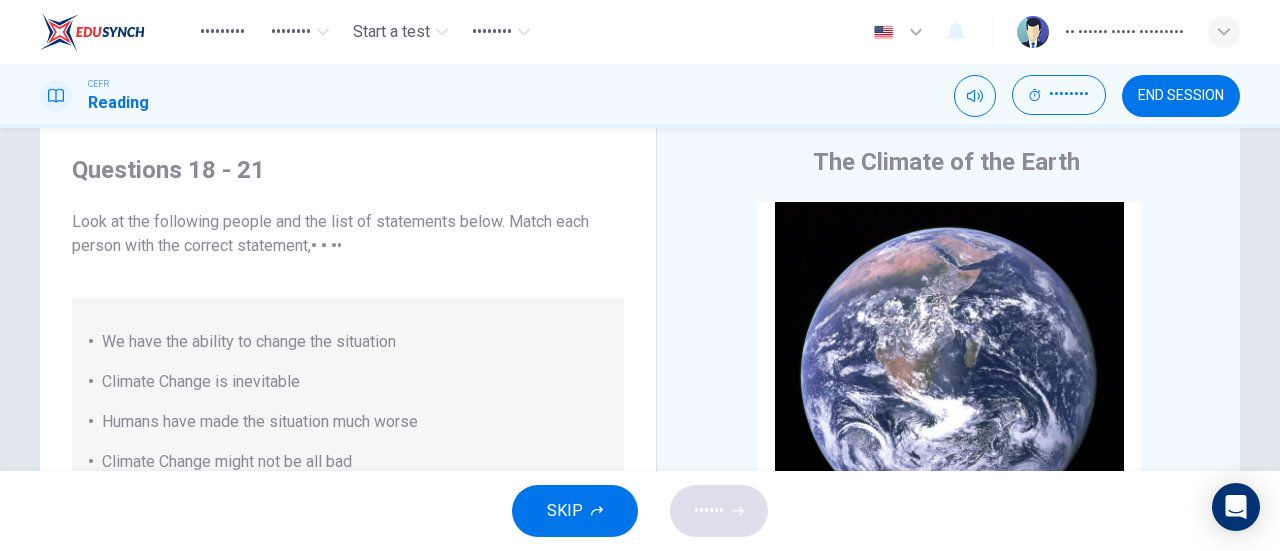 scroll, scrollTop: 52, scrollLeft: 0, axis: vertical 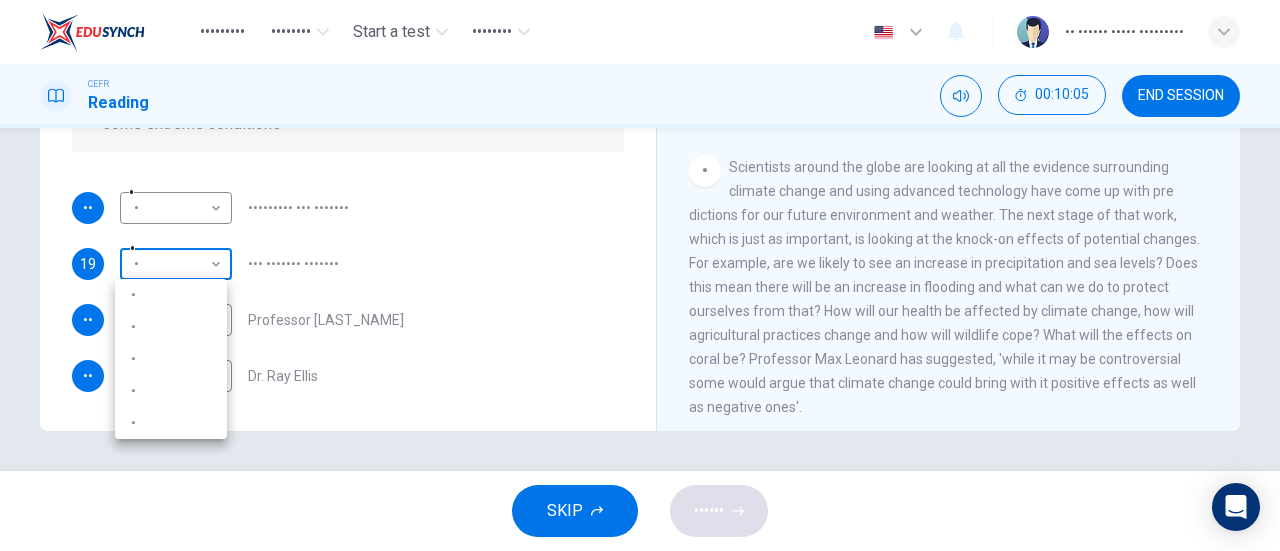 click on "Dashboard Practice Start a test Analysis English en ​ [FULL_NAME] CEFR Reading 00:10:05 END SESSION Questions 18 - 21 Look at the following people and the list of statements below. Match each person with the correct statement,  A – E . A We have the ability to change the situation B Climate Change is inevitable C Humans have made the situation much worse D Climate Change might not be all bad E While we may not be too late to save our planet, there are bound to be some extreme conditions 18 ​ ​ Professor Max Leonard 19 ​ ​ Dr. Michael Crawley 20 ​ ​ Professor Mark Halton 21 ​ ​ Dr. Ray Ellis The Climate of the Earth CLICK TO ZOOM Click to Zoom A B C D E SKIP SUBMIT EduSynch - Online Language Proficiency Testing
Dashboard Practice Start a test Analysis Notifications © Copyright  2025 A B C D E" at bounding box center [640, 275] 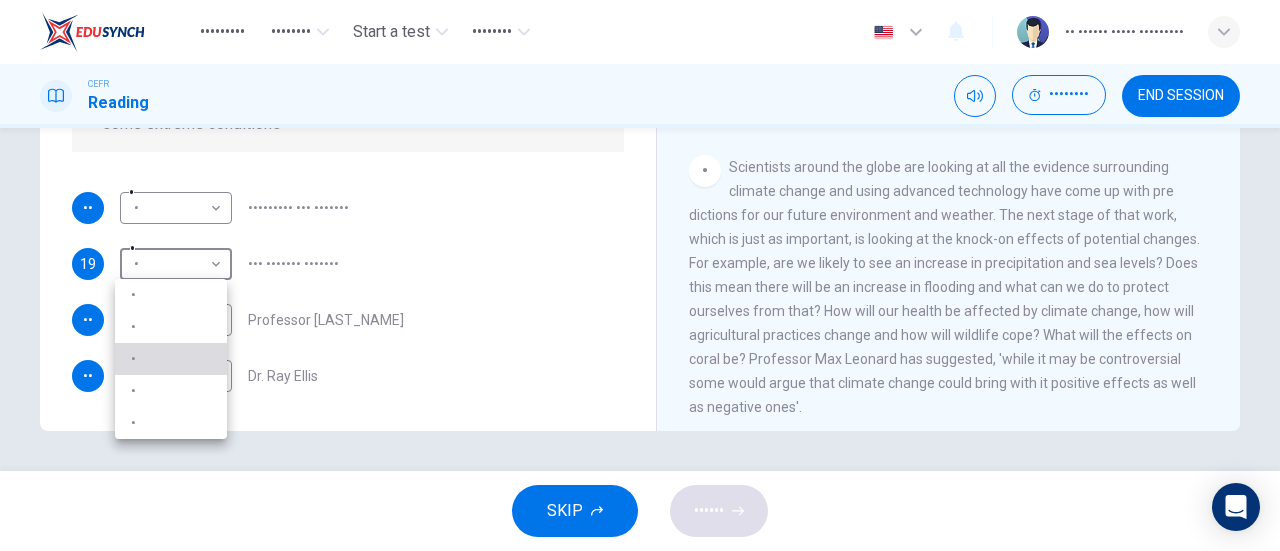 click on "C" at bounding box center (171, 359) 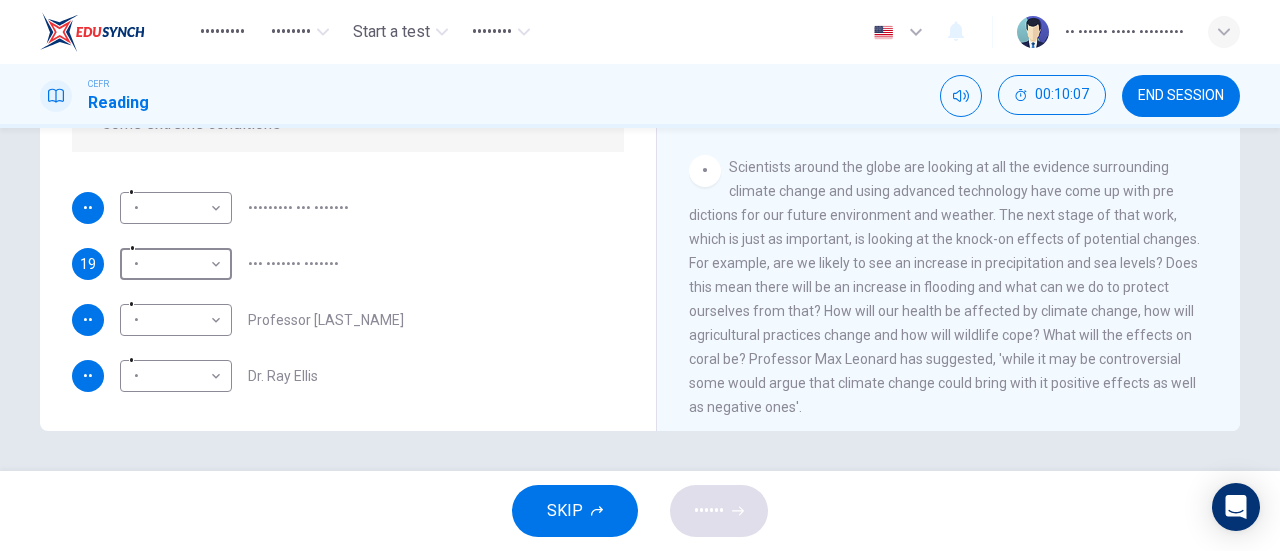 scroll, scrollTop: 0, scrollLeft: 0, axis: both 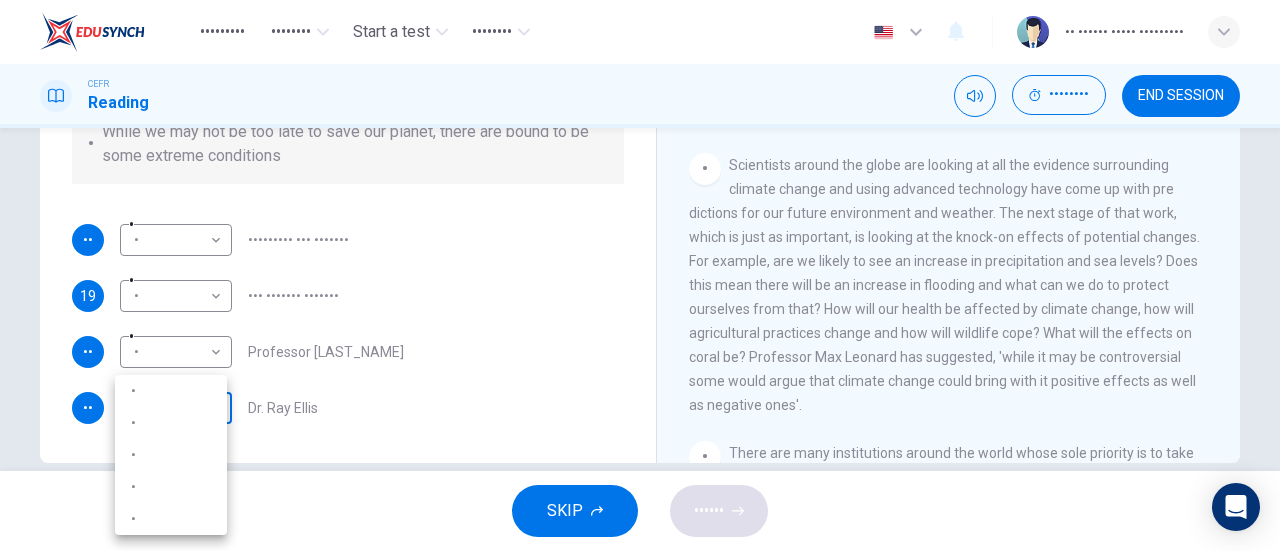 click on "Dashboard Practice Start a test Analysis English en ​ AL MA'AWA BINTI KAMARUDIN CEFR Reading 00:11:02 END SESSION Questions 18 - 21 Look at the following people and the list of statements below. Match each person with the correct statement,  A – E . A We have the ability to change the situation B Climate Change is inevitable C Humans have made the situation much worse D Climate Change might not be all bad E While we may not be too late to save our planet, there are bound to be some extreme conditions 18 ​ ​ Professor Max Leonard 19 C C ​ Dr. Michael Crawley 20 ​ ​ Professor Mark Halton 21 ​ ​ Dr. Ray Ellis The Climate of the Earth CLICK TO ZOOM Click to Zoom A B C D E SKIP SUBMIT EduSynch - Online Language Proficiency Testing
Dashboard Practice Start a test Analysis Notifications © Copyright  2025 A B C D E" at bounding box center [640, 275] 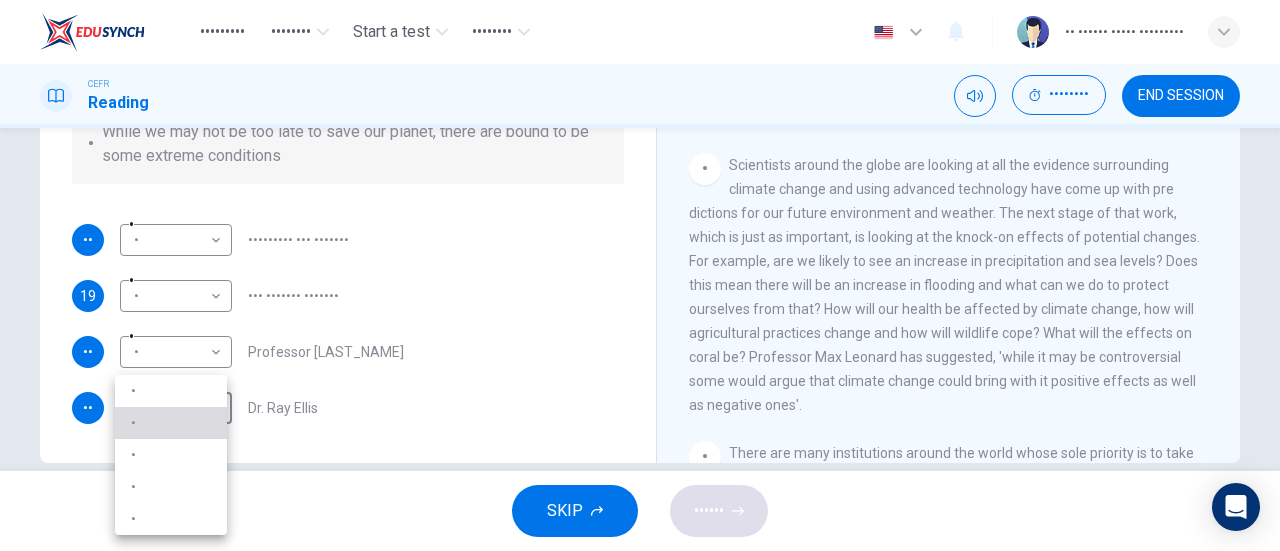 click on "B" at bounding box center (171, 423) 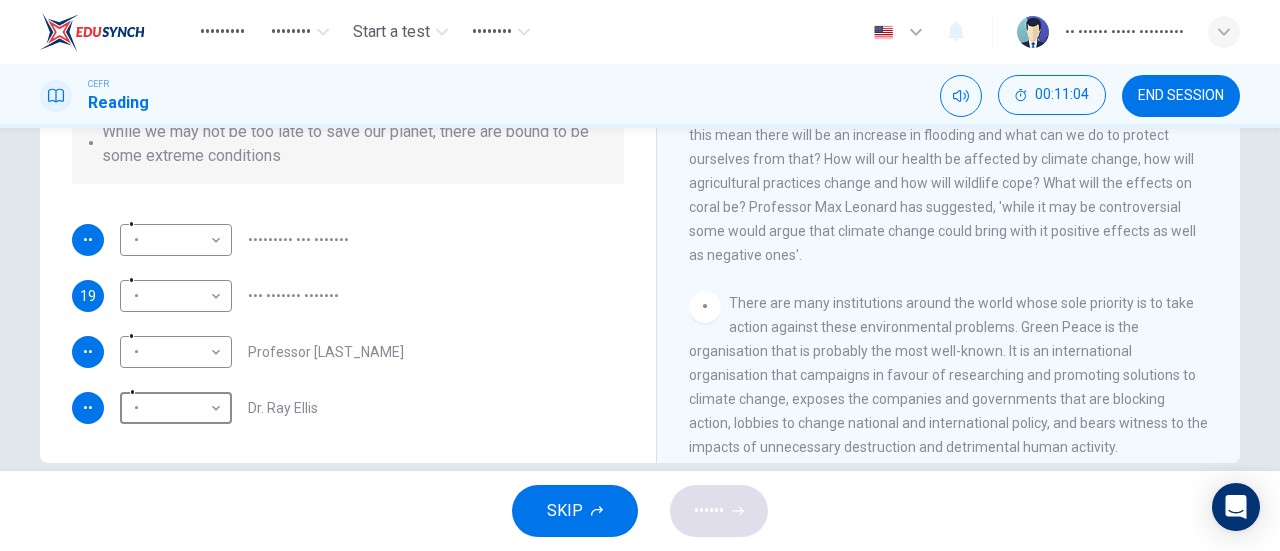 scroll, scrollTop: 731, scrollLeft: 0, axis: vertical 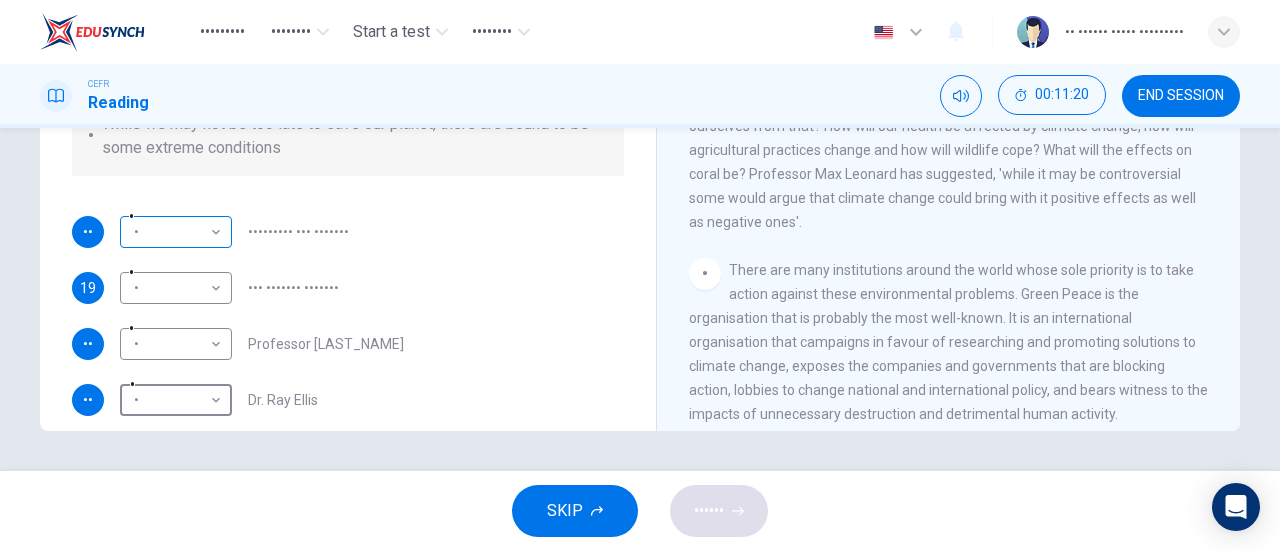 click on "Dashboard Practice Start a test Analysis English en ​ [NAME] CEFR Reading 00:11:20 END SESSION Questions 18 - 21 Look at the following people and the list of statements below. Match each person with the correct statement,  A – E . A We have the ability to change the situation B Climate Change is inevitable C Humans have made the situation much worse D Climate Change might not be all bad E While we may not be too late to save our planet, there are bound to be some extreme conditions 18 ​ ​ Professor Max Leonard 19 C C ​ Dr. Michael Crawley 20 ​ ​ Professor Mark Halton 21 B B ​ Dr. Ray Ellis The Climate of the Earth CLICK TO ZOOM Click to Zoom A B C D E SKIP SUBMIT EduSynch - Online Language Proficiency Testing
Dashboard Practice Start a test Analysis Notifications © Copyright  2025" at bounding box center [640, 275] 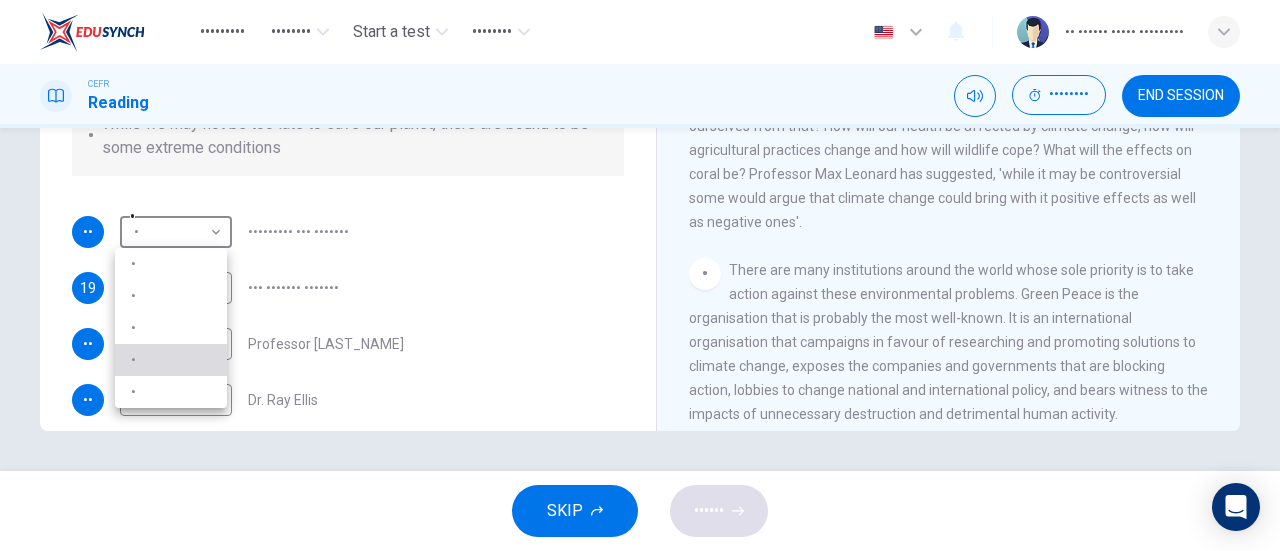 click on "D" at bounding box center [171, 360] 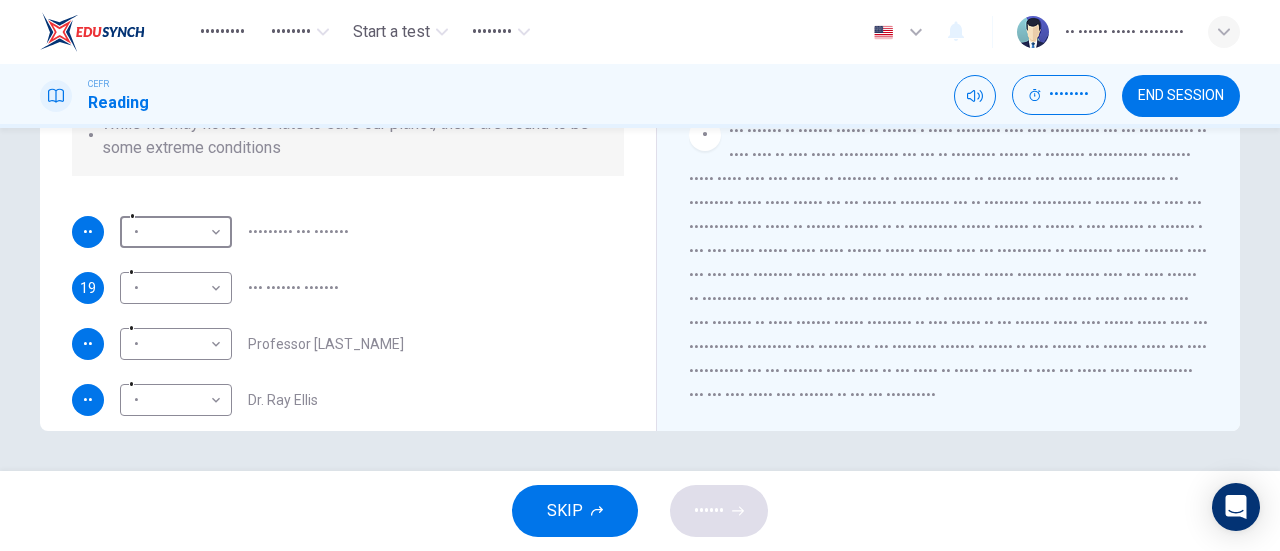 scroll, scrollTop: 1340, scrollLeft: 0, axis: vertical 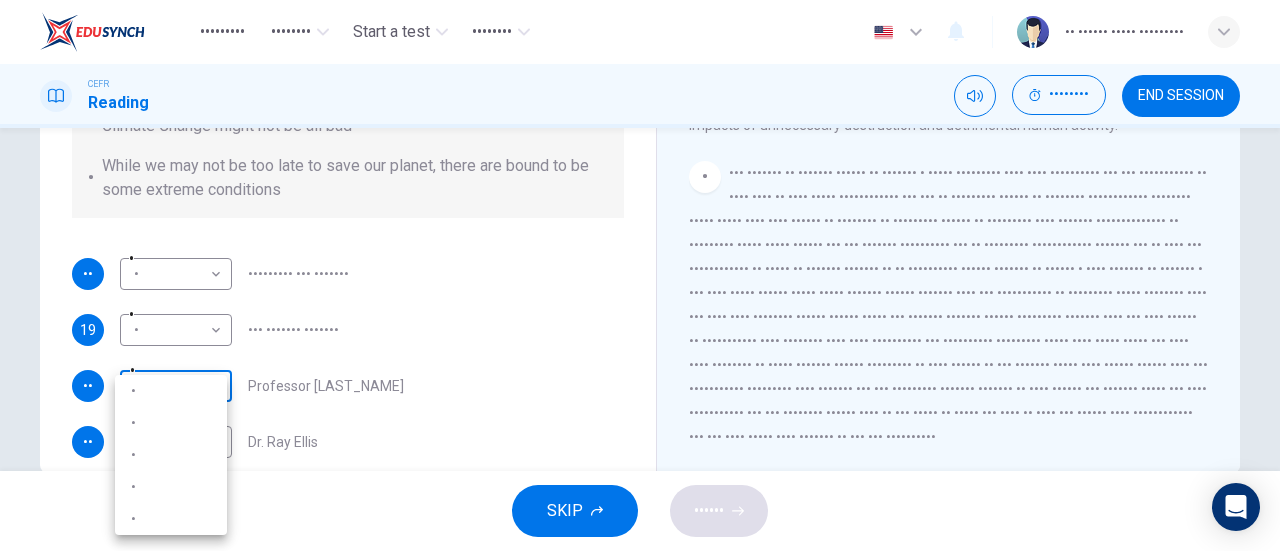 click on "Dashboard Practice Start a test Analysis English en ​ AL MA'AWA BINTI KAMARUDIN CEFR Reading 00:11:34 END SESSION Questions 18 - 21 Look at the following people and the list of statements below. Match each person with the correct statement,  A – E . A We have the ability to change the situation B Climate Change is inevitable C Humans have made the situation much worse D Climate Change might not be all bad E While we may not be too late to save our planet, there are bound to be some extreme conditions 18 D D ​ Professor Max Leonard 19 C C ​ Dr. Michael Crawley 20 ​ ​ Professor Mark Halton 21 B B ​ Dr. Ray Ellis The Climate of the Earth CLICK TO ZOOM Click to Zoom A B C D E SKIP SUBMIT EduSynch - Online Language Proficiency Testing
Dashboard Practice Start a test Analysis Notifications © Copyright  2025 A B C D E" at bounding box center [640, 275] 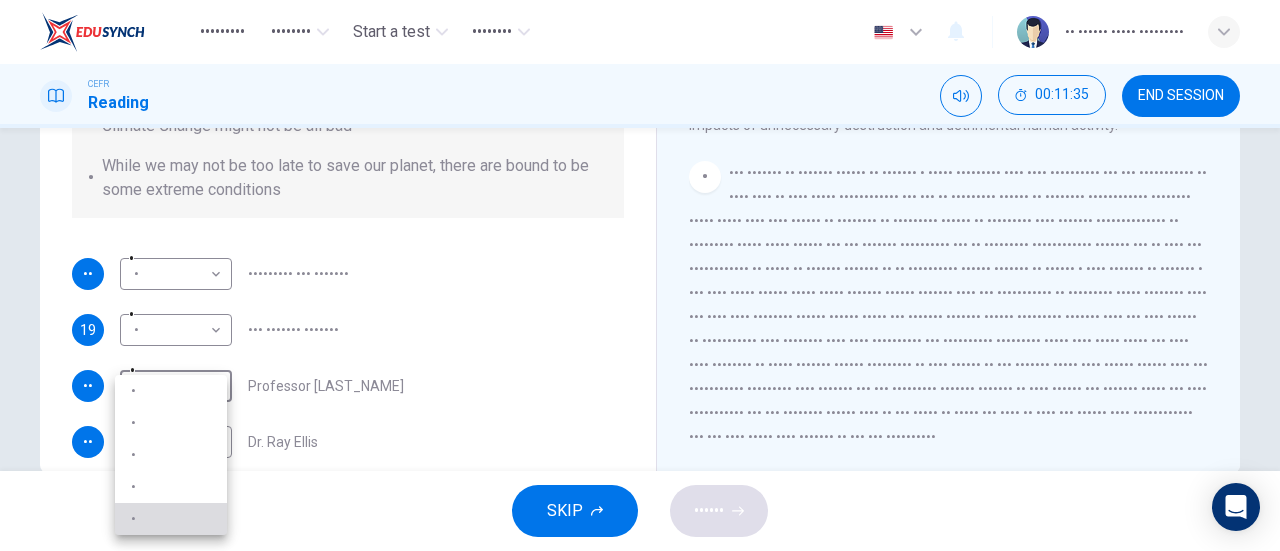 click on "E" at bounding box center [171, 519] 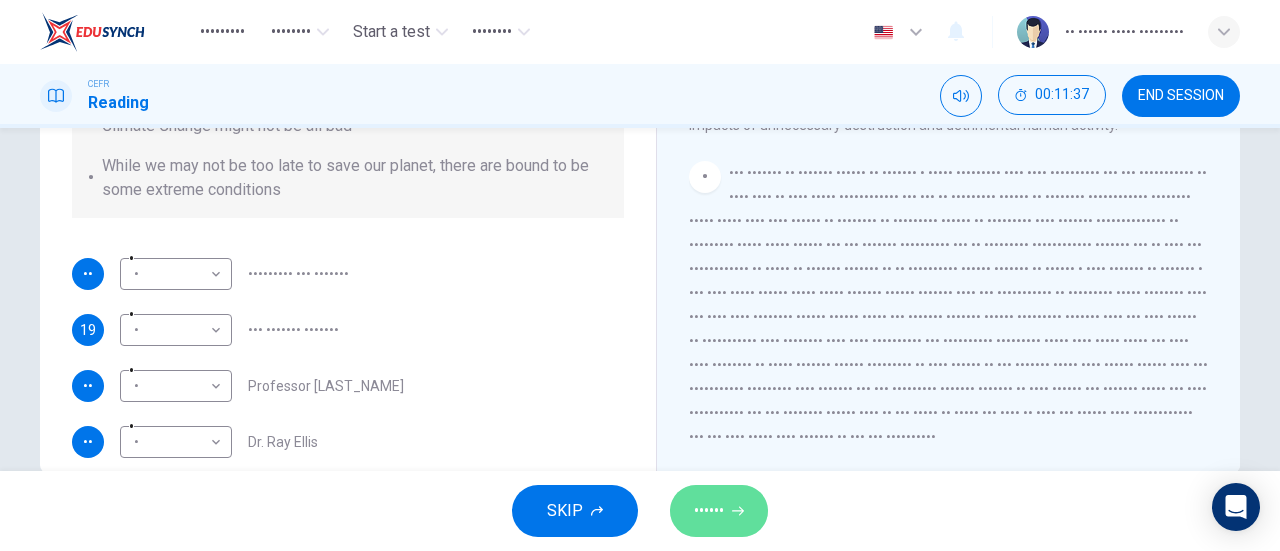 click on "SUBMIT" at bounding box center (709, 511) 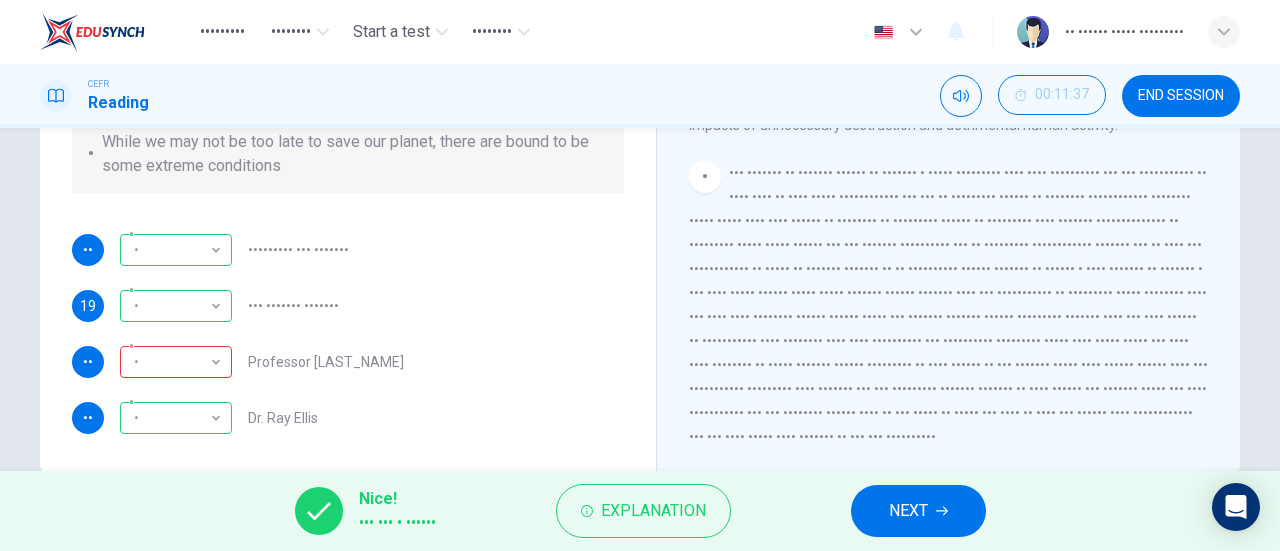 scroll, scrollTop: 0, scrollLeft: 0, axis: both 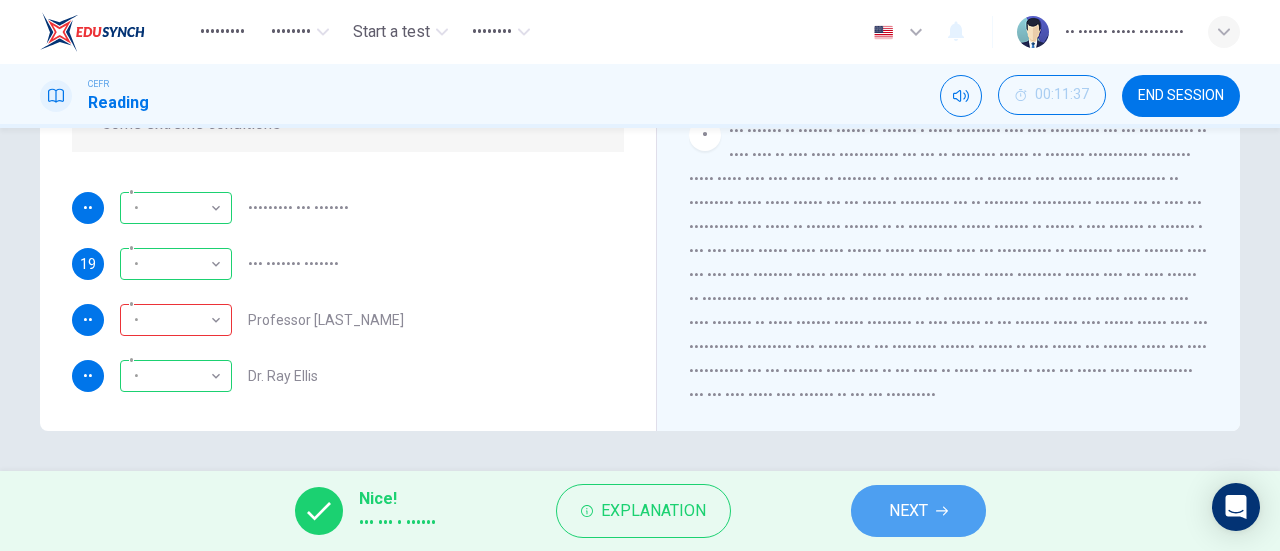 click on "NEXT" at bounding box center [926, 511] 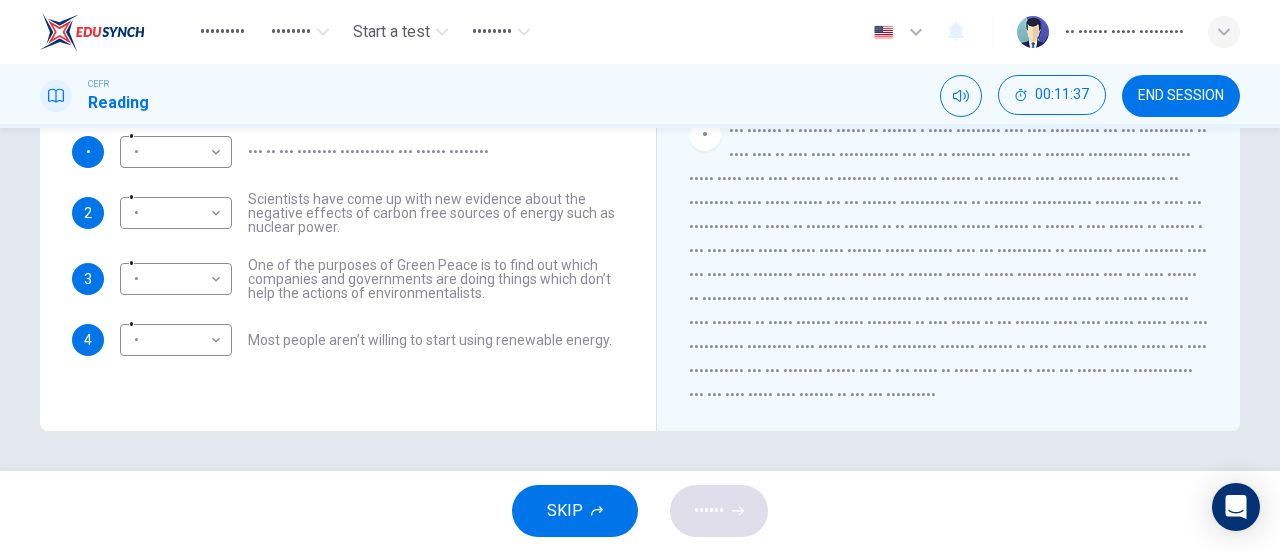 scroll, scrollTop: 0, scrollLeft: 0, axis: both 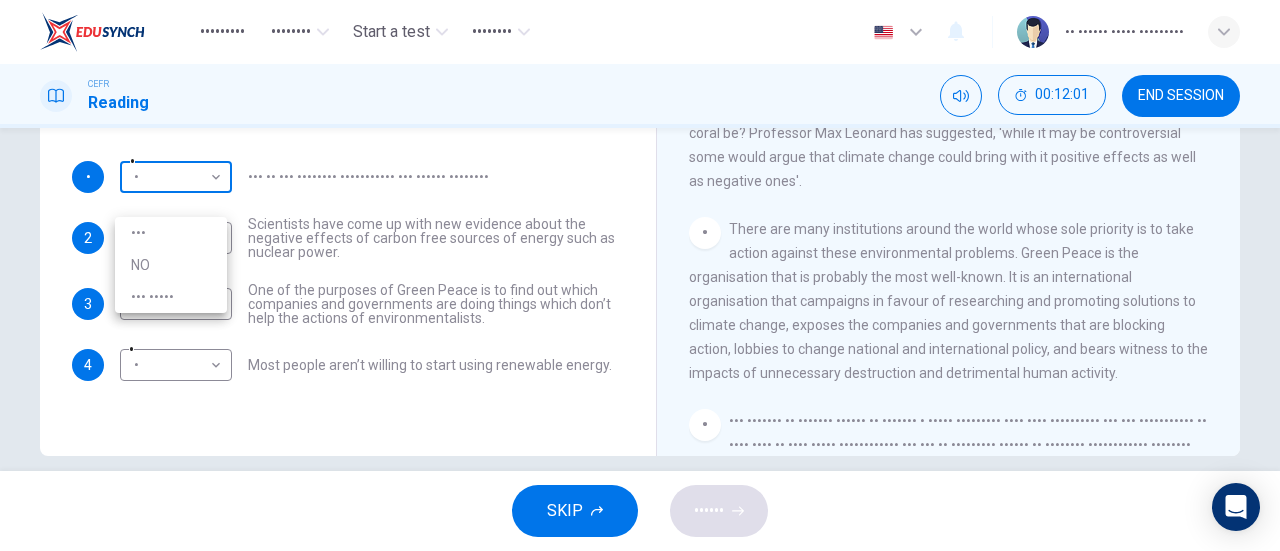click on "Dashboard Practice Start a test Analysis English en ​ [FULL_NAME] CEFR Reading 00:12:01 END SESSION Question 22 Do the following statements agree with the information given in the Reading Passage? In the boxes below, write YES if the statement agrees with the views of the writer NO if the statement contradicts the views of the writer NOT GIVEN if it is impossible to say what the writer thinks about this 1 ​ ​ Man is not entirely responsible for global warming. 2 ​ ​ Scientists have come up with new evidence about the negative effects of carbon free sources of energy such as nuclear power. 3 ​ ​ One of the purposes of Green Peace is to find out which companies and governments are doing things which don’t help the actions of environmentalists. 4 ​ ​ Most people aren’t willing to start using renewable energy. The Climate of the Earth CLICK TO ZOOM Click to Zoom A B C D E SKIP SUBMIT EduSynch - Online Language Proficiency Testing
Dashboard Practice Start a test Analysis" at bounding box center [640, 275] 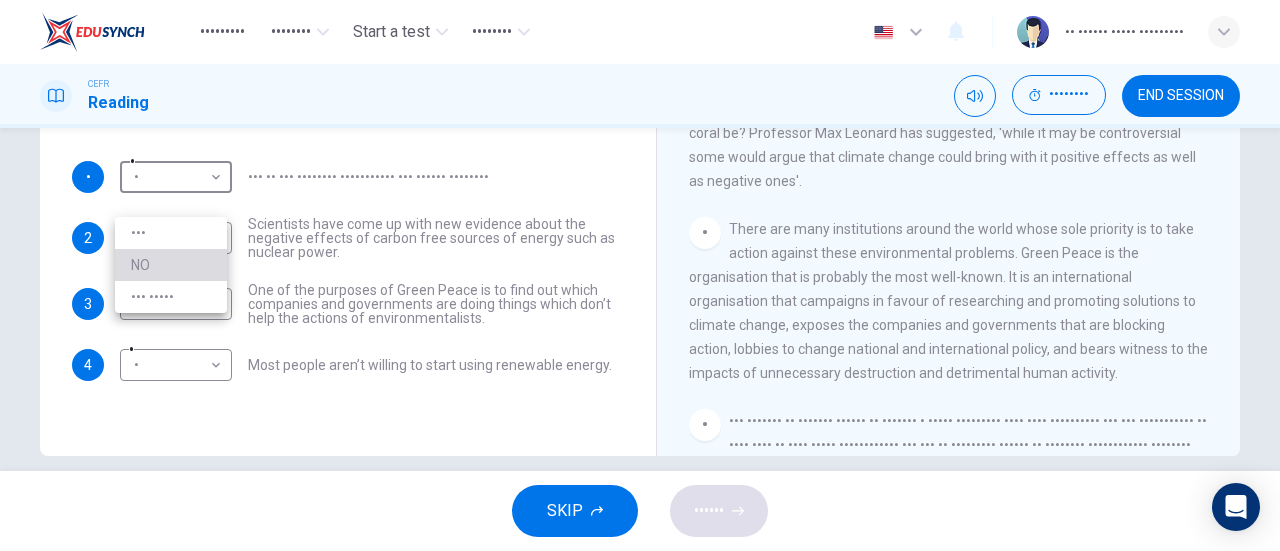 click on "NO" at bounding box center [171, 265] 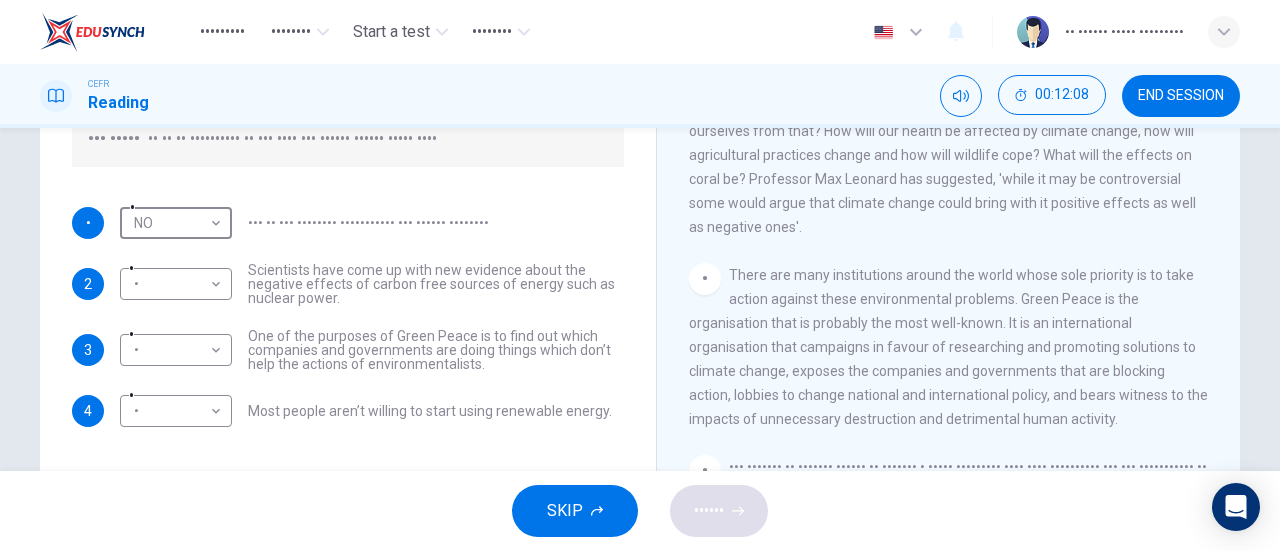 scroll, scrollTop: 399, scrollLeft: 0, axis: vertical 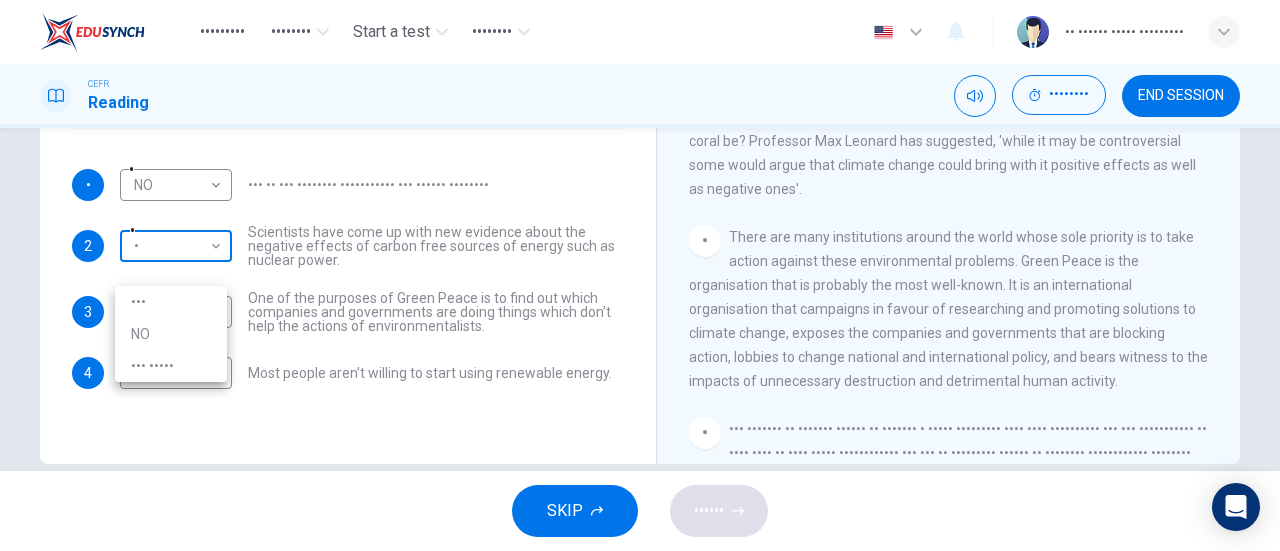 click on "Question 22 Do the following statements agree with the information given in the Reading Passage? In the boxes below, write YES if the statement agrees with the views of the writer NO if the statement contradicts the views of the writer NOT GIVEN if it is impossible to say what the writer thinks about this 1 NO NO ​ Man is not entirely responsible for global warming. 2 ​ ​ Scientists have come up with new evidence about the negative effects of carbon free sources of energy such as nuclear power. 3 ​ ​ One of the purposes of Green Peace is to find out which companies and governments are doing things which don’t help the actions of environmentalists. 4 ​ ​ Most people aren’t willing to start using renewable energy. The Climate of the Earth CLICK TO ZOOM Click to Zoom A B C D E SKIP SUBMIT EduSynch - Online Language Proficiency Testing
Dashboard Practice Start a test 2025" at bounding box center (640, 275) 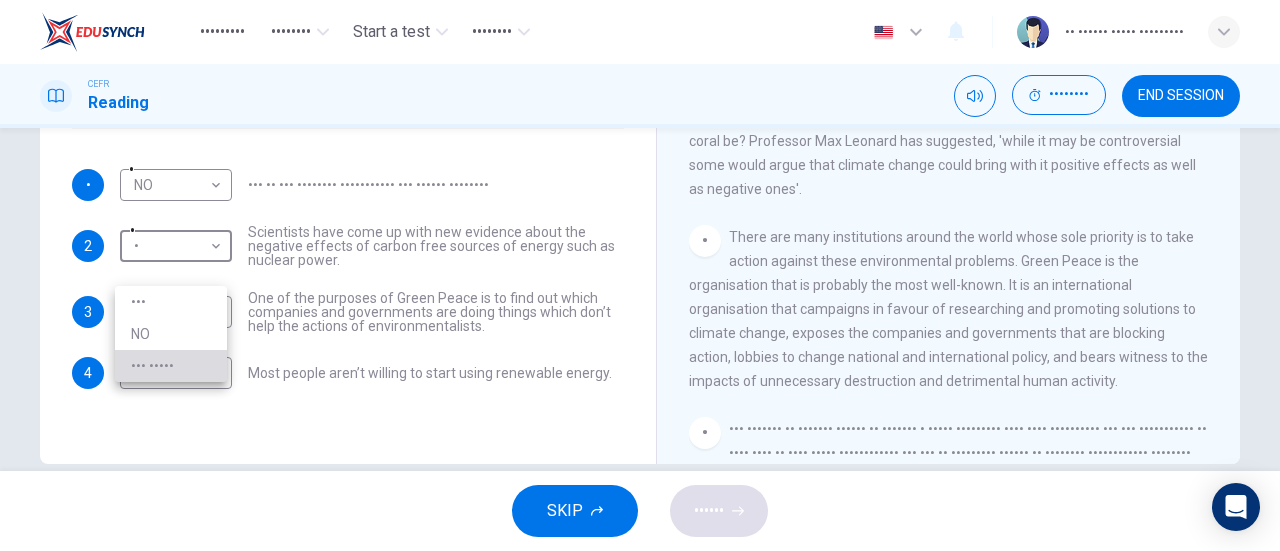 click on "NOT GIVEN" at bounding box center (171, 366) 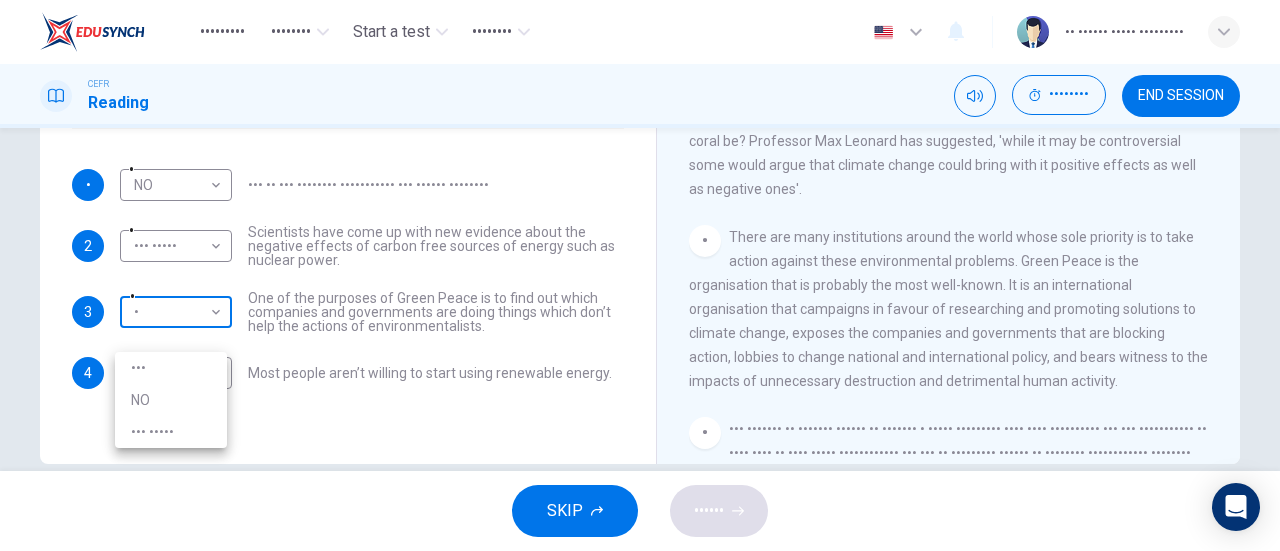 click on "Dashboard Practice Start a test Analysis English en ​ AL MA'AWA BINTI KAMARUDIN CEFR Reading 00:12:15 END SESSION Question 22 Do the following statements agree with the information given in the Reading Passage? In the boxes below, write YES if the statement agrees with the views of the writer NO if the statement contradicts the views of the writer NOT GIVEN if it is impossible to say what the writer thinks about this 1 NO NO ​ Man is not entirely responsible for global warming. 2 NOT GIVEN NOT GIVEN ​ Scientists have come up with new evidence about the negative effects of carbon free sources of energy such as nuclear power. 3 ​ ​ One of the purposes of Green Peace is to find out which companies and governments are doing things which don’t help the actions of environmentalists. 4 ​ ​ Most people aren’t willing to start using renewable energy. The Climate of the Earth CLICK TO ZOOM Click to Zoom A B C D E SKIP SUBMIT EduSynch - Online Language Proficiency Testing
Dashboard Practice YES" at bounding box center [640, 275] 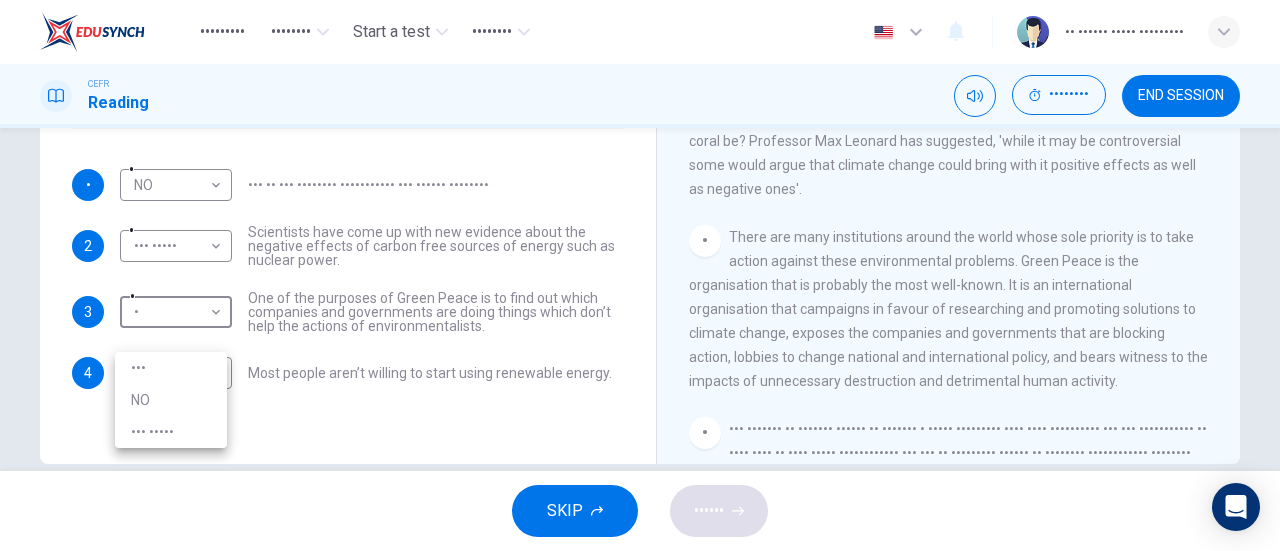 click at bounding box center (640, 275) 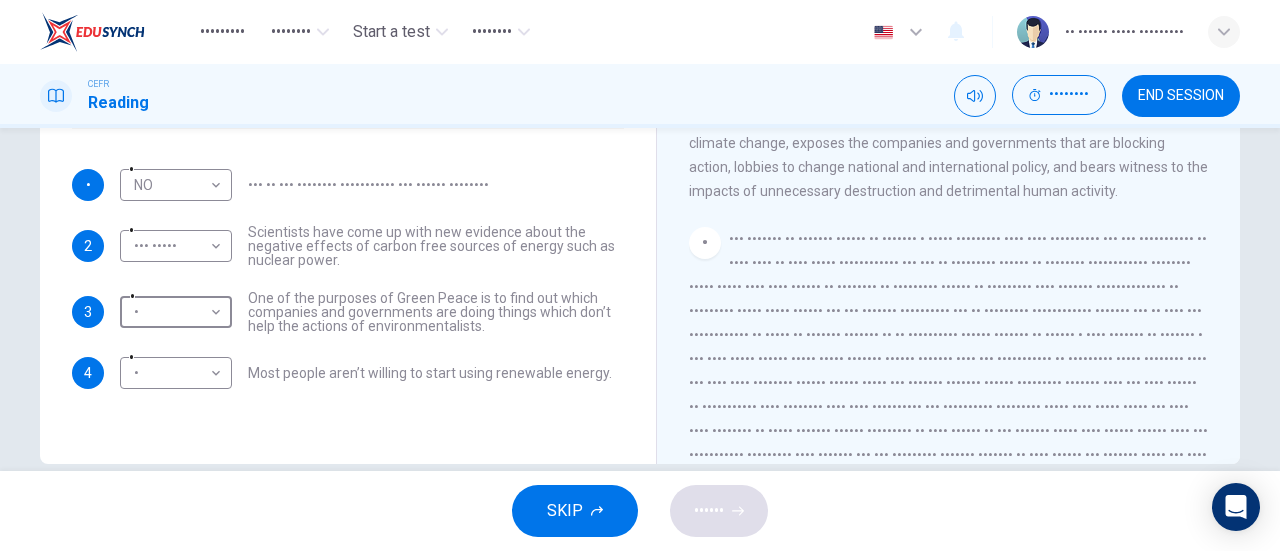 scroll, scrollTop: 990, scrollLeft: 0, axis: vertical 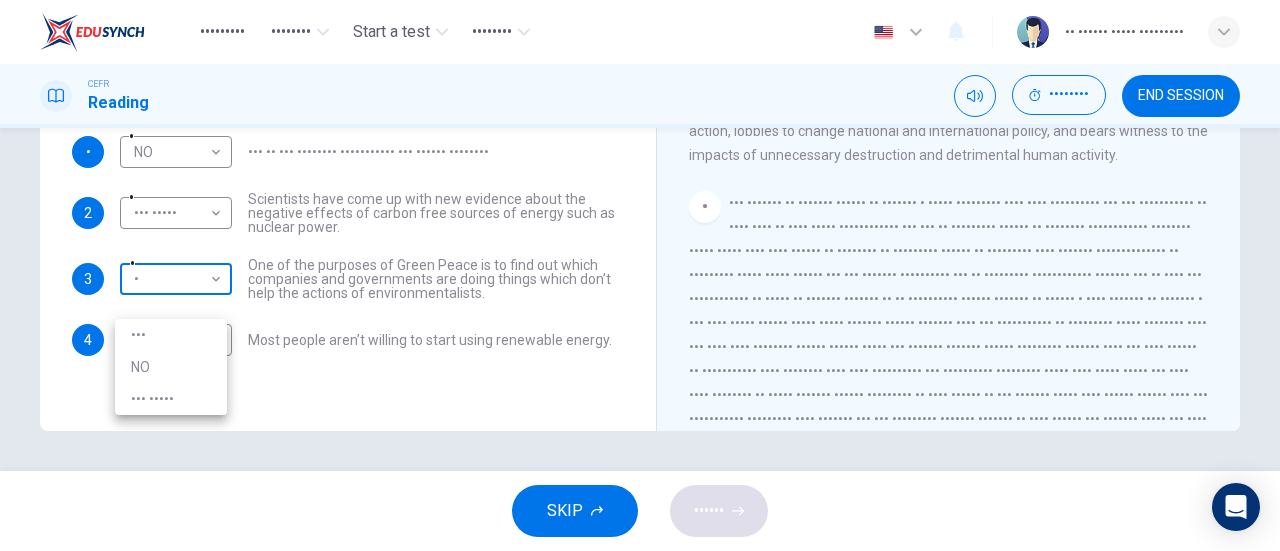 click on "Dashboard Practice Start a test Analysis English en ​ AL MA'AWA BINTI KAMARUDIN CEFR Reading 00:12:49 END SESSION Question 22 Do the following statements agree with the information given in the Reading Passage? In the boxes below, write YES if the statement agrees with the views of the writer NO if the statement contradicts the views of the writer NOT GIVEN if it is impossible to say what the writer thinks about this 1 NO NO ​ Man is not entirely responsible for global warming. 2 NOT GIVEN NOT GIVEN ​ Scientists have come up with new evidence about the negative effects of carbon free sources of energy such as nuclear power. 3 ​ ​ One of the purposes of Green Peace is to find out which companies and governments are doing things which don’t help the actions of environmentalists. 4 ​ ​ Most people aren’t willing to start using renewable energy. The Climate of the Earth CLICK TO ZOOM Click to Zoom A B C D E SKIP SUBMIT EduSynch - Online Language Proficiency Testing
Dashboard Practice YES" at bounding box center [640, 275] 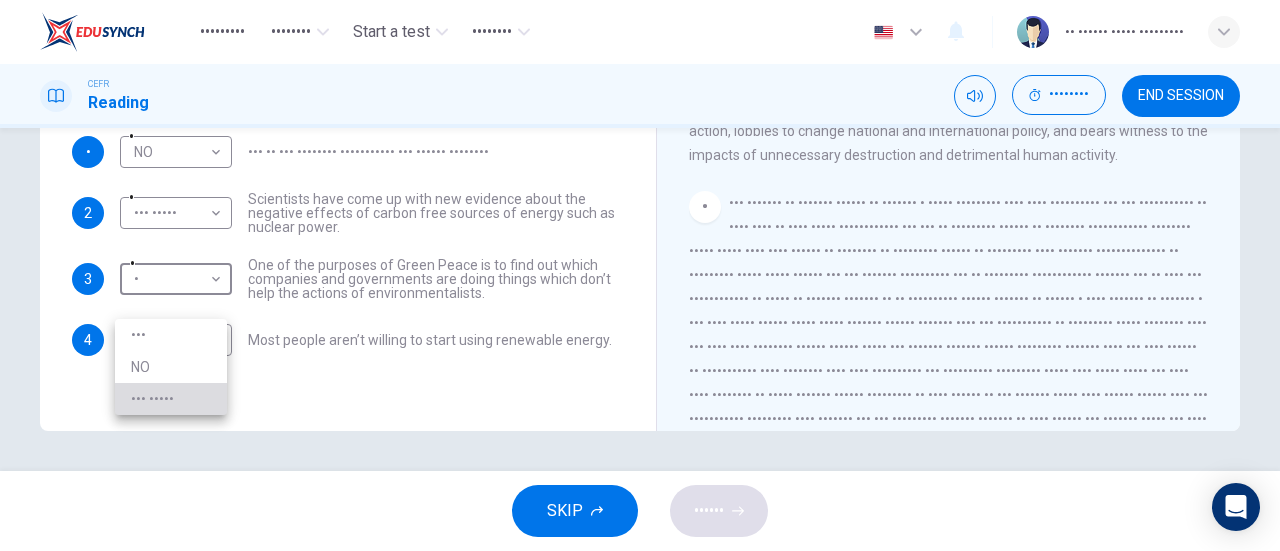 click on "NOT GIVEN" at bounding box center (171, 399) 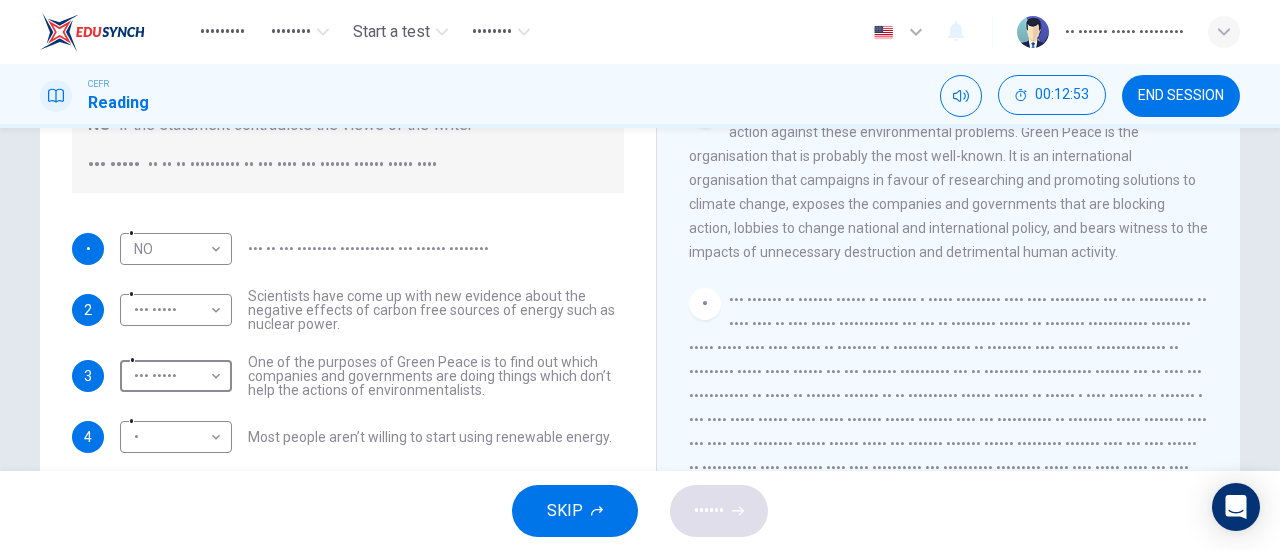 scroll, scrollTop: 432, scrollLeft: 0, axis: vertical 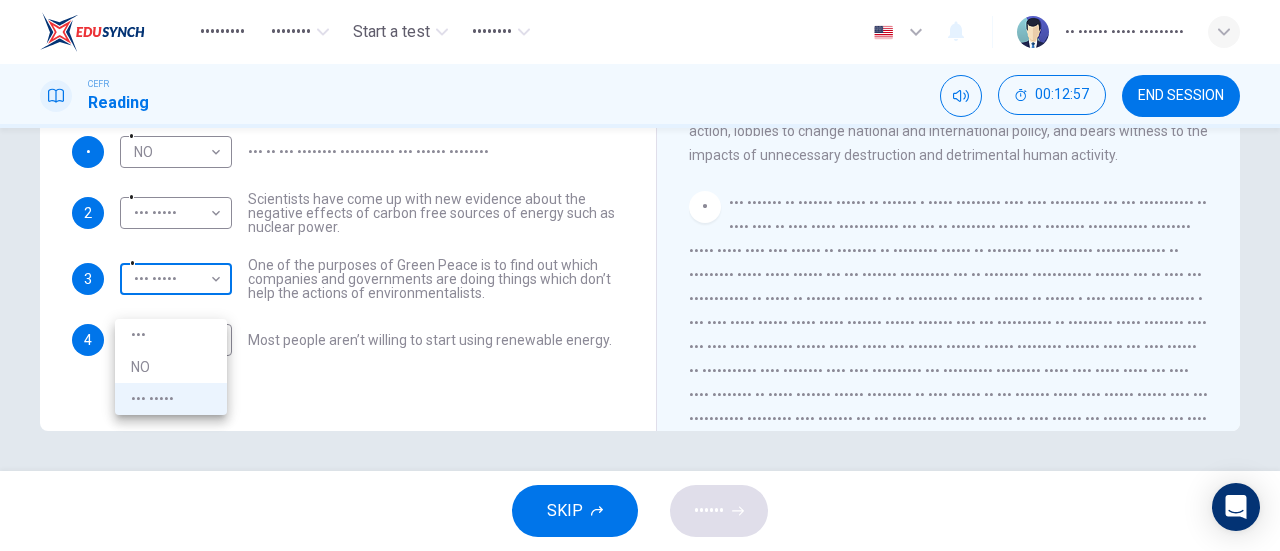 click on "Dashboard Practice Start a test Analysis English en ​ AL MA'AWA BINTI KAMARUDIN CEFR Reading 00:12:57 END SESSION Question 22 Do the following statements agree with the information given in the Reading Passage? In the boxes below, write YES if the statement agrees with the views of the writer NO if the statement contradicts the views of the writer NOT GIVEN if it is impossible to say what the writer thinks about this 1 NO NO ​ Man is not entirely responsible for global warming. 2 NOT GIVEN NOT GIVEN ​ Scientists have come up with new evidence about the negative effects of carbon free sources of energy such as nuclear power. 3 NOT GIVEN NOT GIVEN ​ One of the purposes of Green Peace is to find out which companies and governments are doing things which don’t help the actions of environmentalists. 4 ​ ​ Most people aren’t willing to start using renewable energy. The Climate of the Earth CLICK TO ZOOM Click to Zoom A B C D E SKIP SUBMIT EduSynch - Online Language Proficiency Testing
2025" at bounding box center [640, 275] 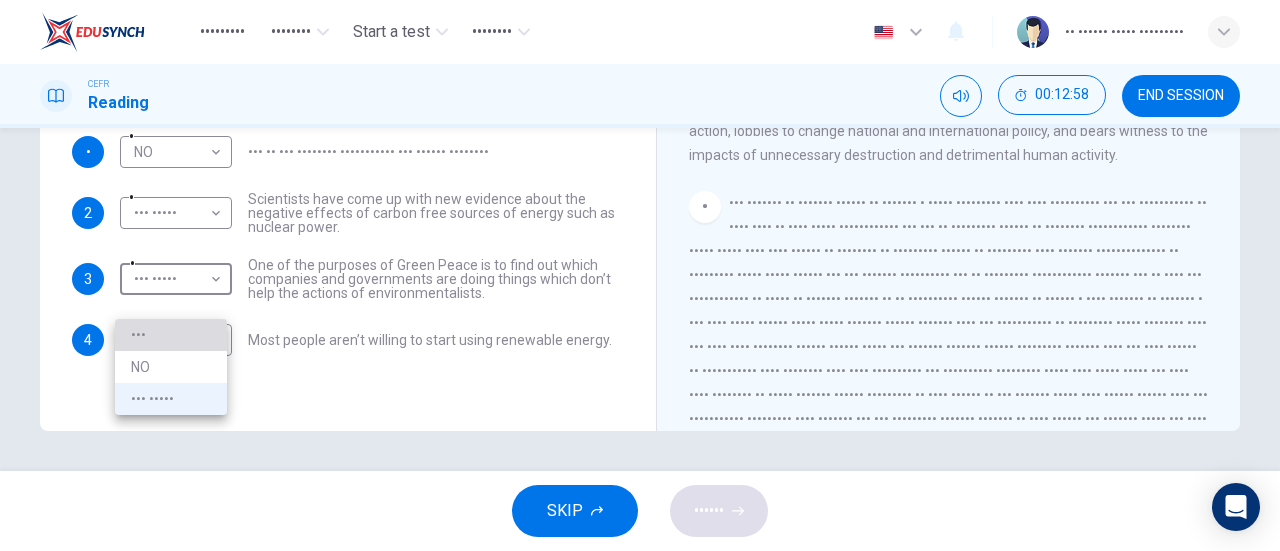 click on "YES" at bounding box center (171, 335) 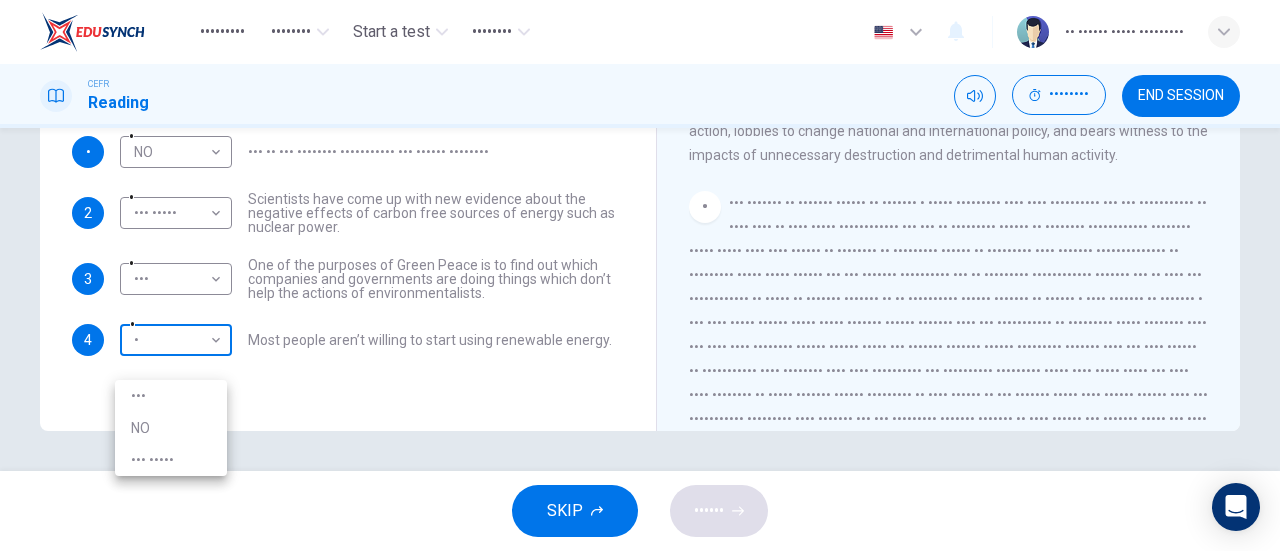 click on "Dashboard Practice Start a test Analysis English en ​ [FULL_NAME] CEFR Reading 00:13:04 END SESSION Question 22 Do the following statements agree with the information given in the Reading Passage? In the boxes below, write YES if the statement agrees with the views of the writer NO if the statement contradicts the views of the writer NOT GIVEN if it is impossible to say what the writer thinks about this 1 NO NO ​ Man is not entirely responsible for global warming. 2 NOT GIVEN NOT GIVEN ​ Scientists have come up with new evidence about the negative effects of carbon free sources of energy such as nuclear power. 3 YES YES ​ One of the purposes of Green Peace is to find out which companies and governments are doing things which don’t help the actions of environmentalists. 4 ​ ​ Most people aren’t willing to start using renewable energy. The Climate of the Earth CLICK TO ZOOM Click to Zoom A B C D E SKIP SUBMIT EduSynch - Online Language Proficiency Testing
Dashboard Practice" at bounding box center [640, 275] 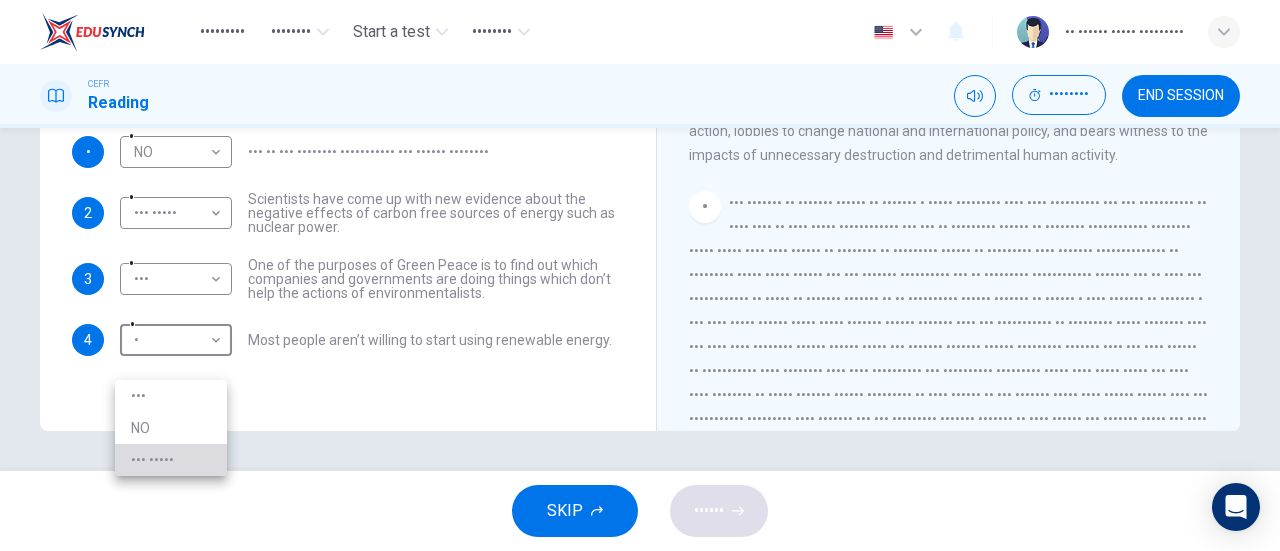 click on "NOT GIVEN" at bounding box center [171, 460] 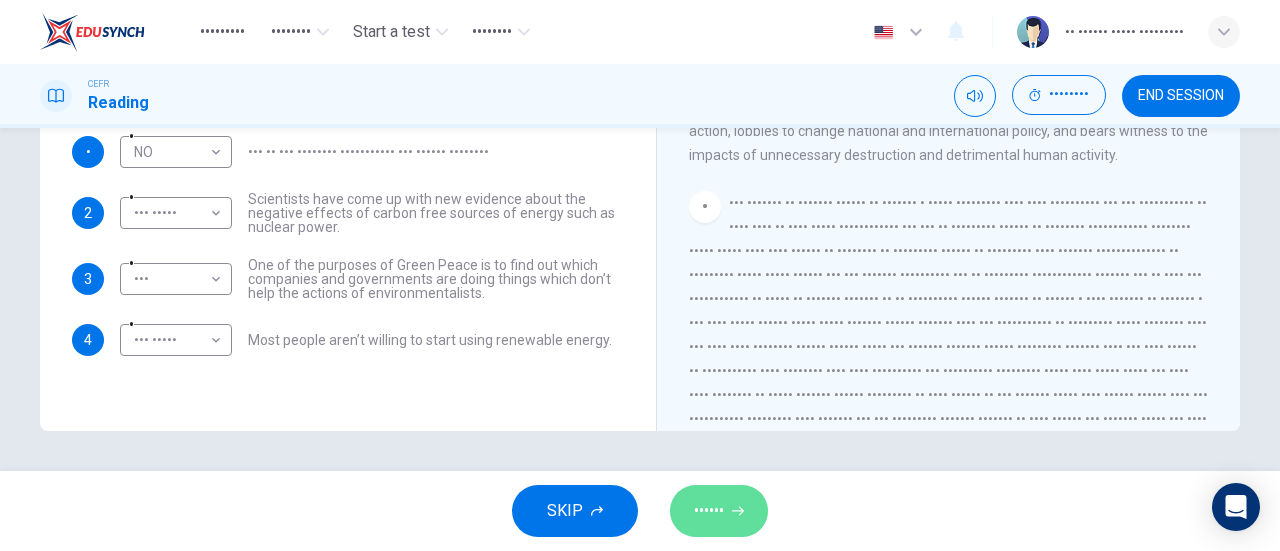 click on "SUBMIT" at bounding box center [709, 511] 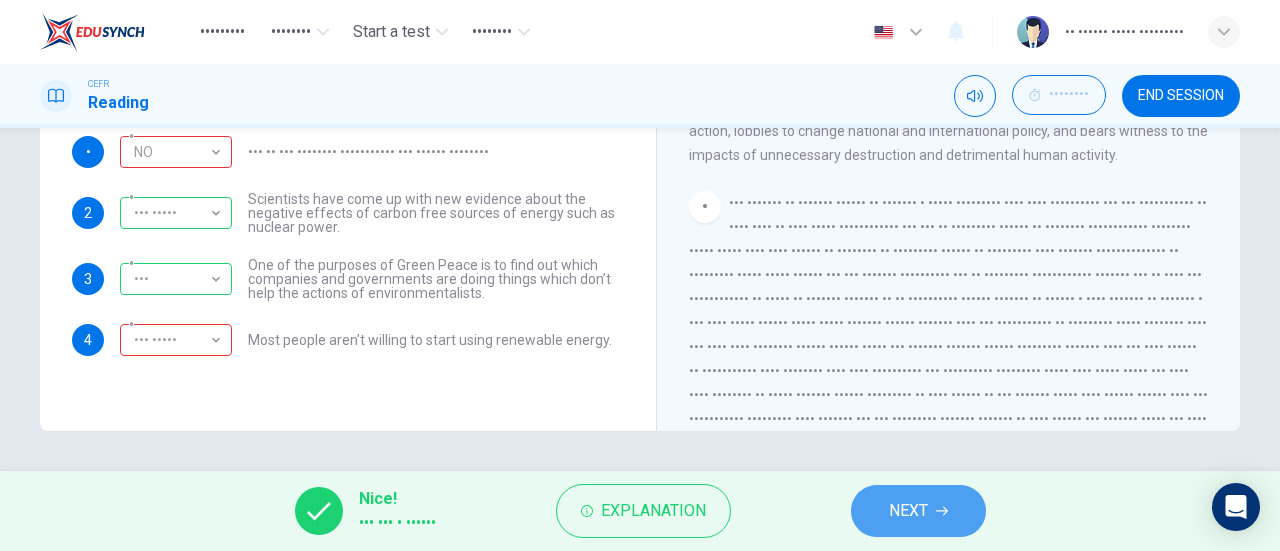 click on "NEXT" at bounding box center (936, 511) 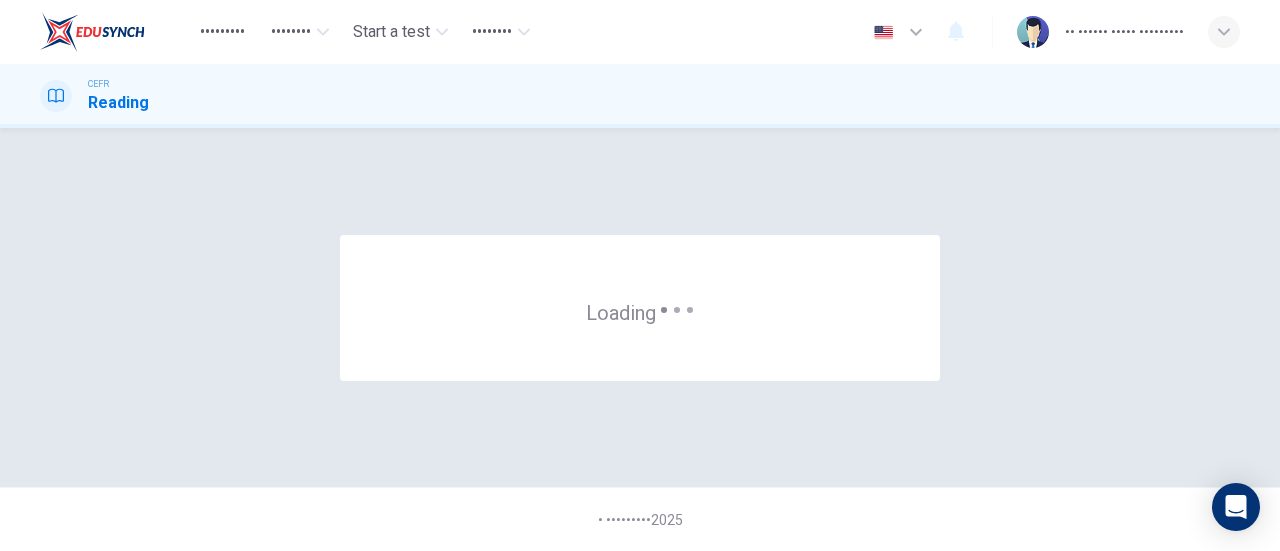scroll, scrollTop: 0, scrollLeft: 0, axis: both 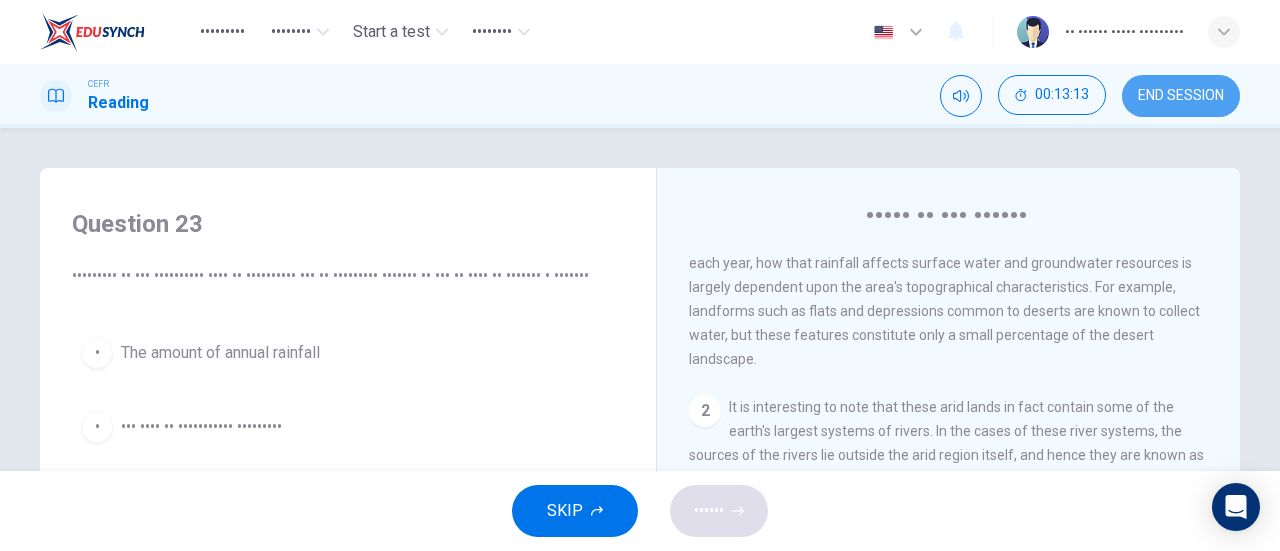 click on "END SESSION" at bounding box center (1181, 96) 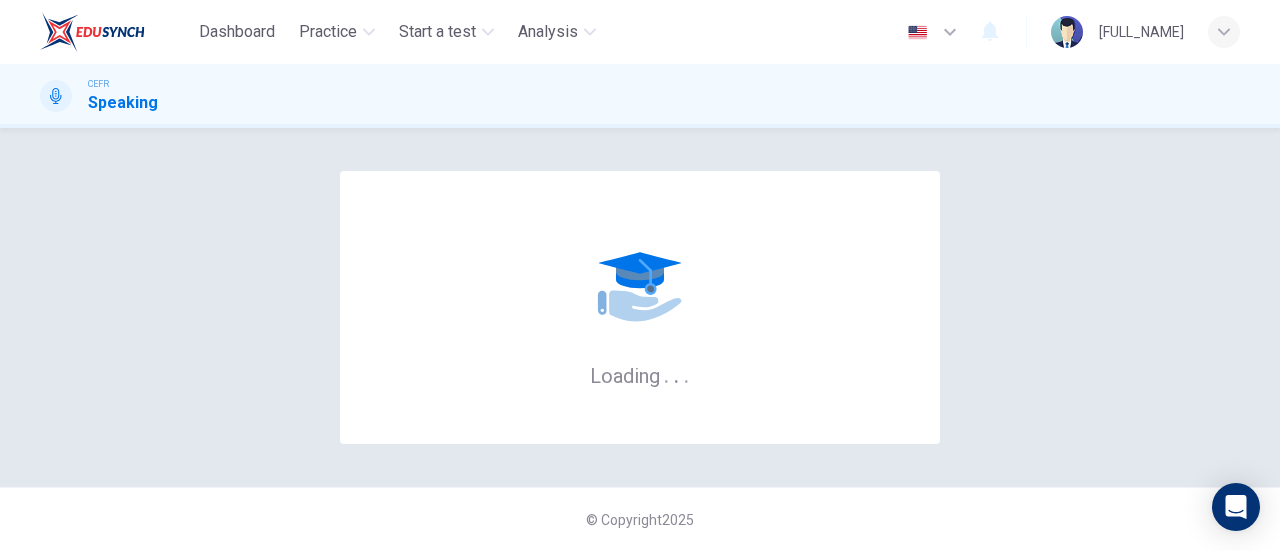 scroll, scrollTop: 0, scrollLeft: 0, axis: both 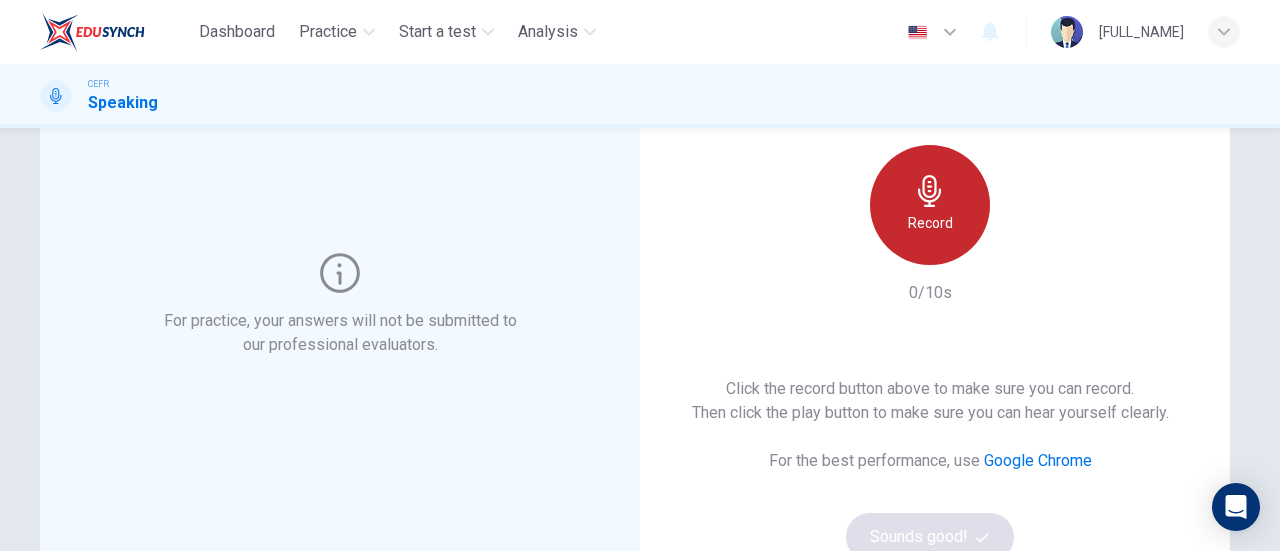 click at bounding box center (930, 191) 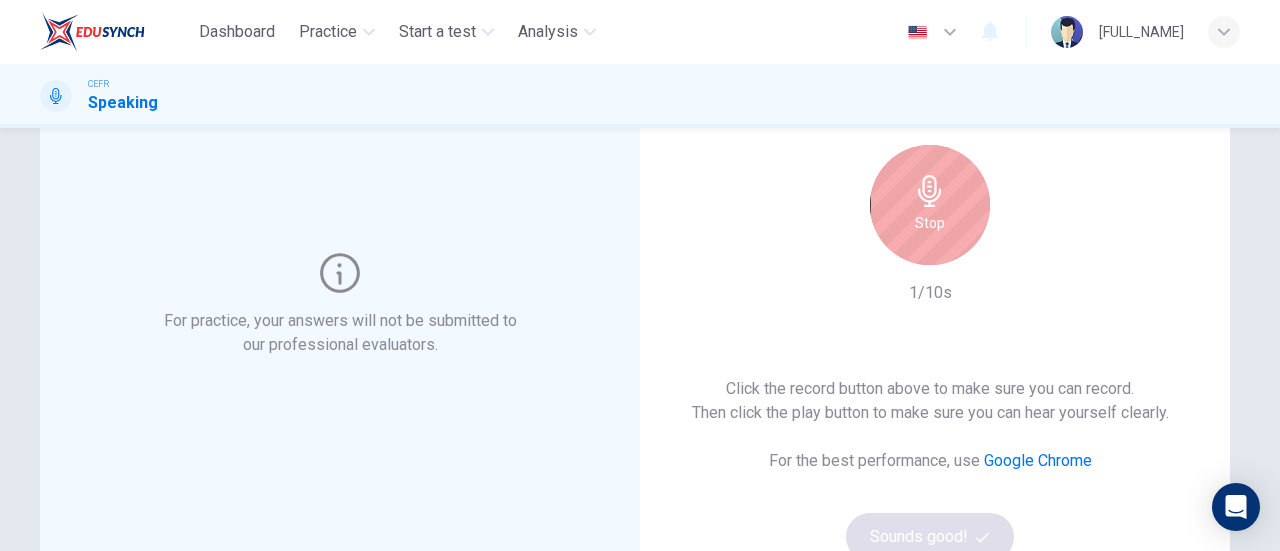 click at bounding box center (930, 191) 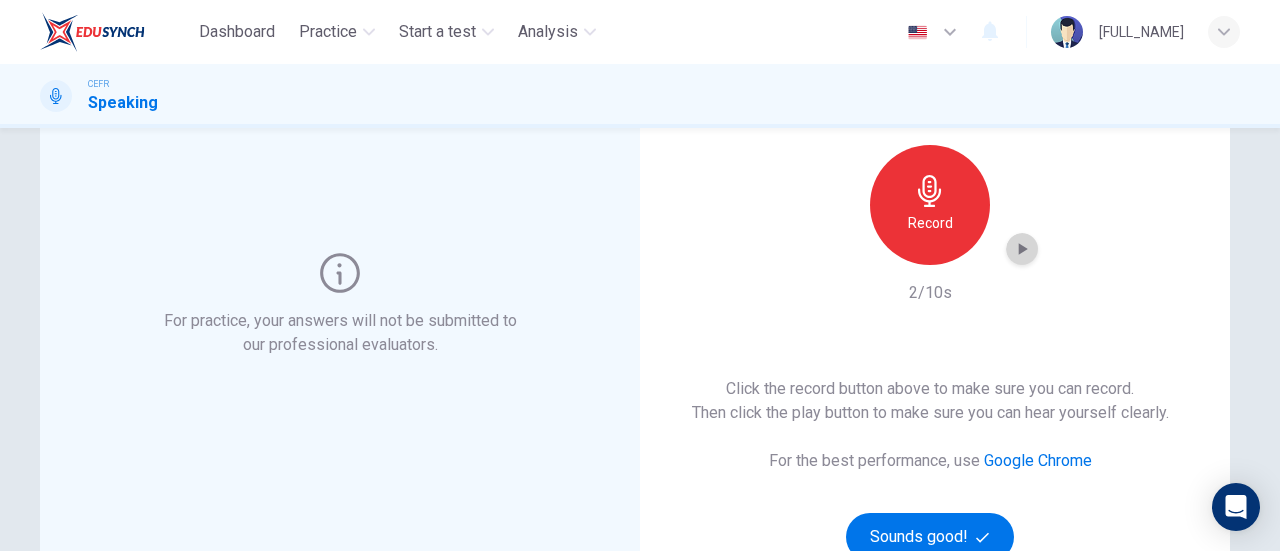 click at bounding box center (1022, 249) 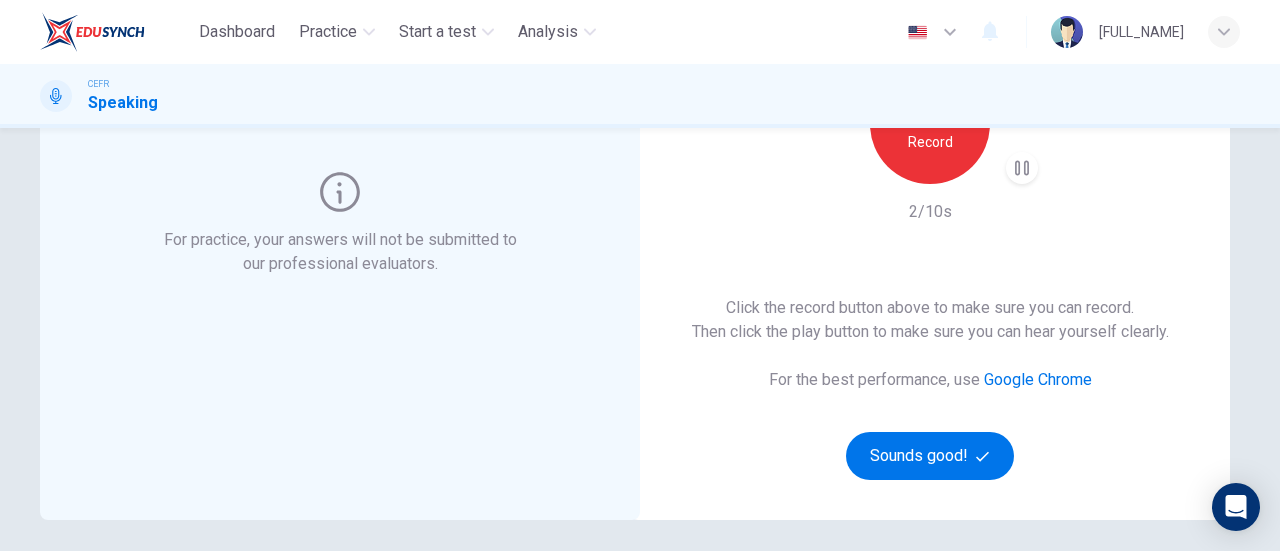 scroll, scrollTop: 241, scrollLeft: 0, axis: vertical 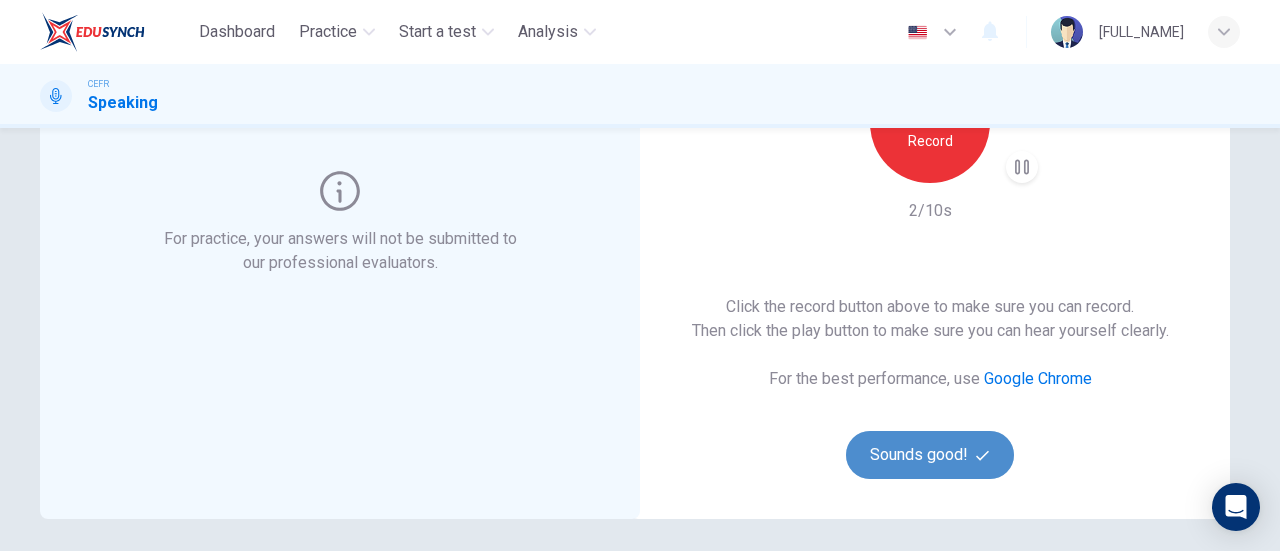click on "Sounds good!" at bounding box center (930, 455) 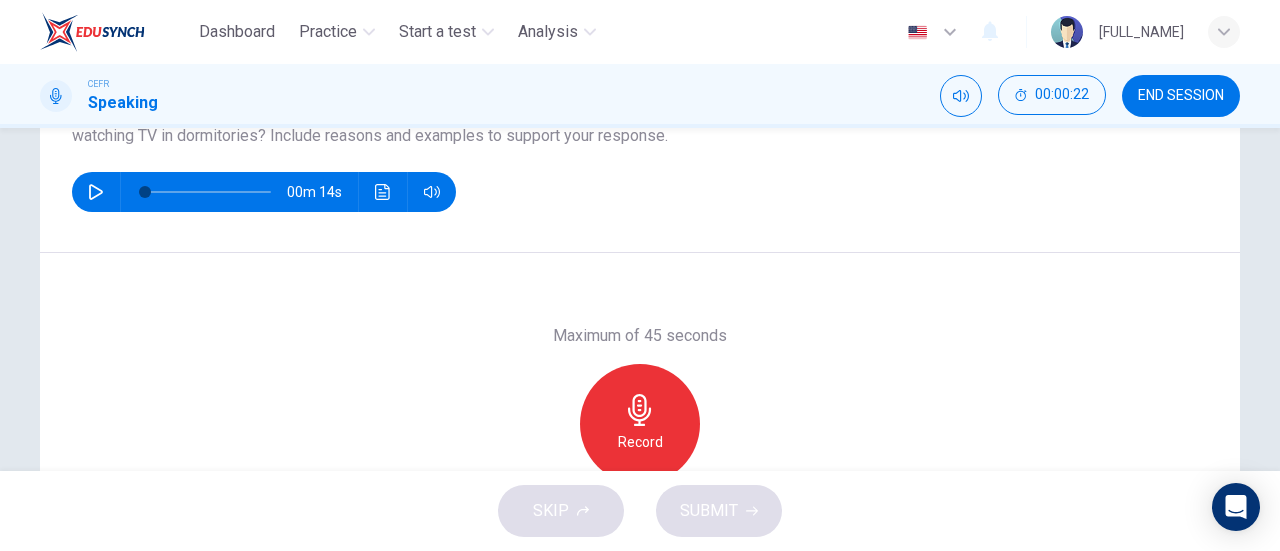 scroll, scrollTop: 273, scrollLeft: 0, axis: vertical 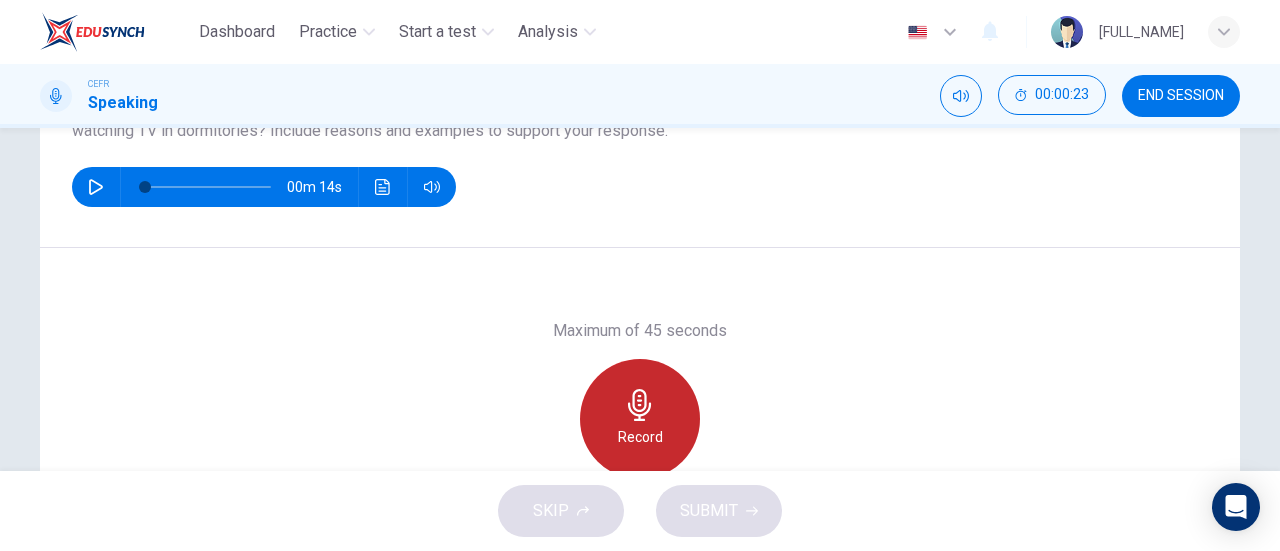 click at bounding box center [640, 405] 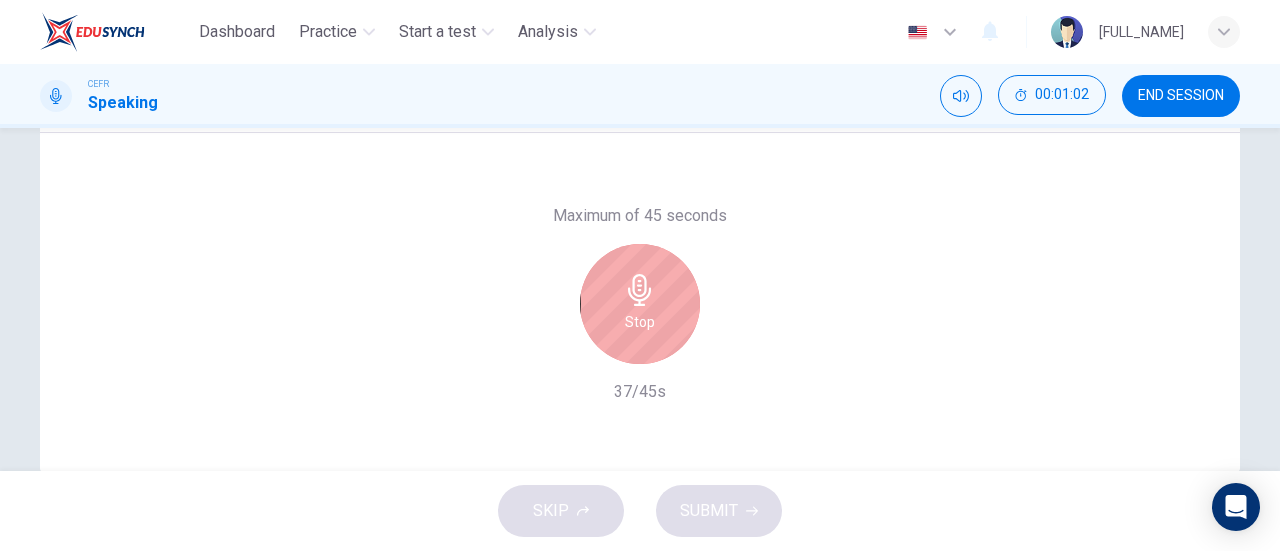 scroll, scrollTop: 387, scrollLeft: 0, axis: vertical 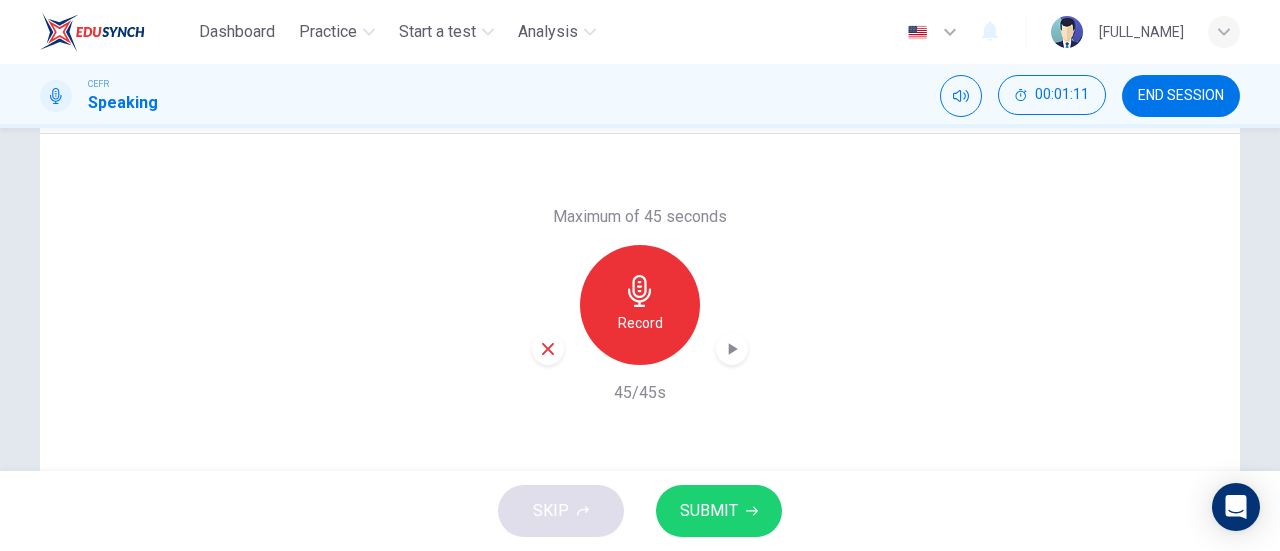 click at bounding box center [732, 349] 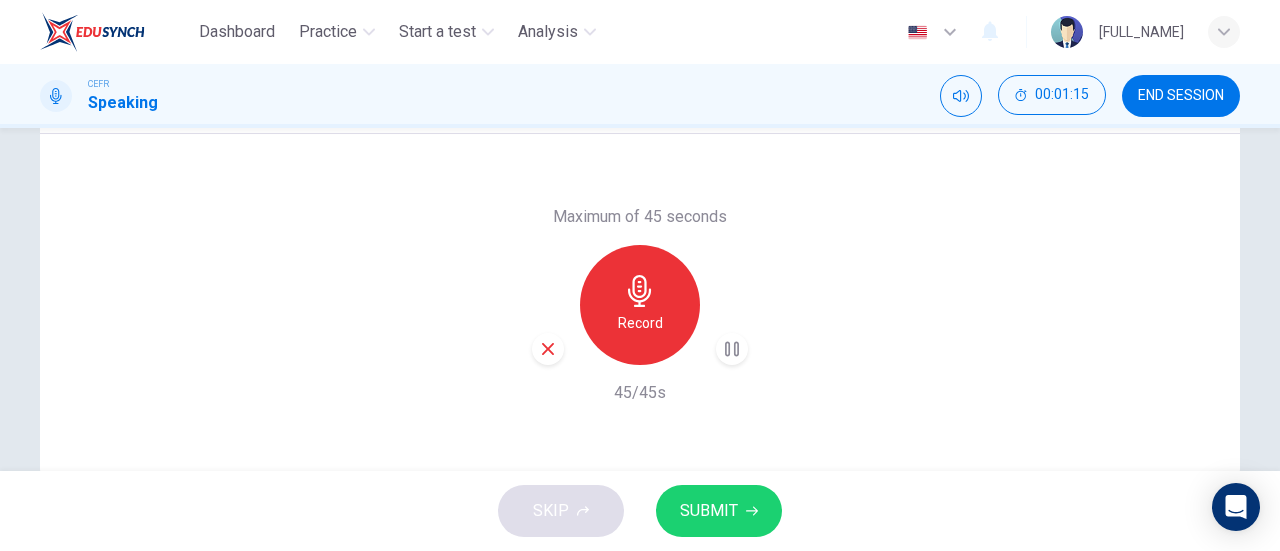 click on "SUBMIT" at bounding box center (709, 511) 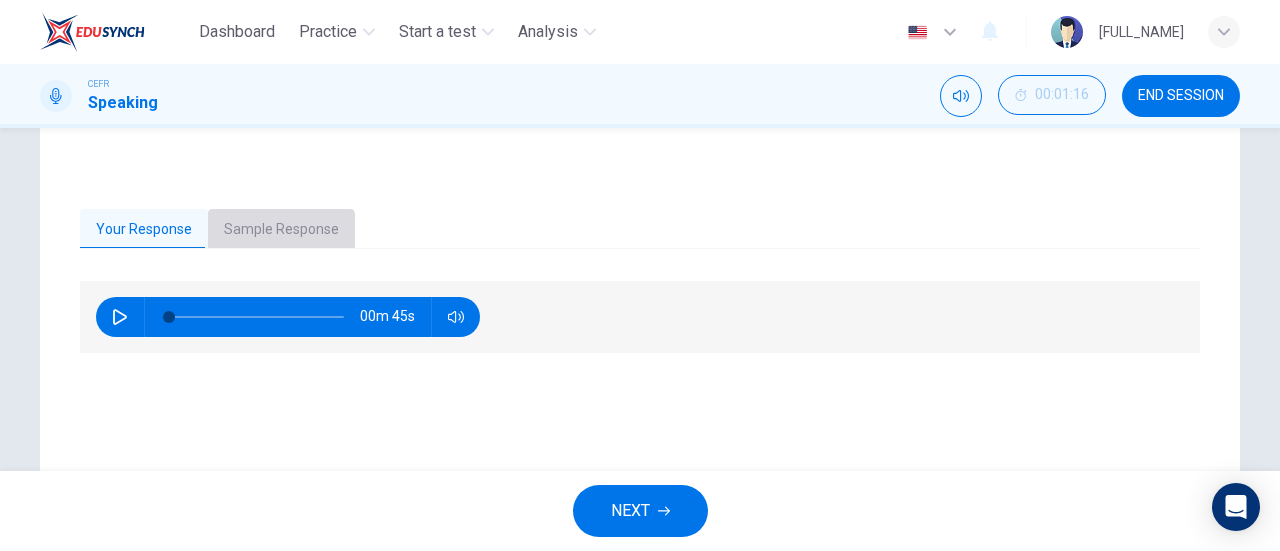 click on "Sample Response" at bounding box center (281, 230) 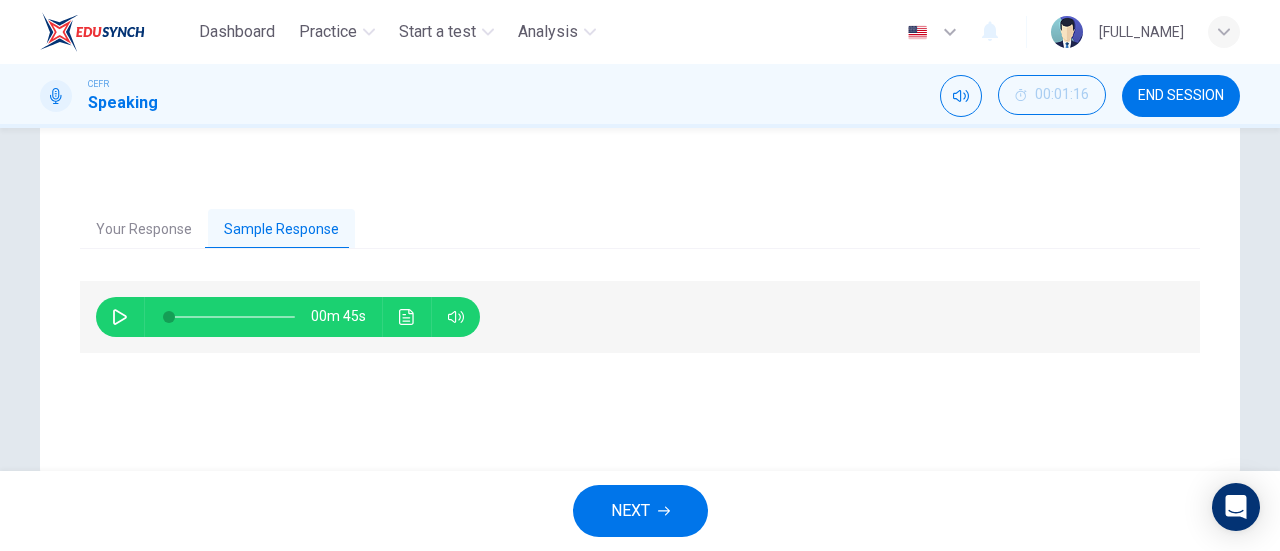 scroll, scrollTop: 432, scrollLeft: 0, axis: vertical 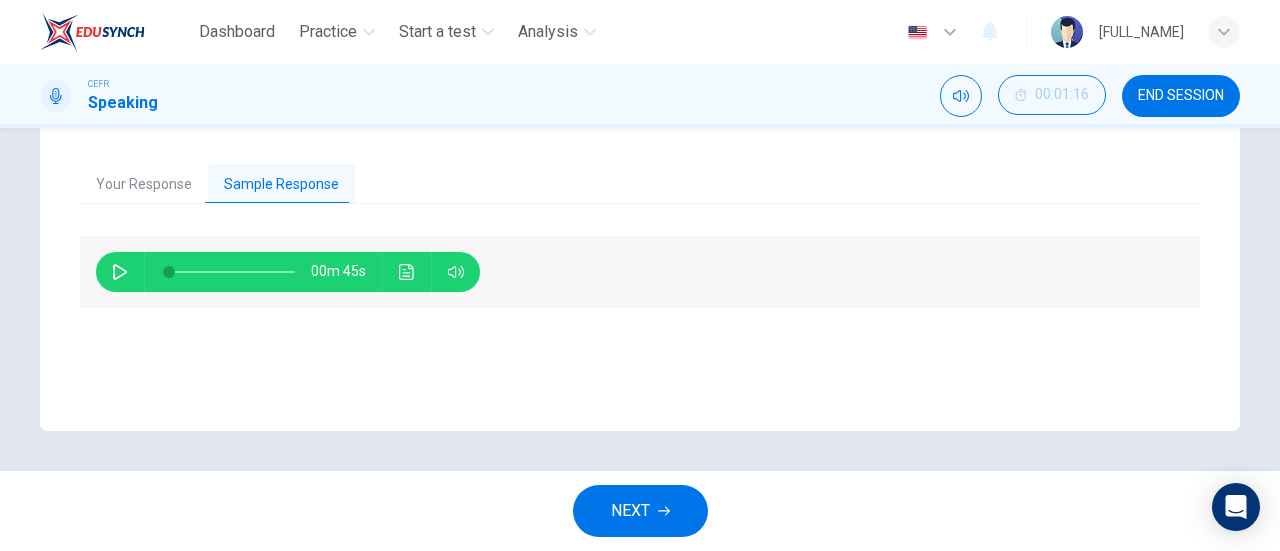 click at bounding box center [120, 272] 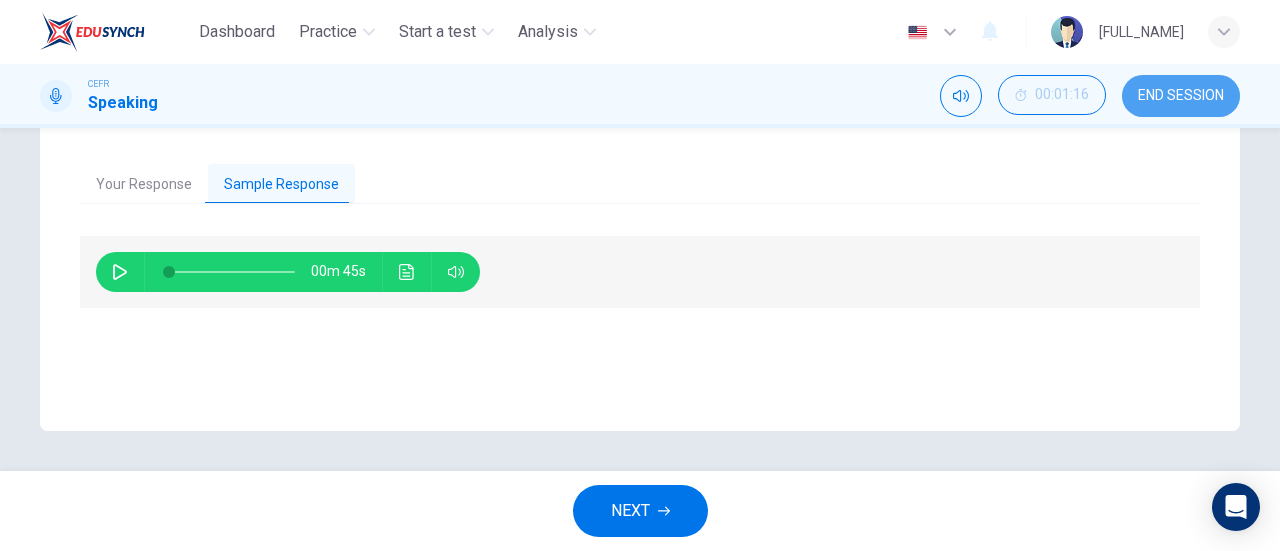 click on "END SESSION" at bounding box center (1181, 96) 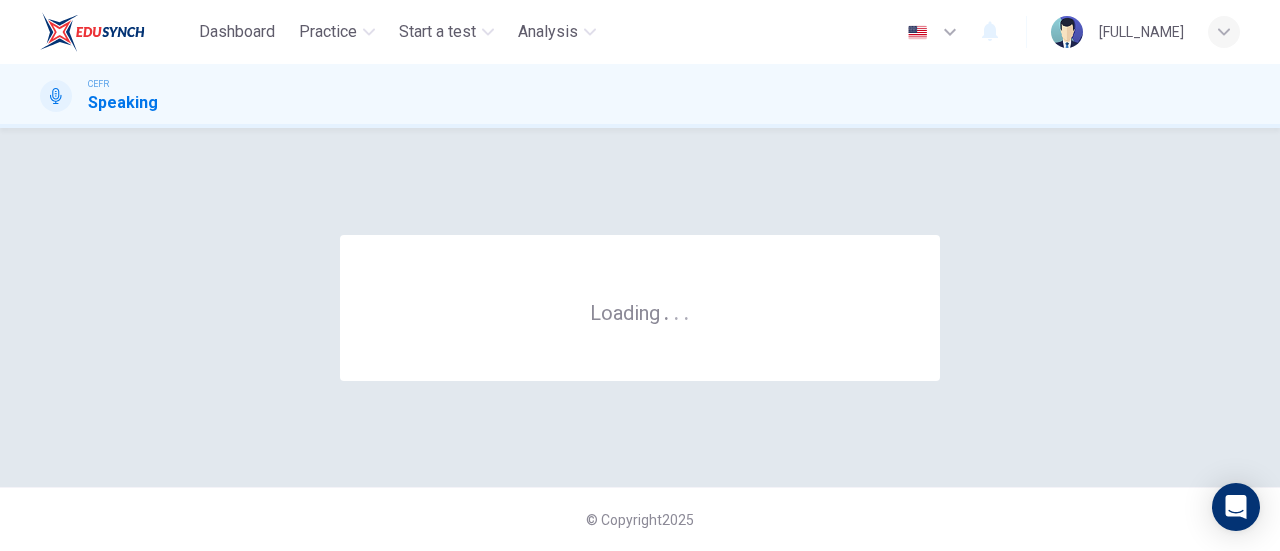 scroll, scrollTop: 0, scrollLeft: 0, axis: both 